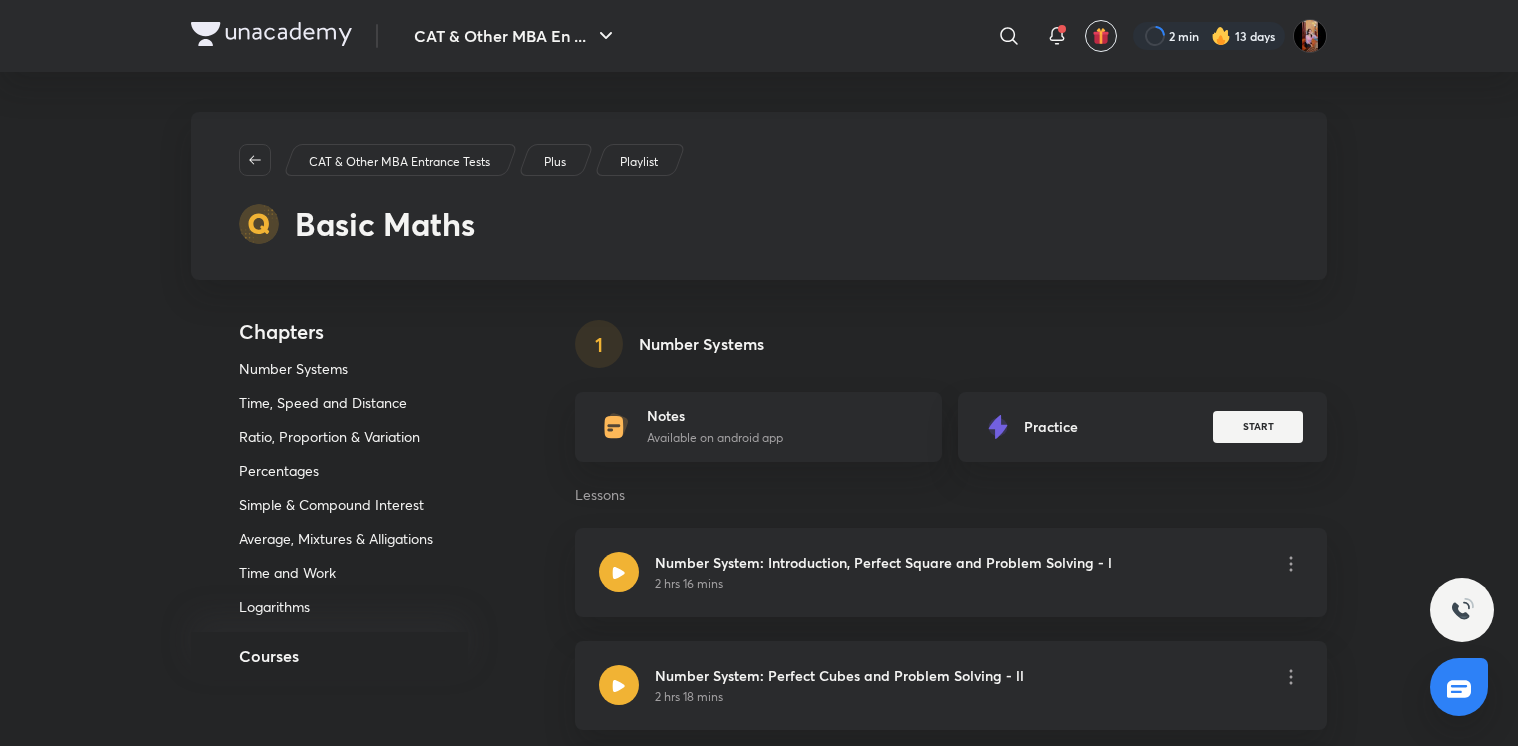 scroll, scrollTop: 900, scrollLeft: 0, axis: vertical 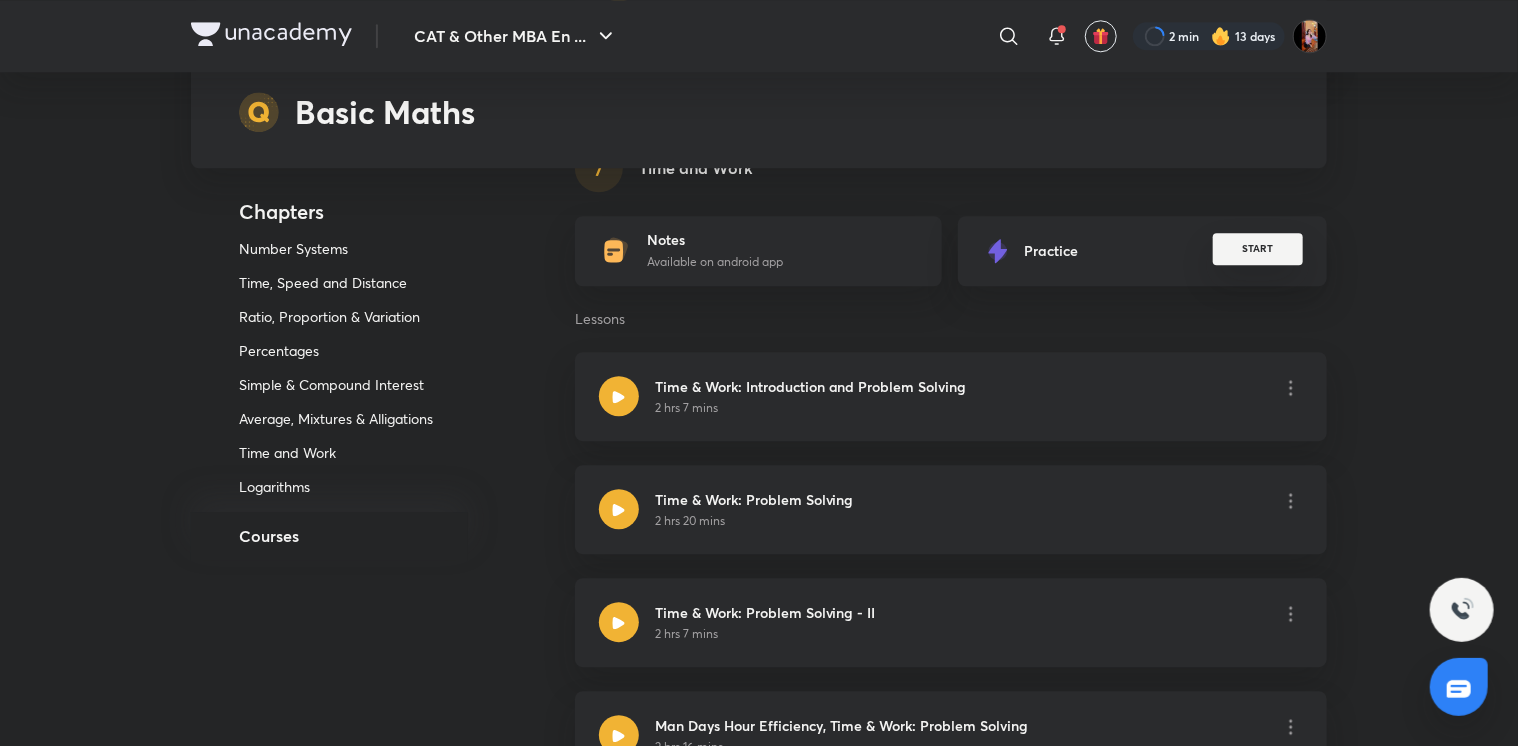 click on "START" at bounding box center (1258, 249) 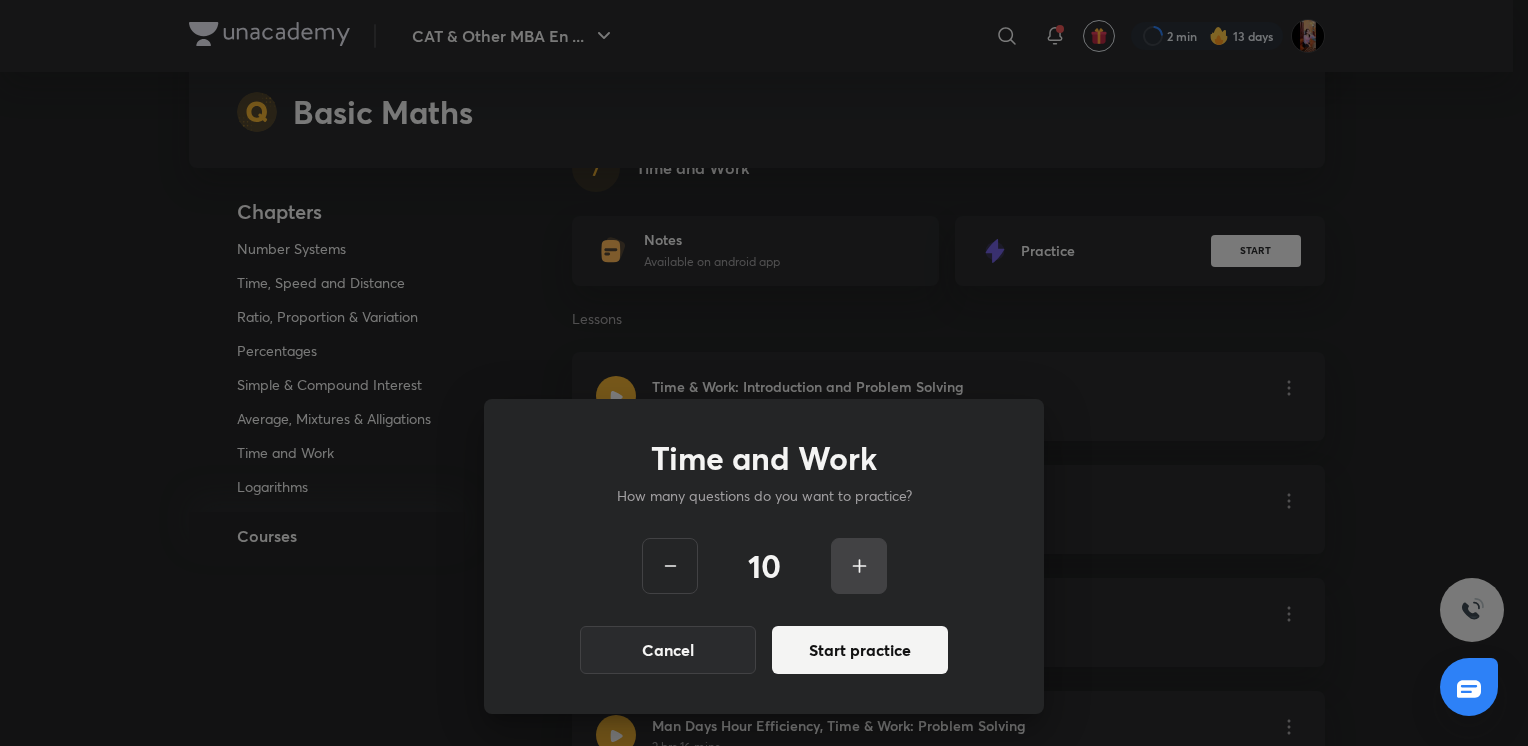 click 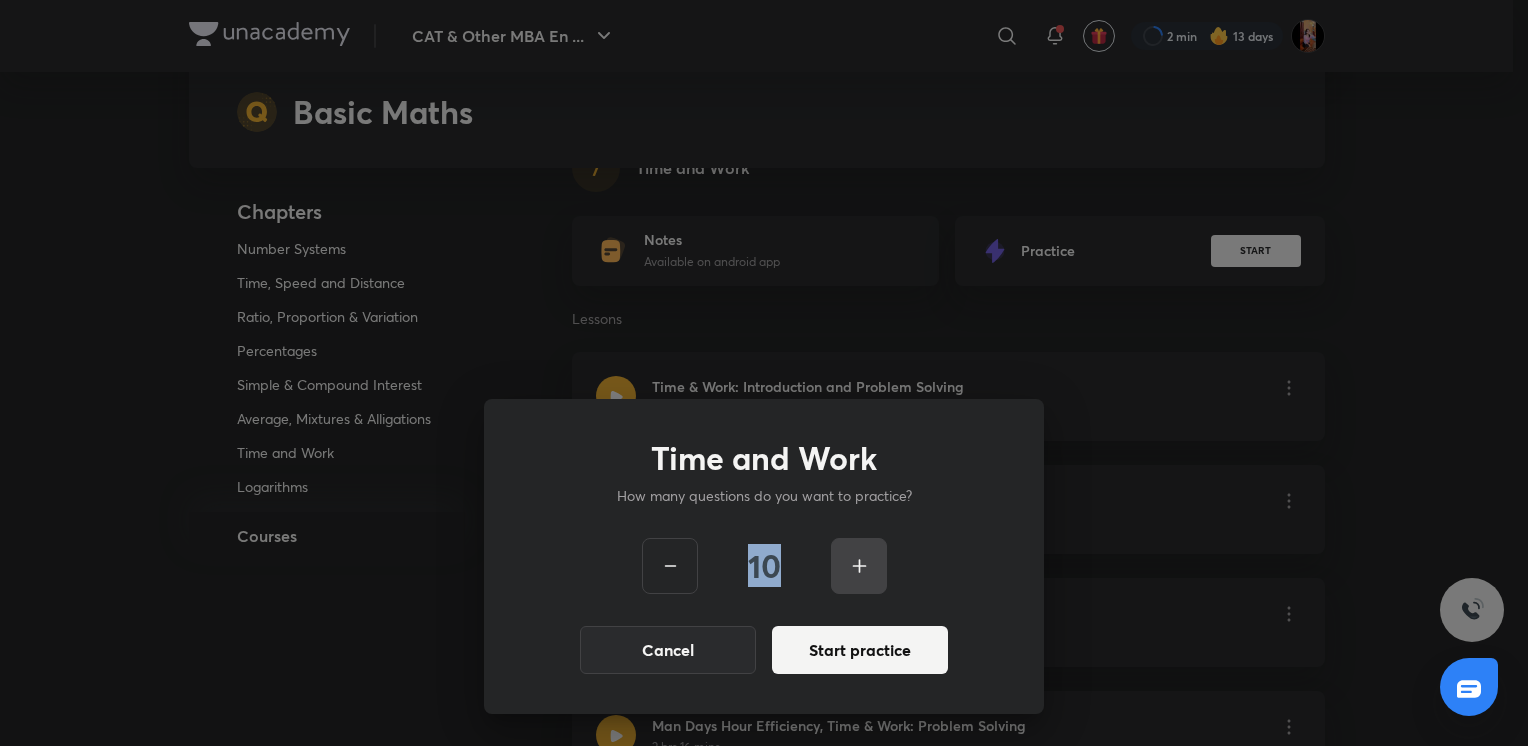click 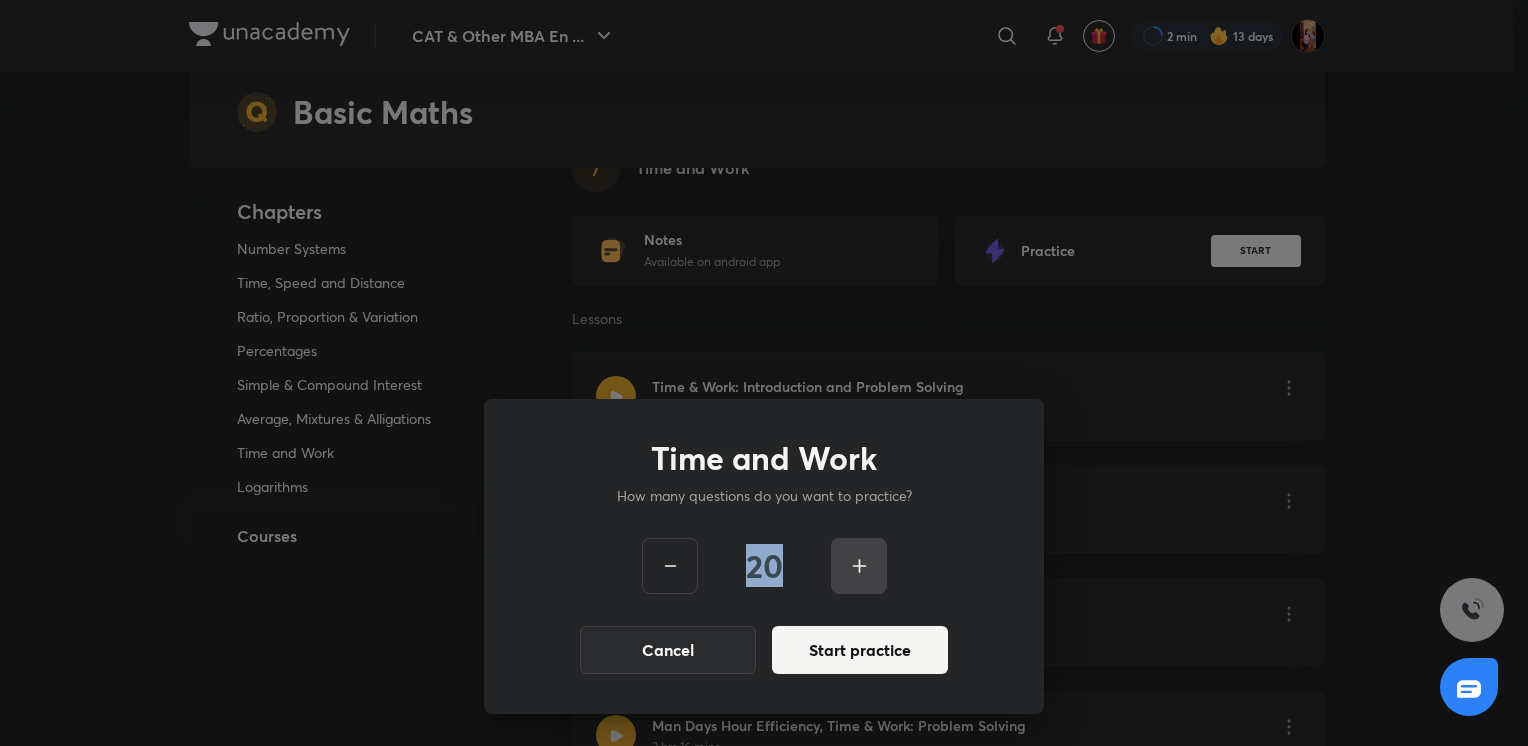 click 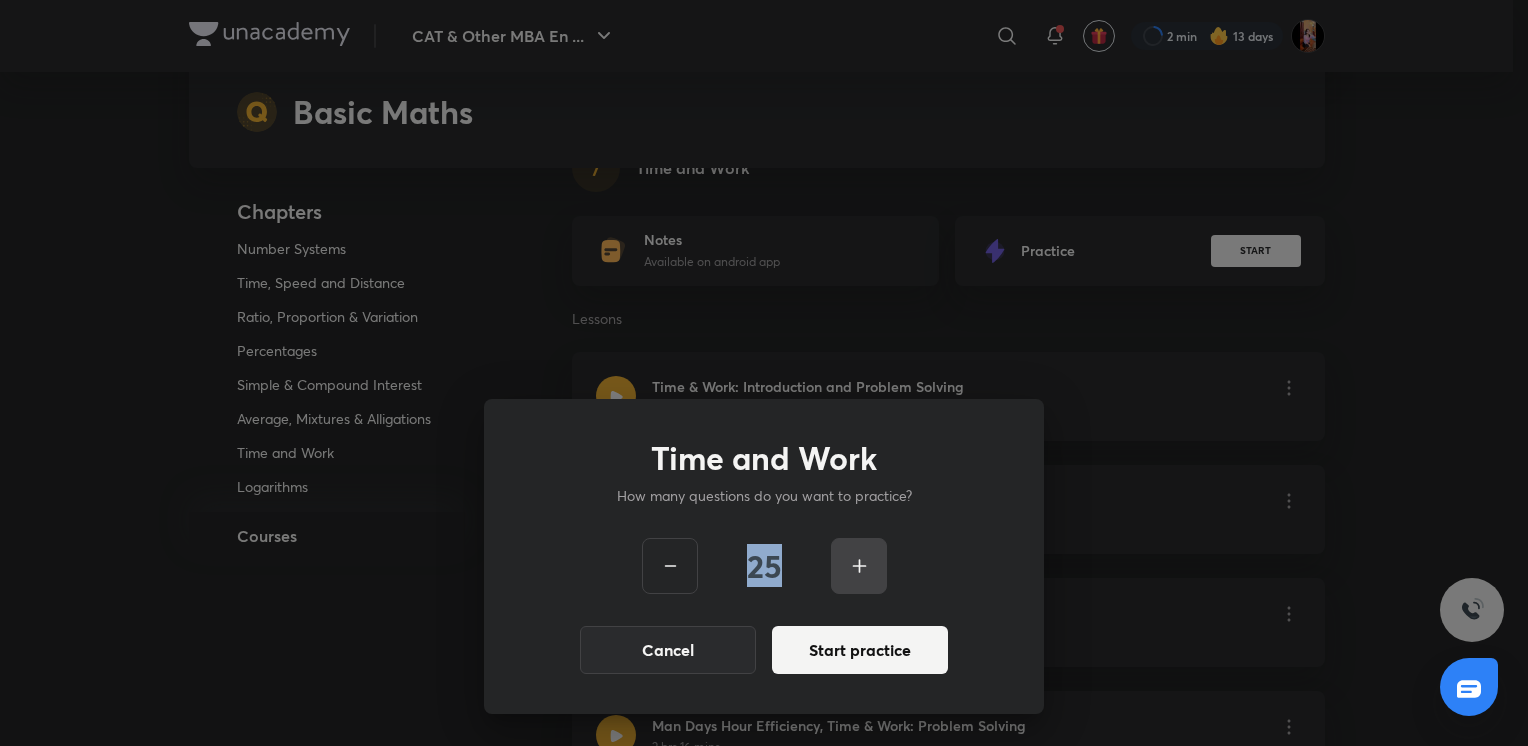 click 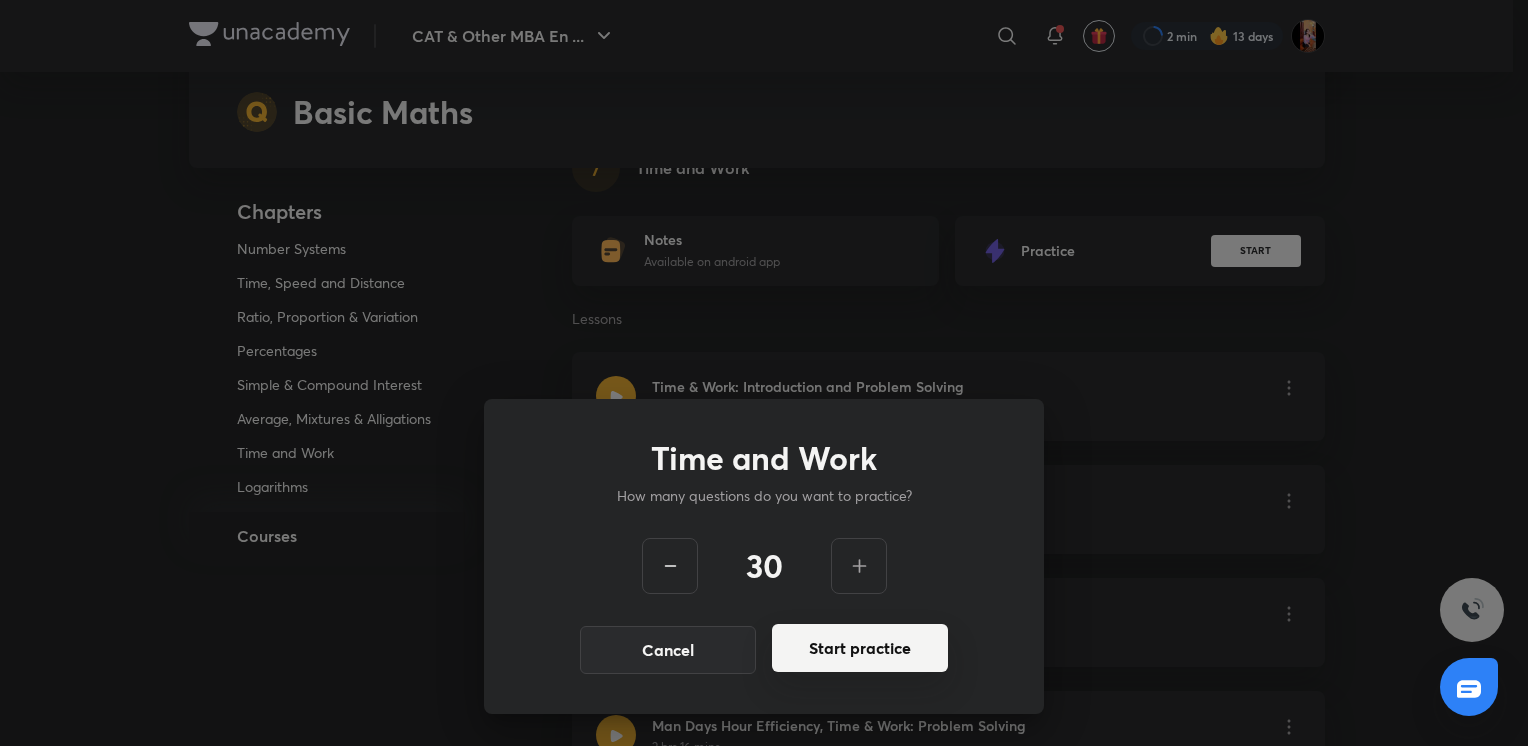 click on "Start practice" at bounding box center (860, 648) 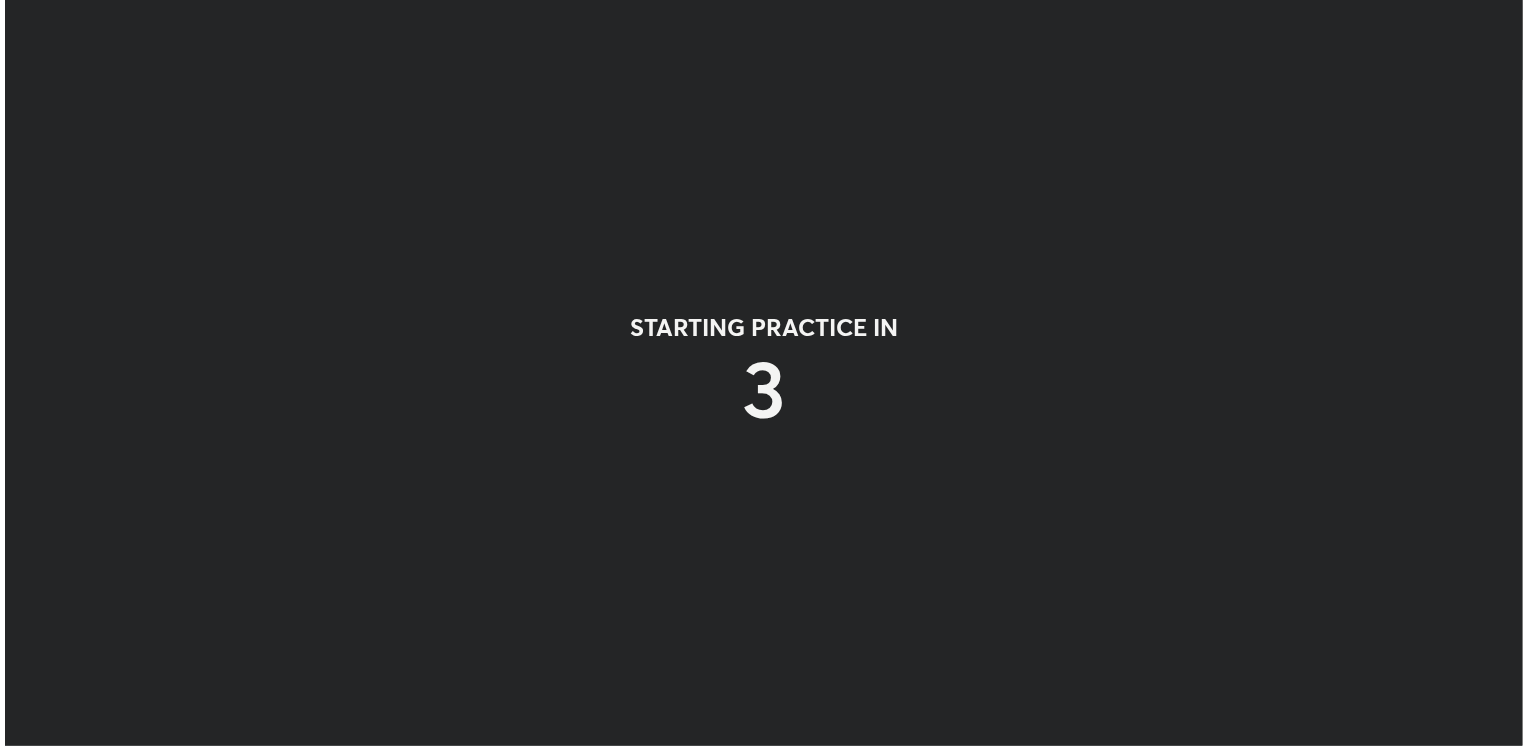 scroll, scrollTop: 0, scrollLeft: 0, axis: both 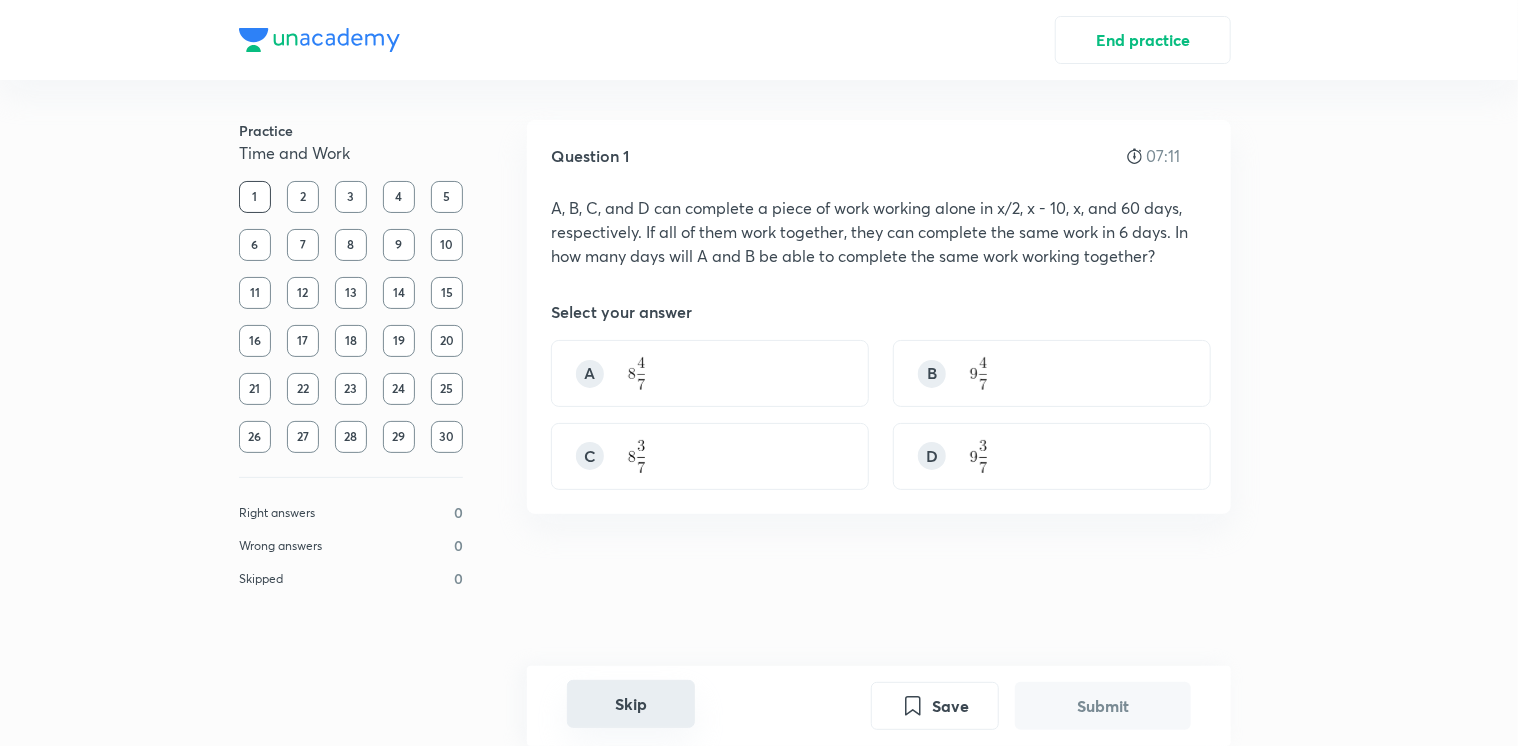 click on "Skip" at bounding box center [631, 704] 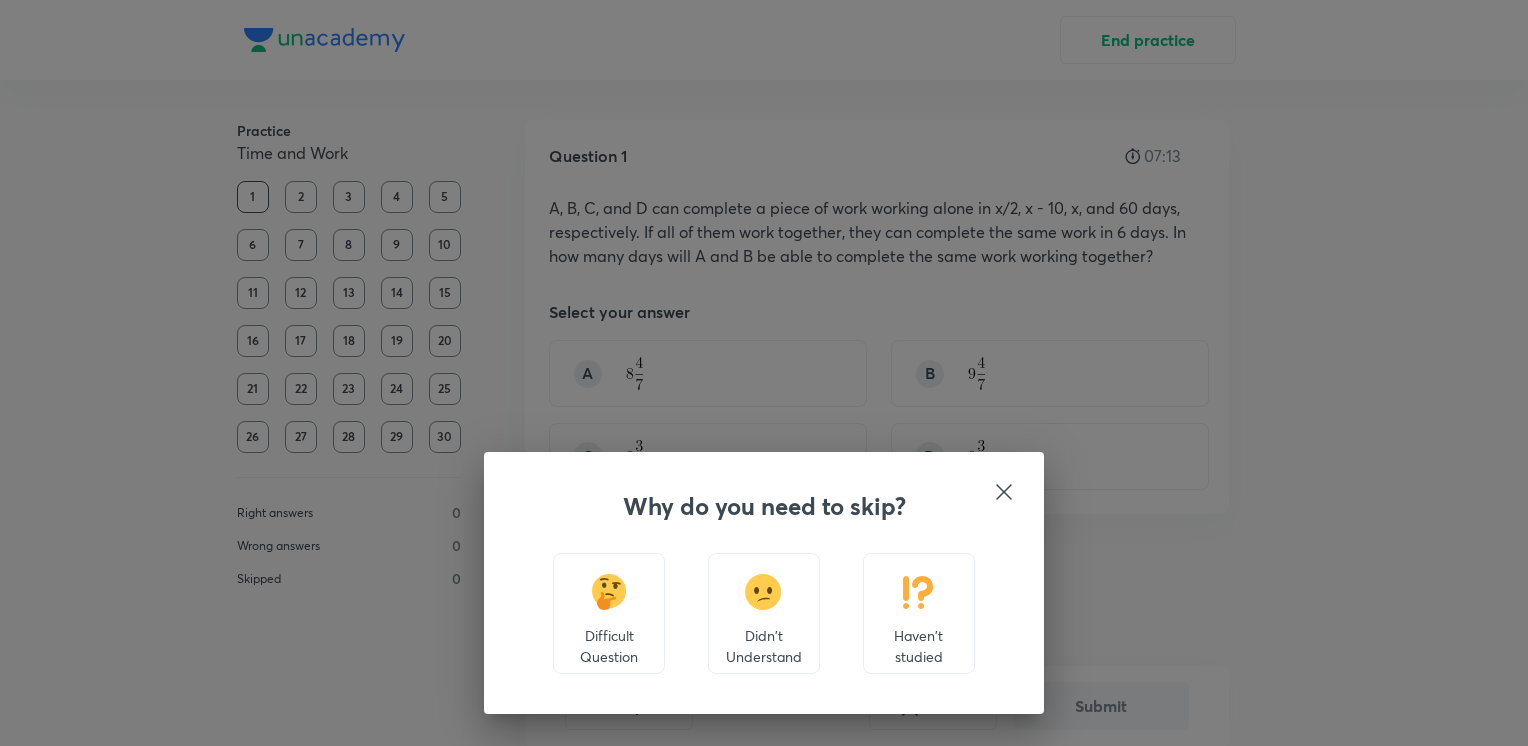 click on "Didn't Understand" at bounding box center (764, 613) 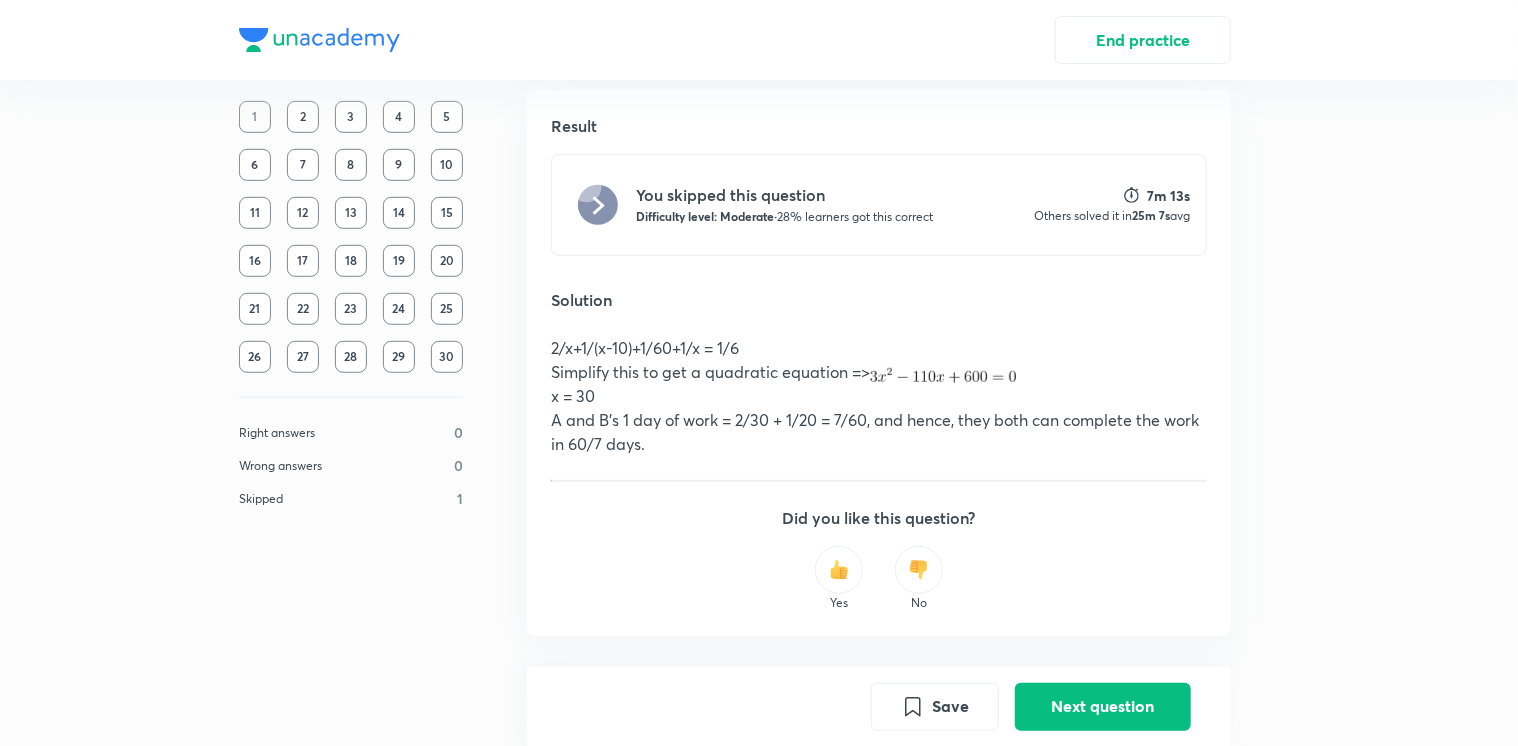 scroll, scrollTop: 511, scrollLeft: 0, axis: vertical 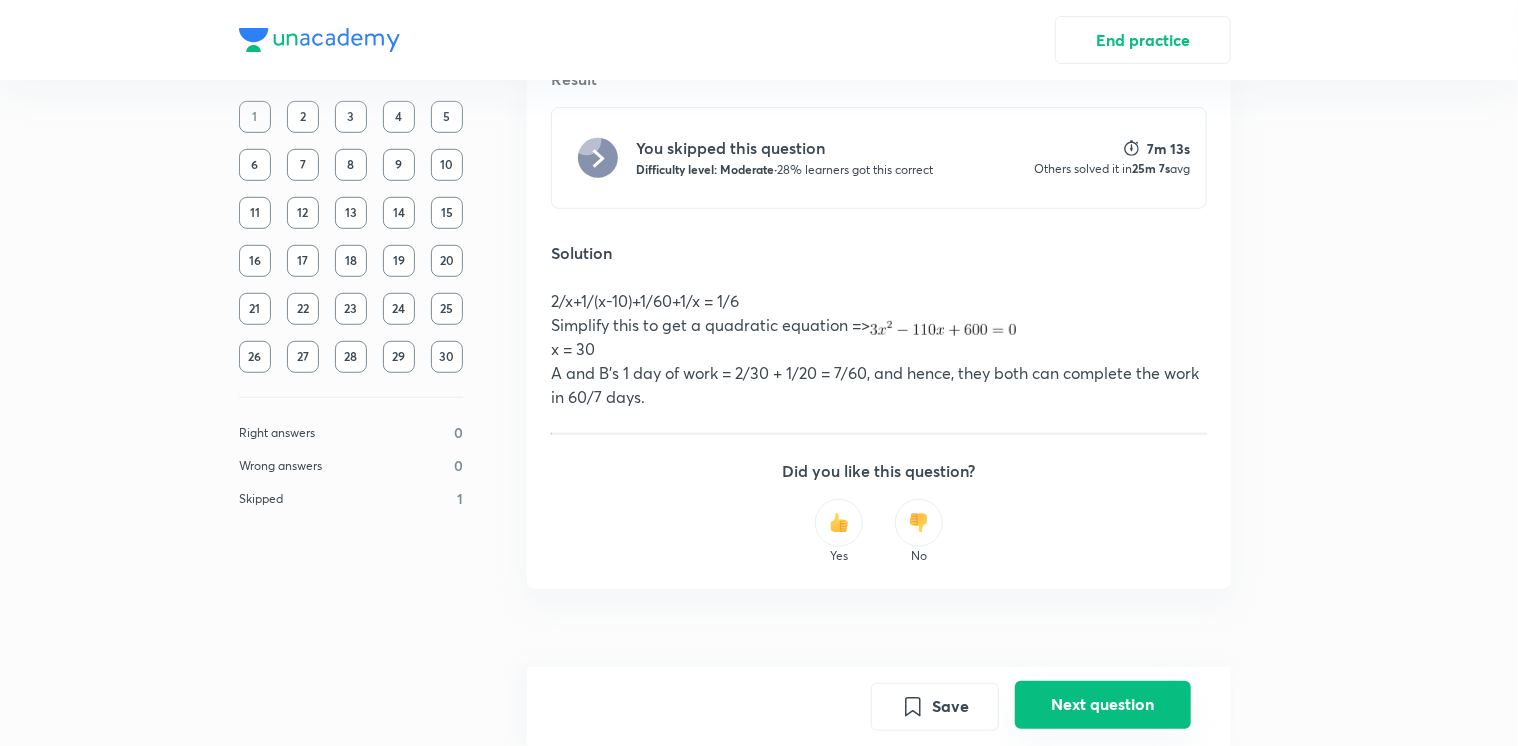 click on "Next question" at bounding box center [1103, 704] 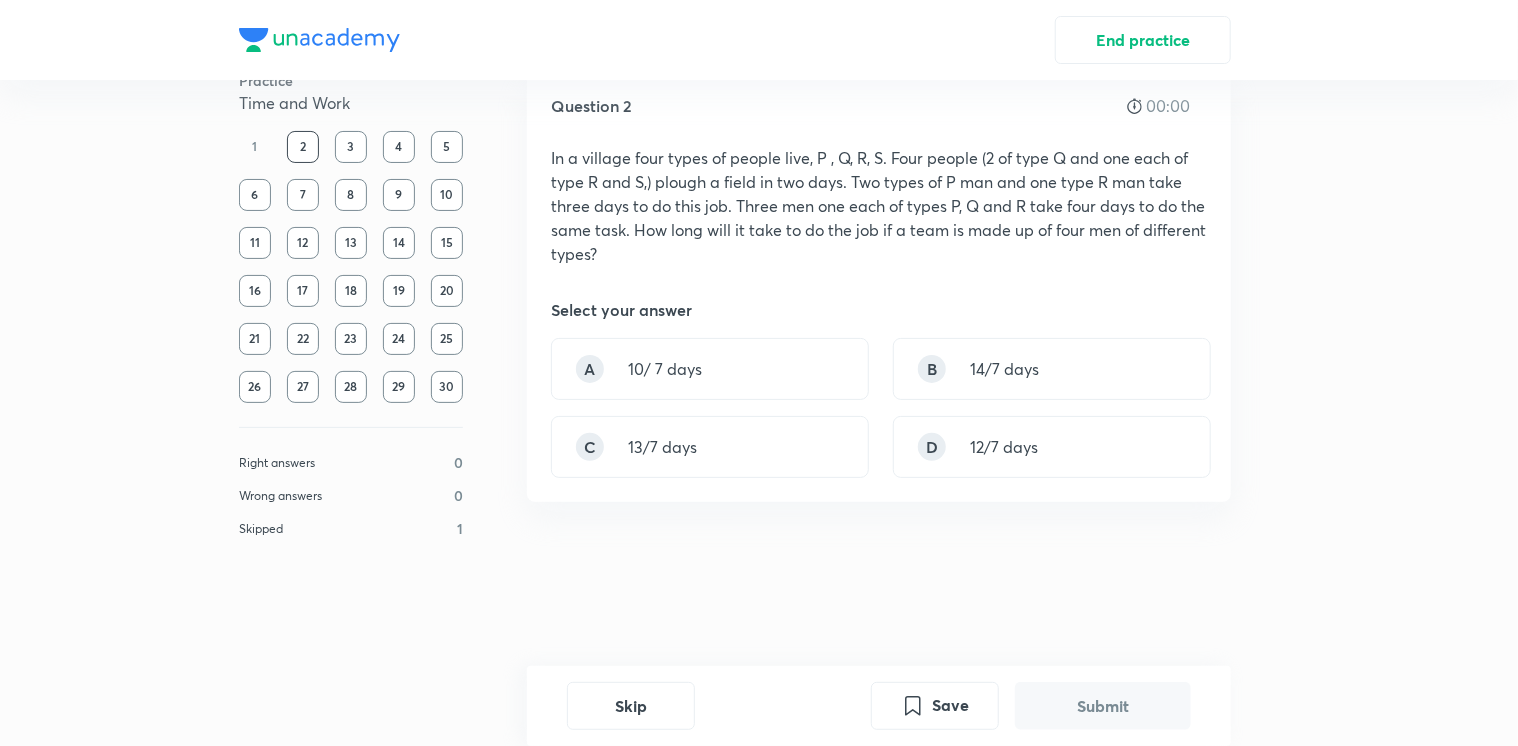 scroll, scrollTop: 0, scrollLeft: 0, axis: both 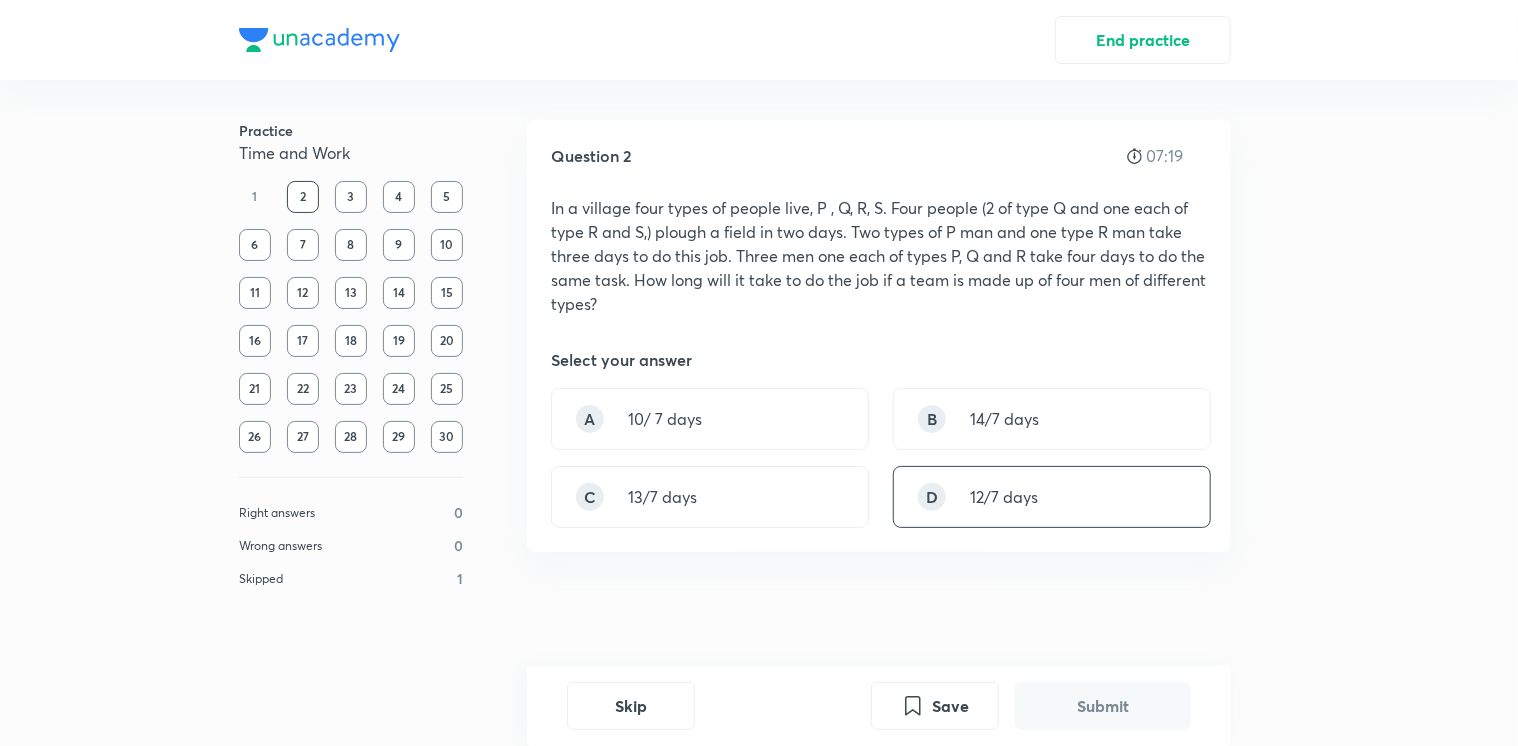 click on "D" at bounding box center (932, 497) 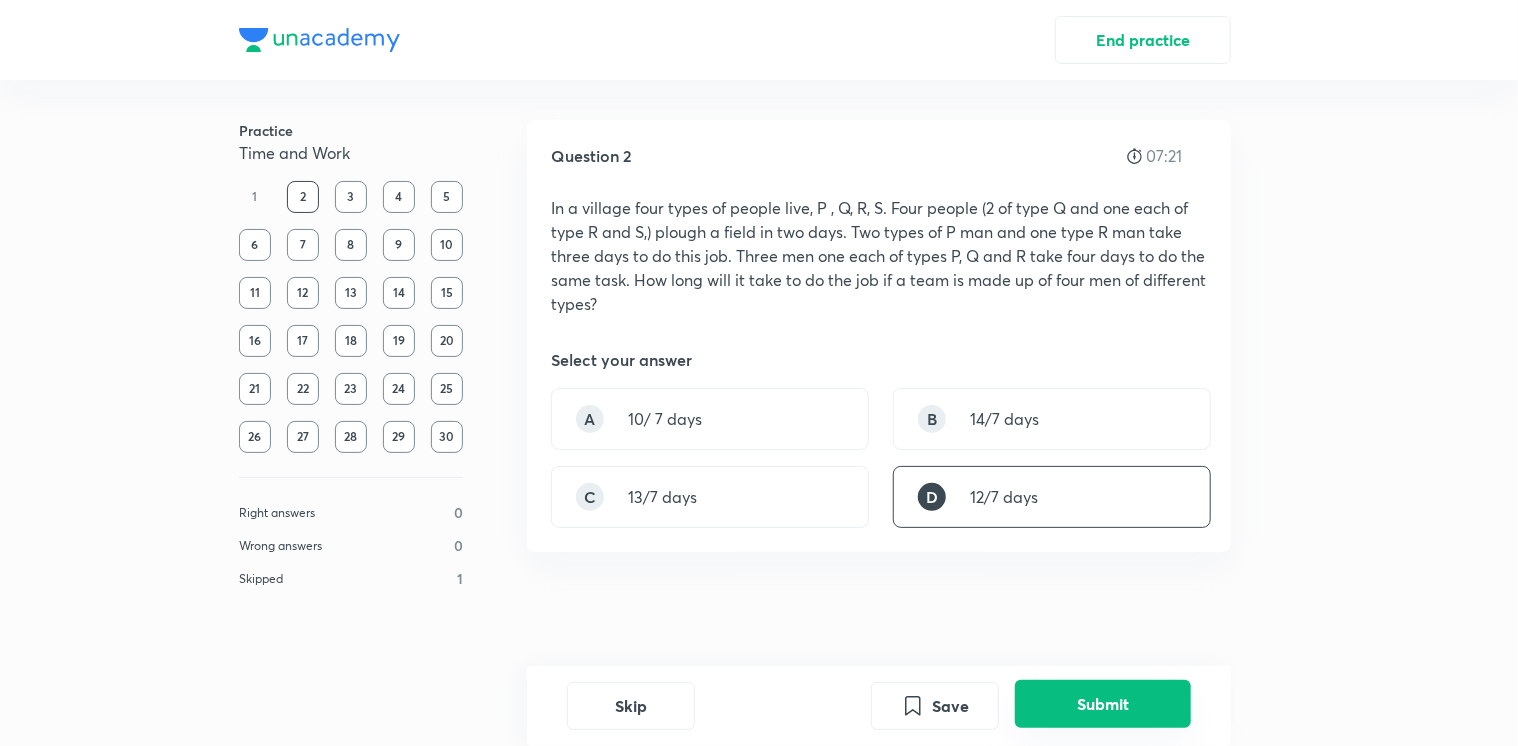 click on "Submit" at bounding box center [1103, 704] 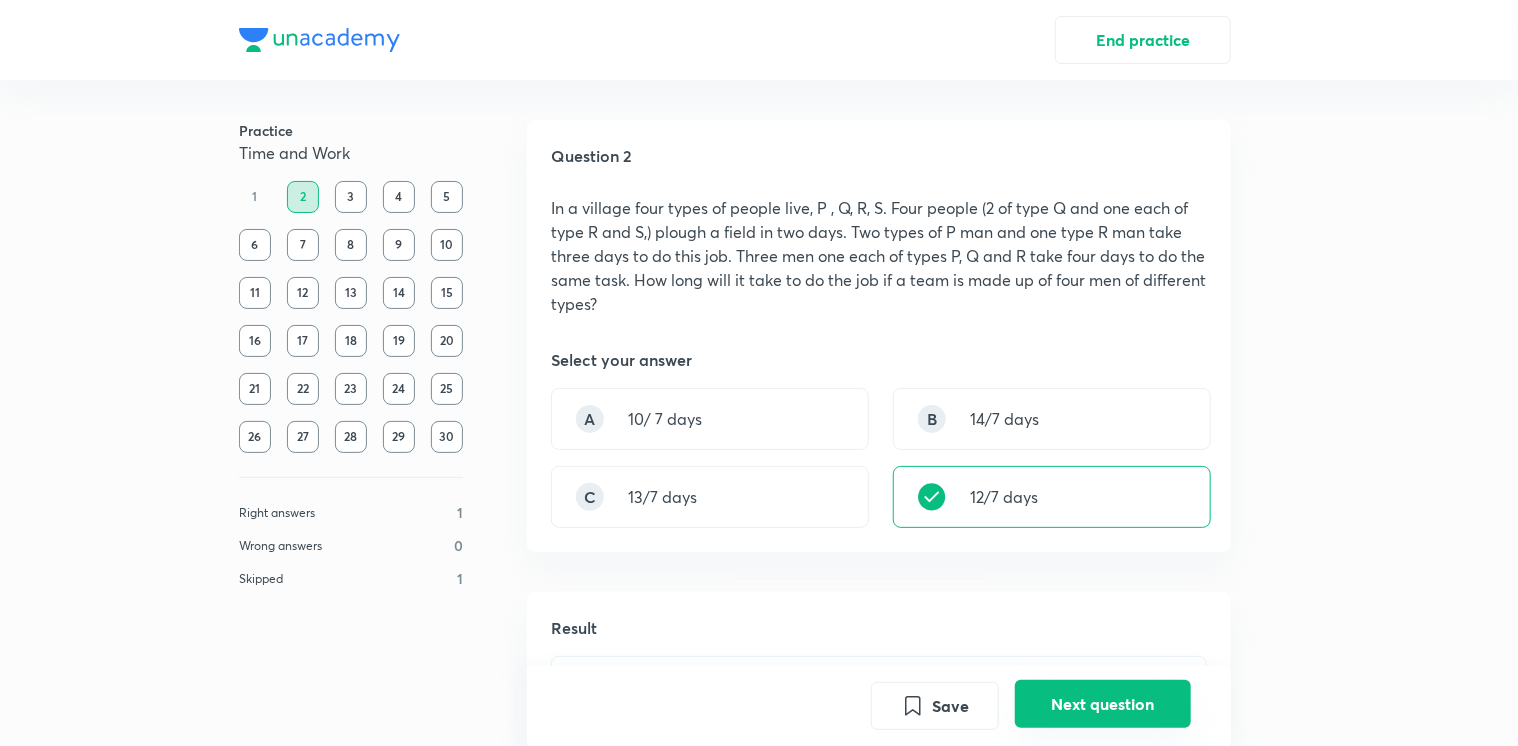 scroll, scrollTop: 591, scrollLeft: 0, axis: vertical 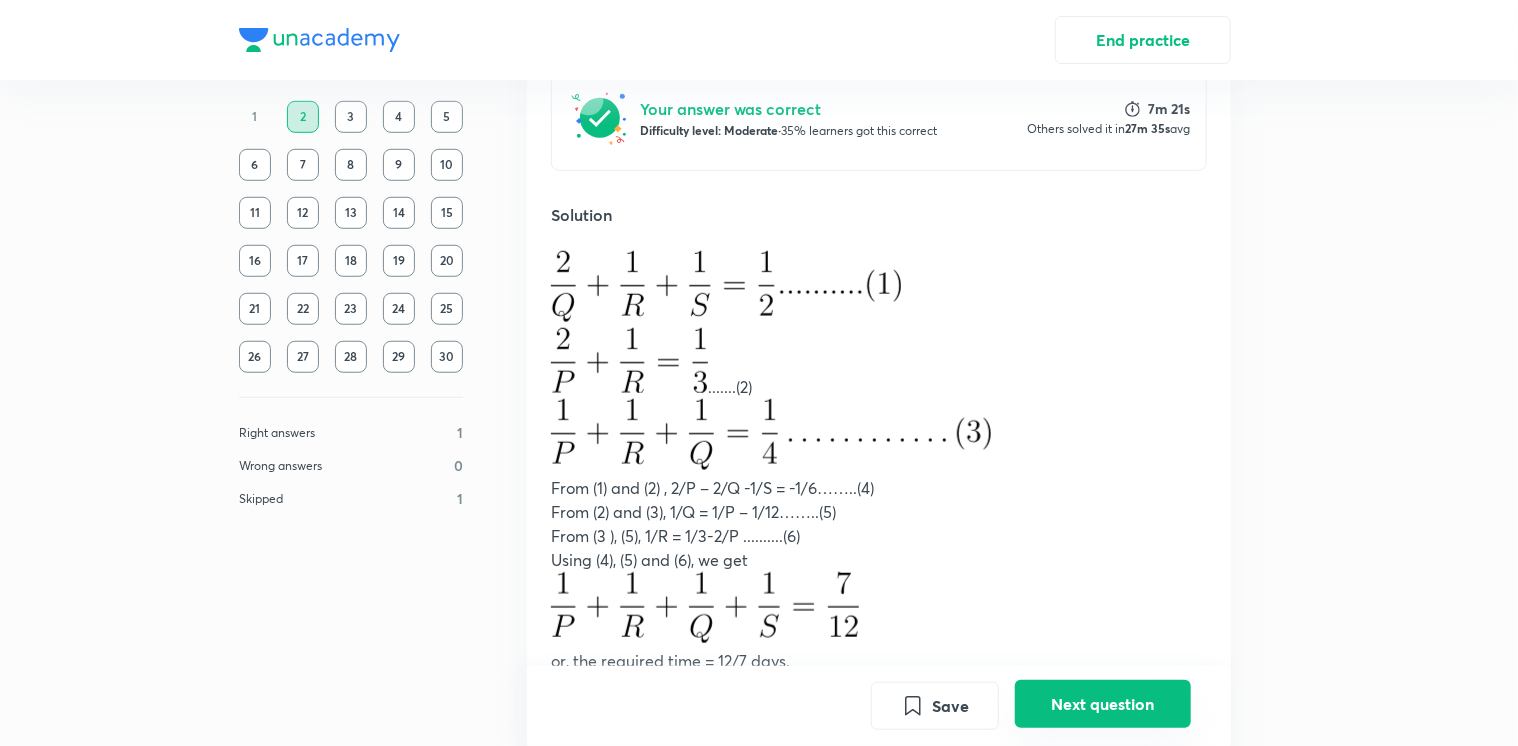 click on "Next question" at bounding box center (1103, 704) 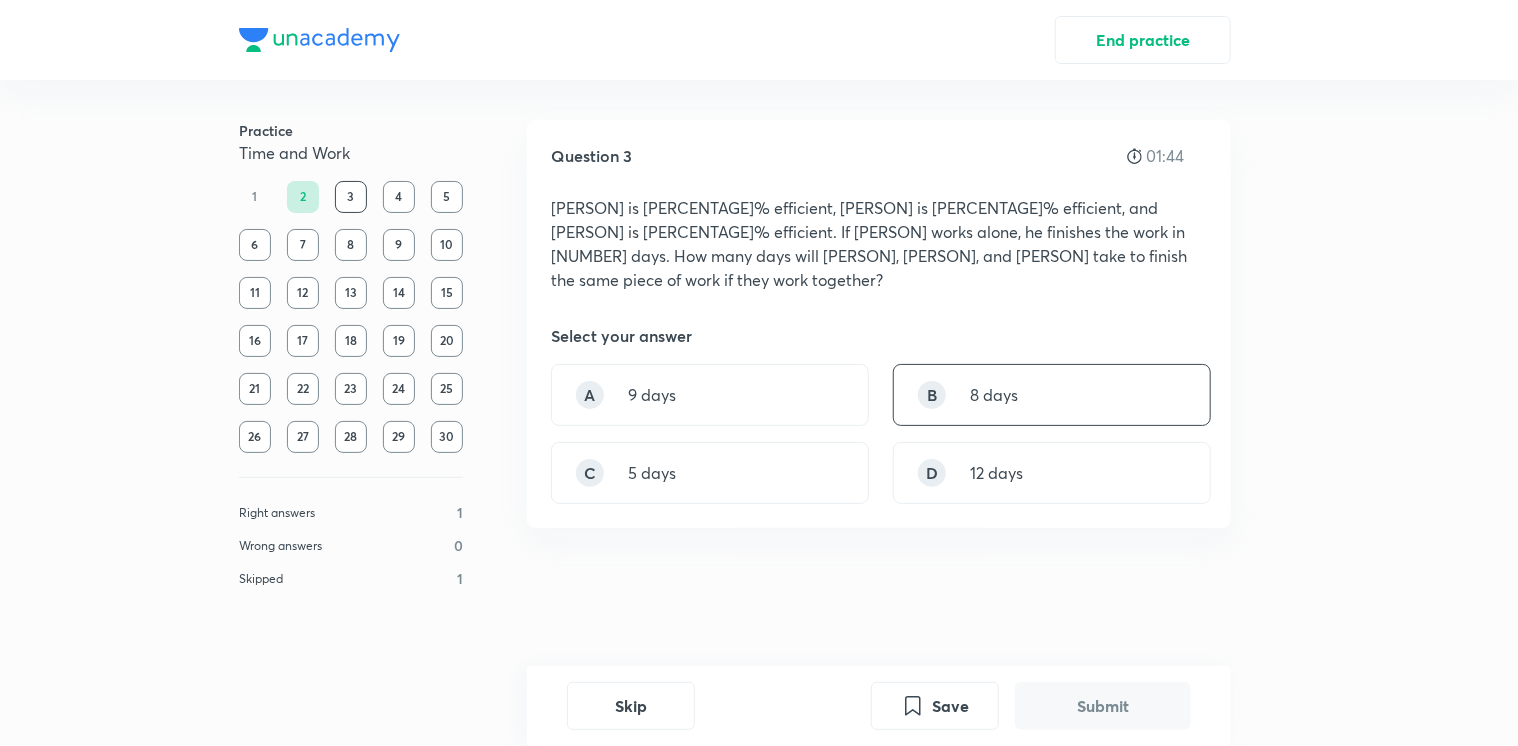 click on "B 8 days" at bounding box center (1052, 395) 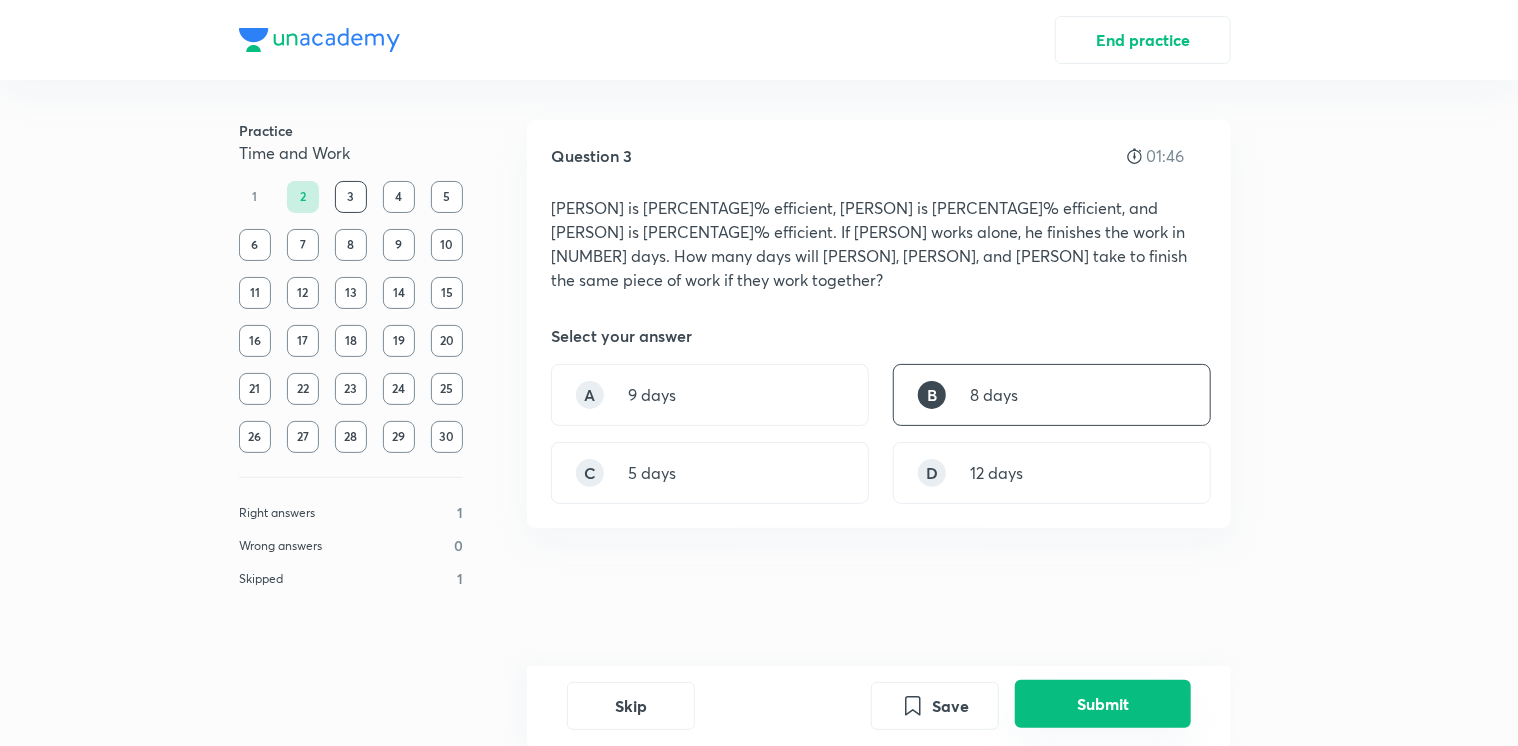 click on "Submit" at bounding box center (1103, 704) 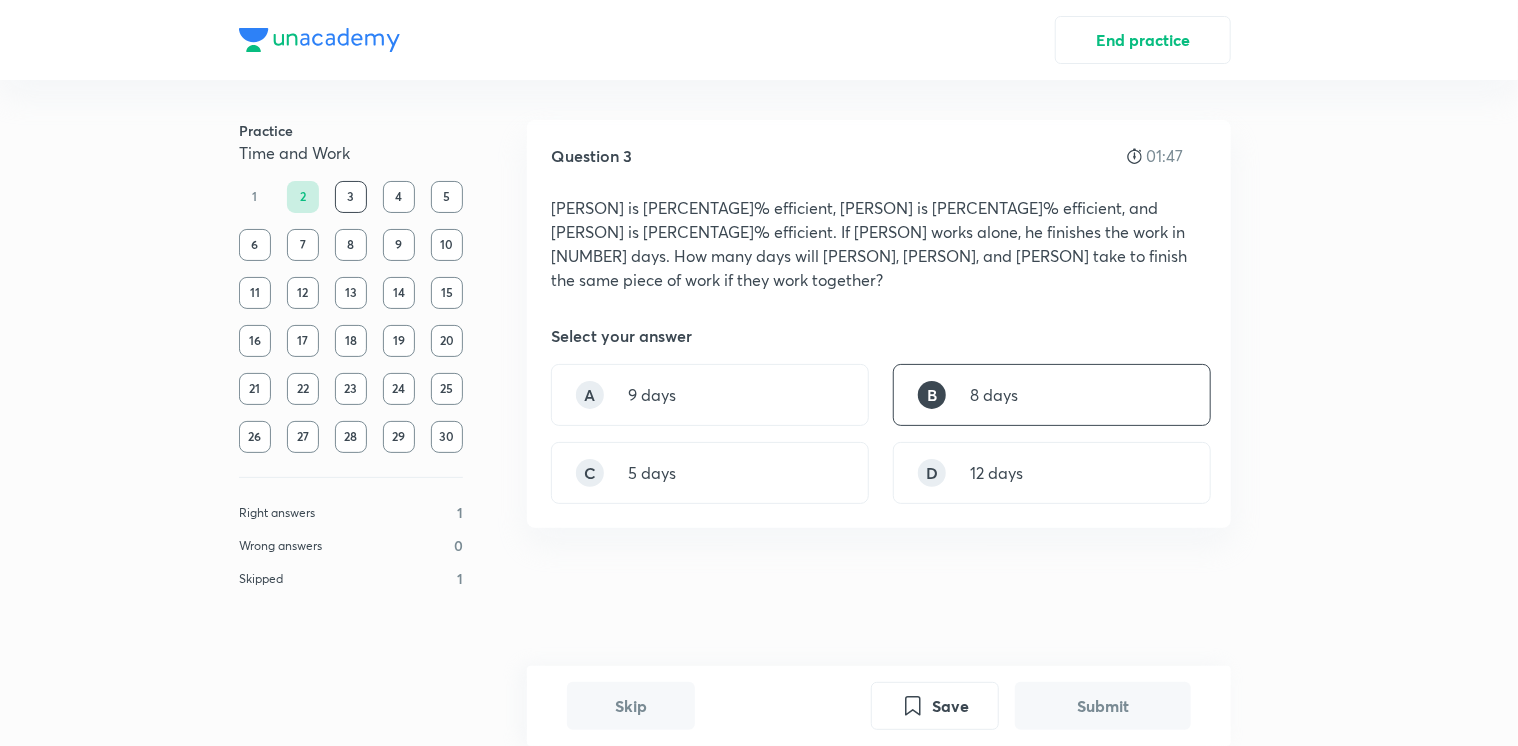 scroll, scrollTop: 543, scrollLeft: 0, axis: vertical 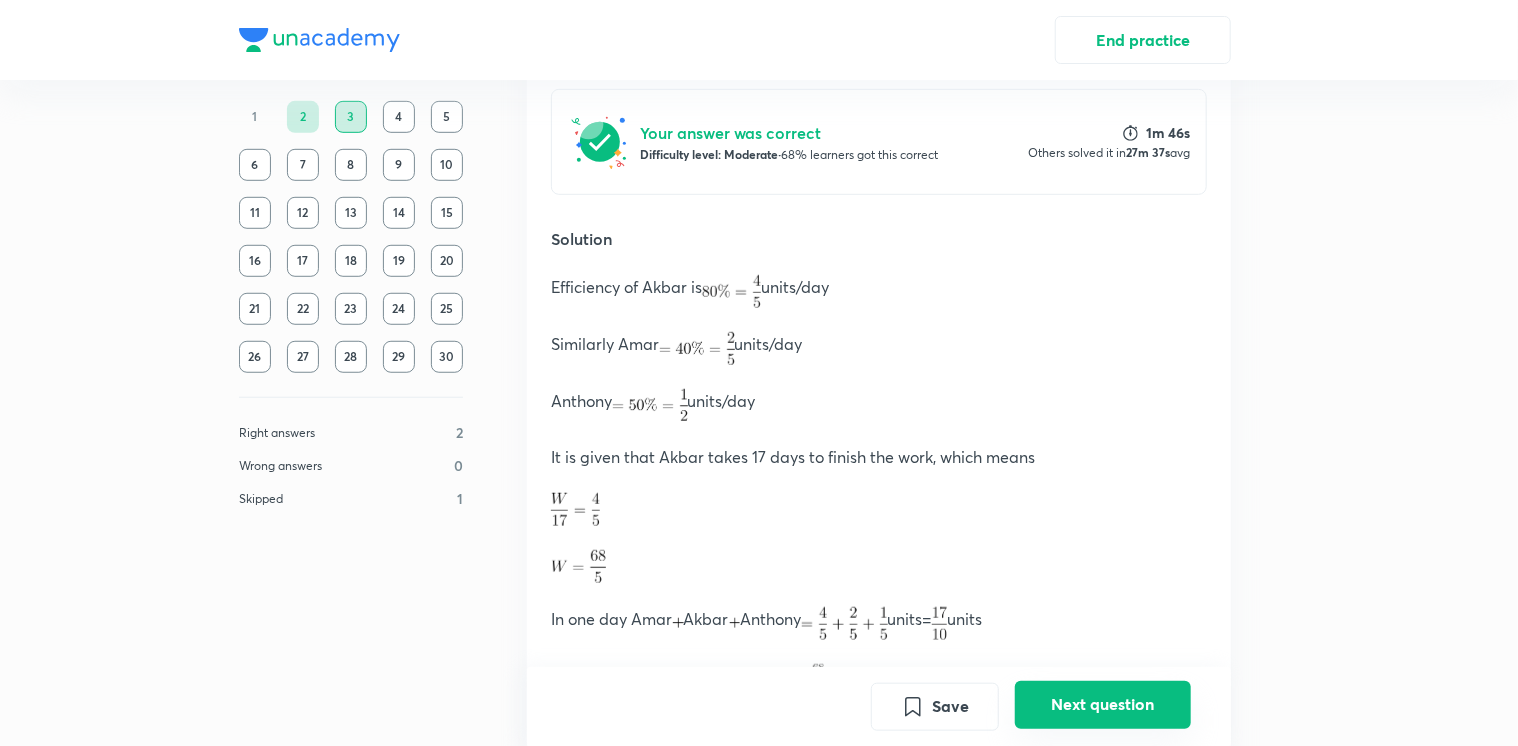click on "Next question" at bounding box center [1103, 704] 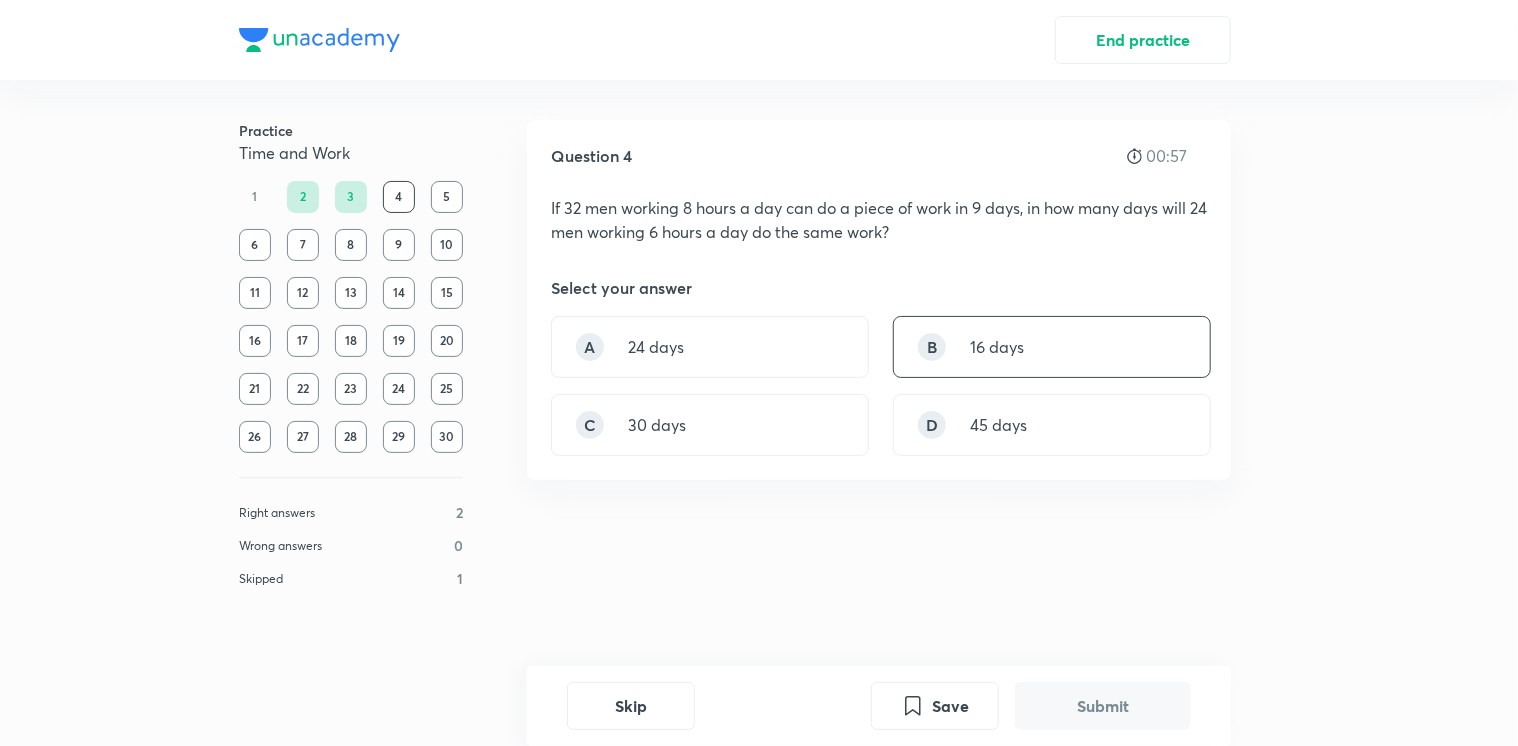 click on "B 16 days" at bounding box center (1052, 347) 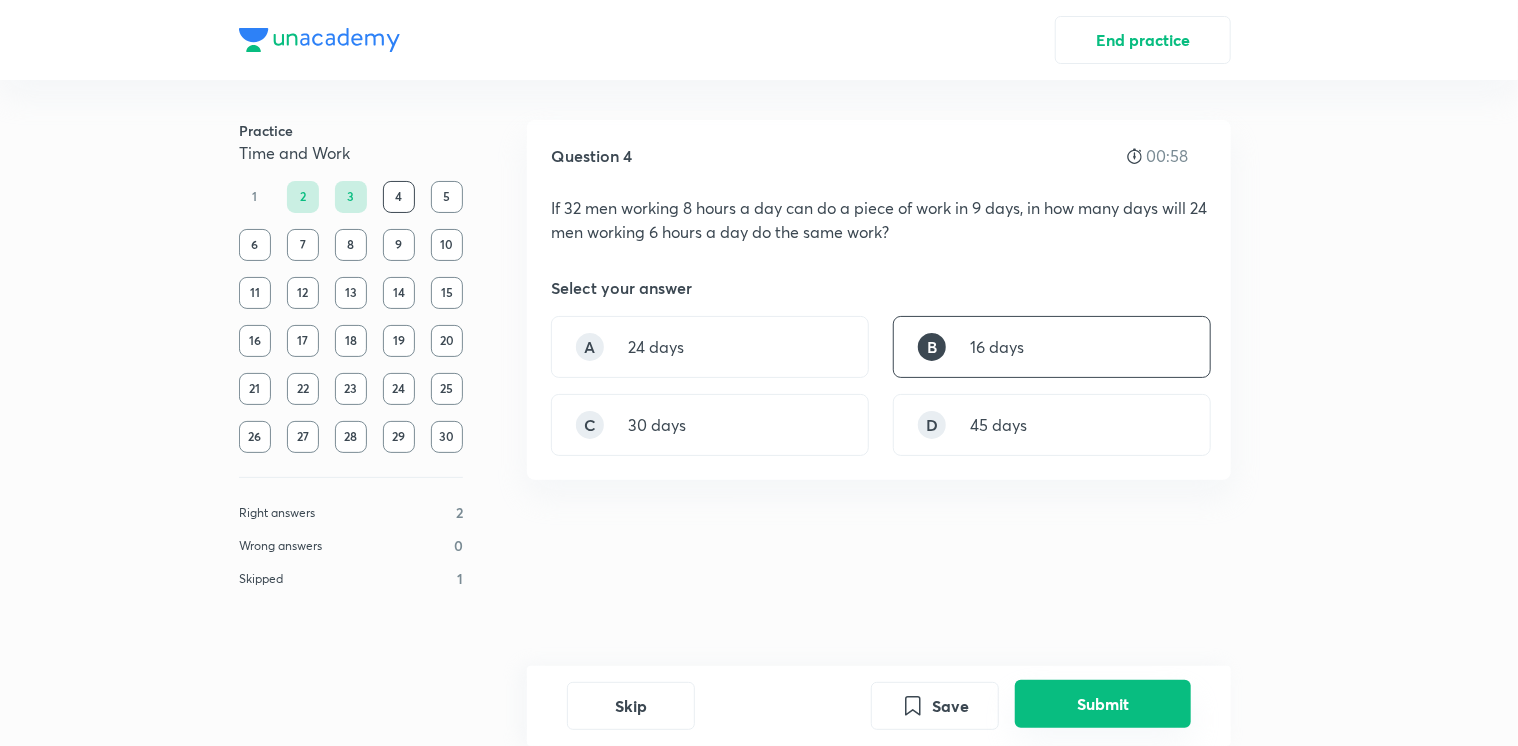 click on "Submit" at bounding box center [1103, 704] 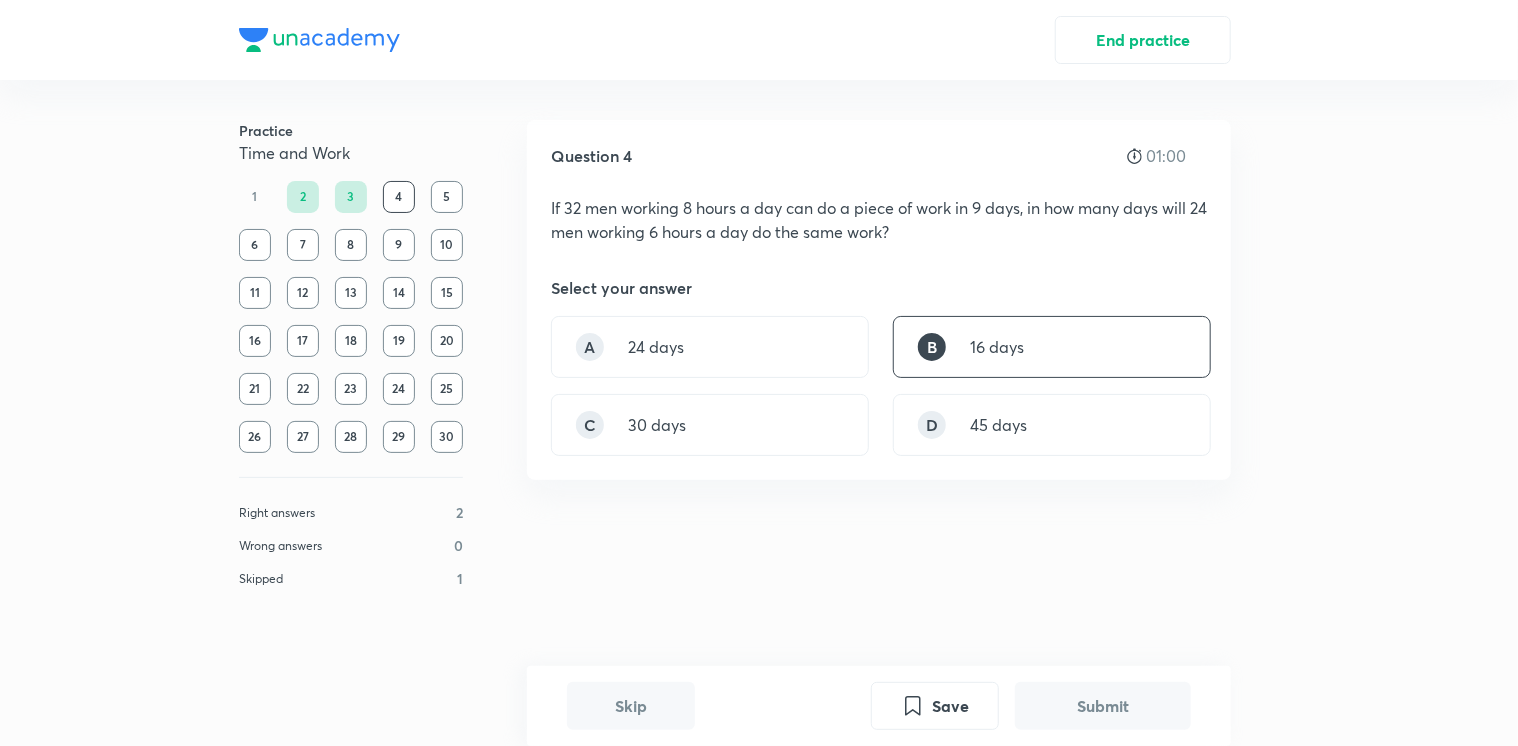 scroll, scrollTop: 436, scrollLeft: 0, axis: vertical 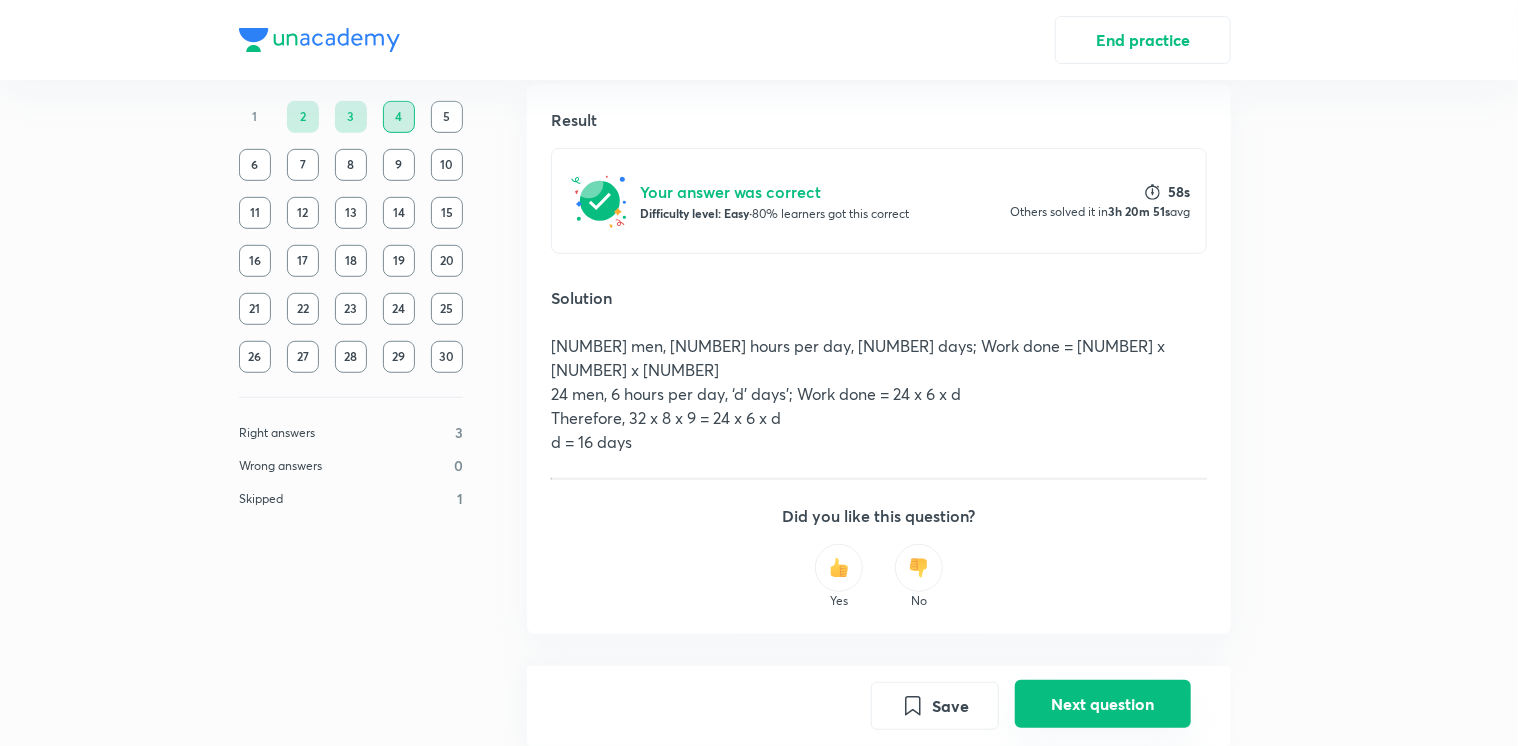 click on "Next question" at bounding box center (1103, 704) 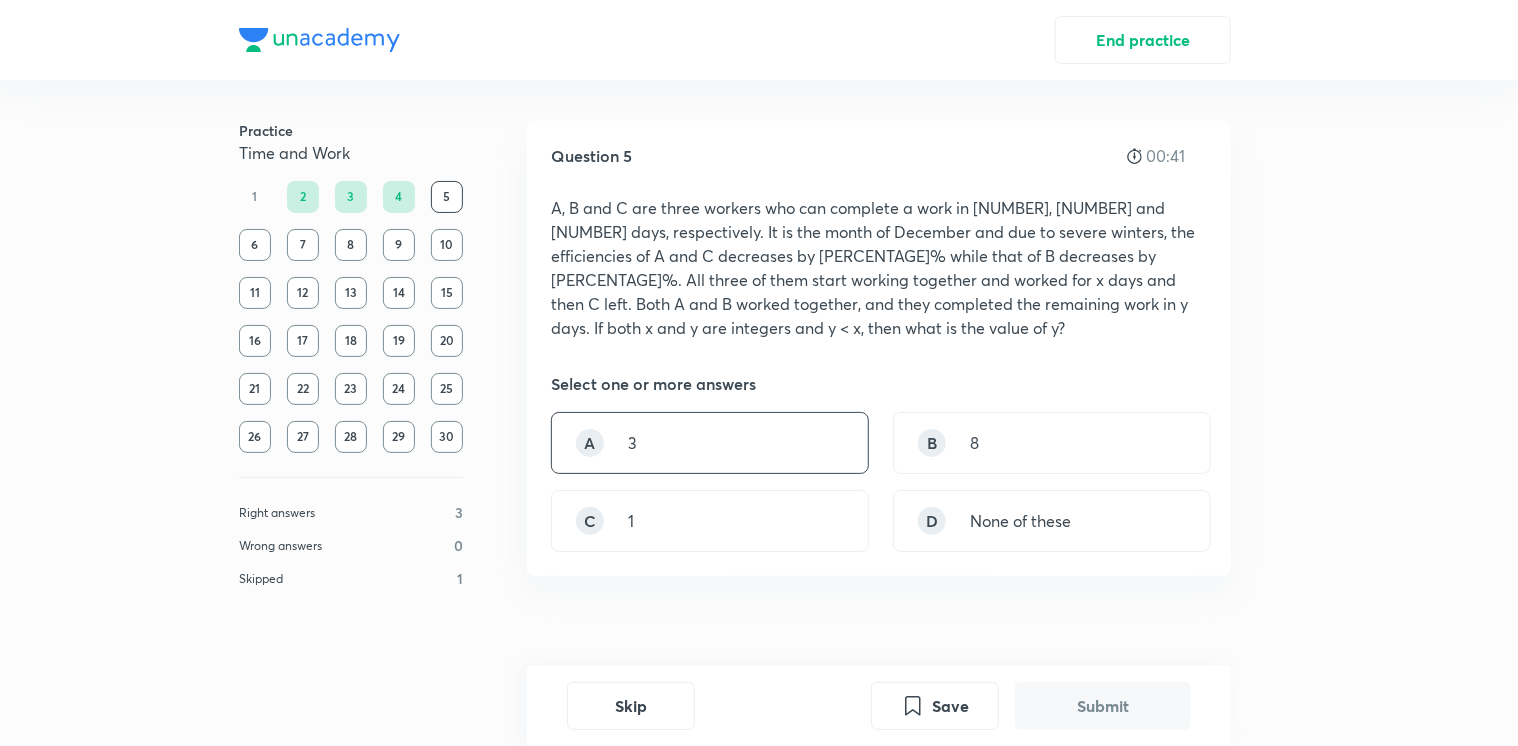 click on "A 3" at bounding box center [710, 443] 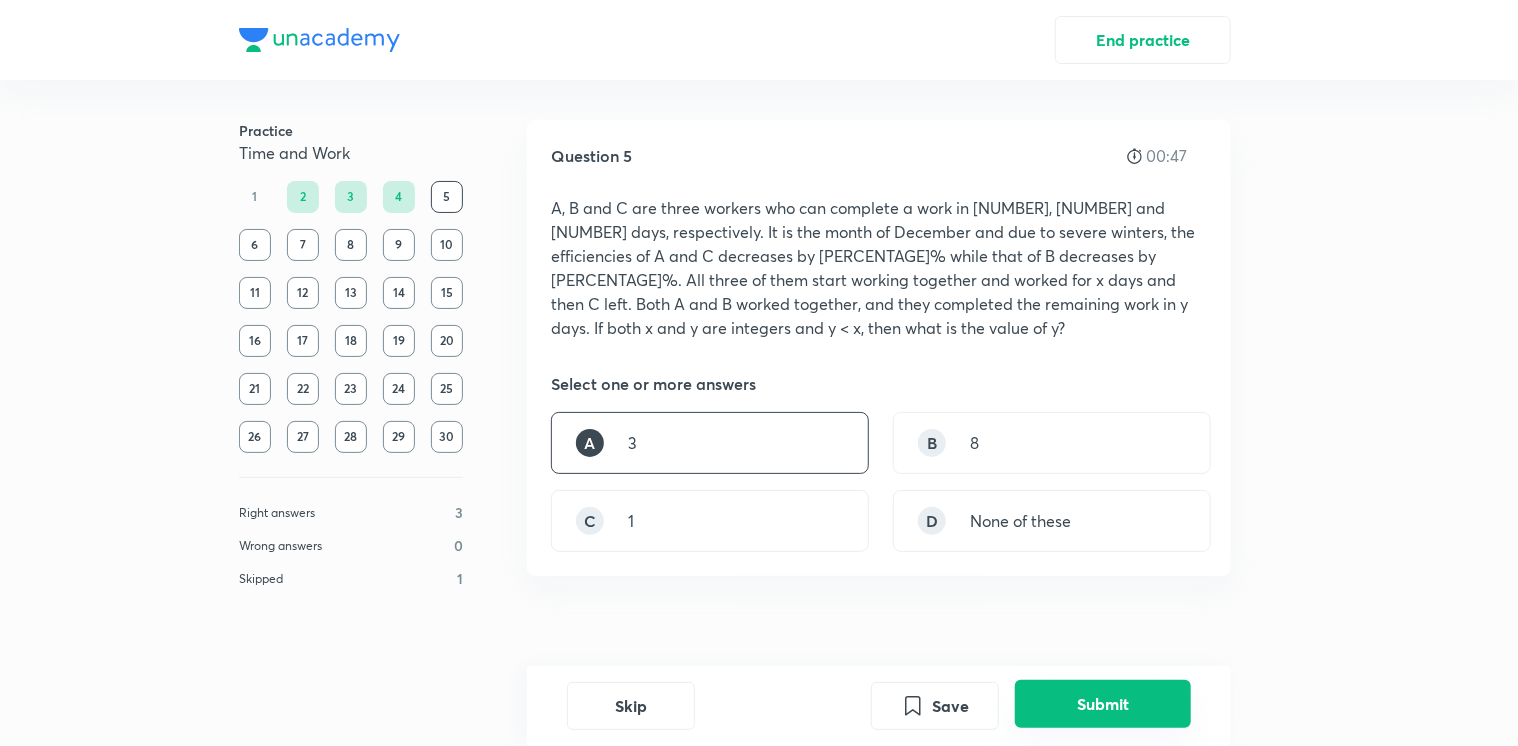 click on "Submit" at bounding box center (1103, 704) 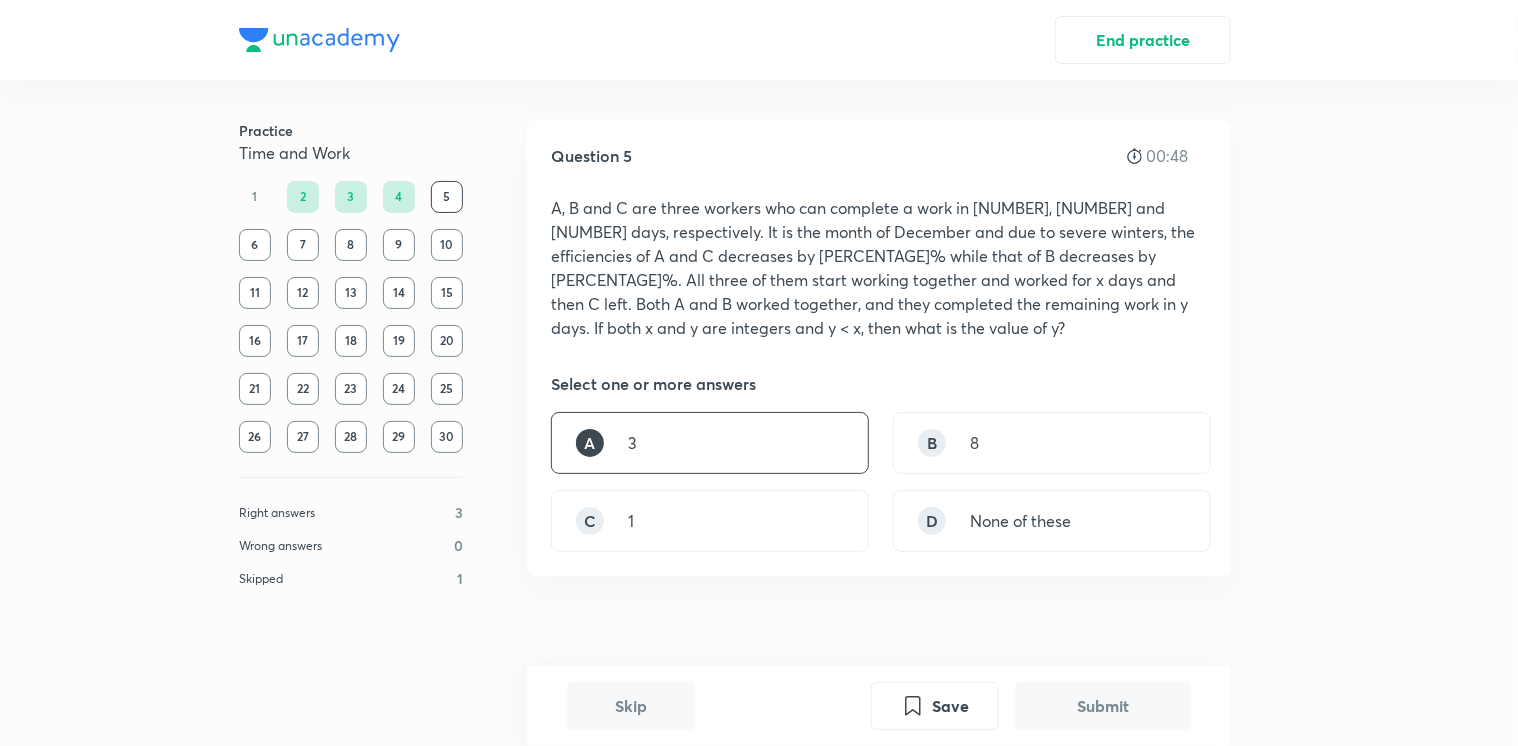 scroll, scrollTop: 615, scrollLeft: 0, axis: vertical 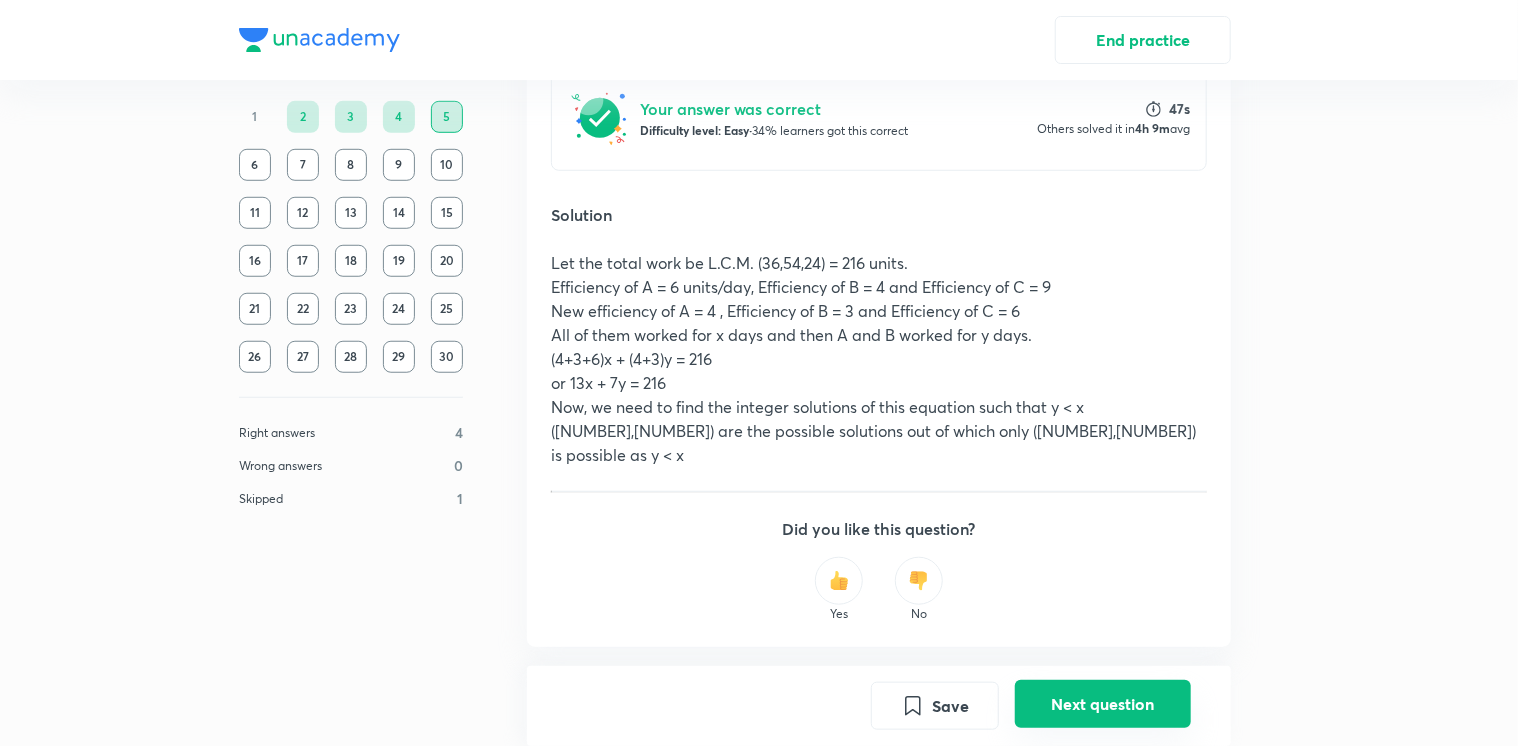 click on "Next question" at bounding box center (1103, 704) 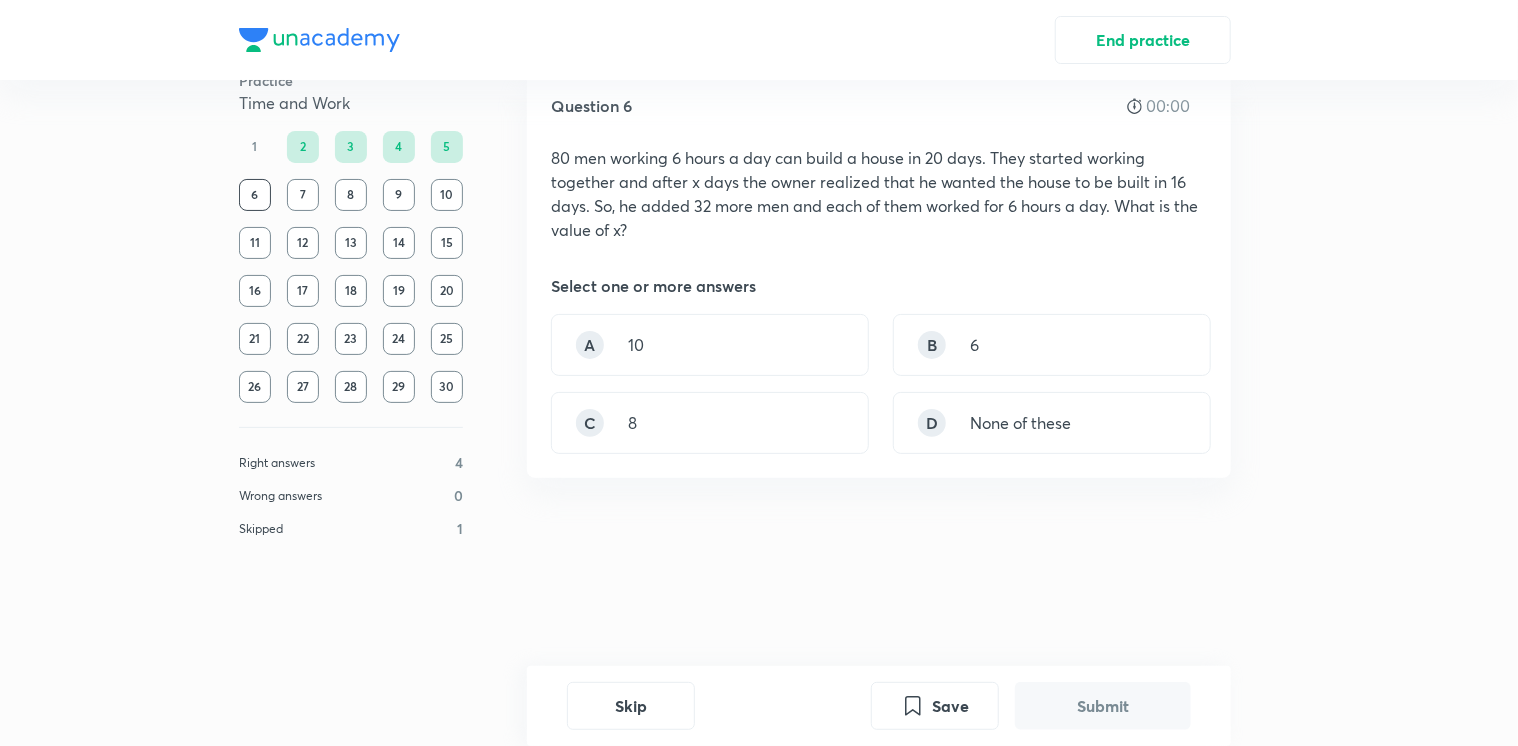 scroll, scrollTop: 0, scrollLeft: 0, axis: both 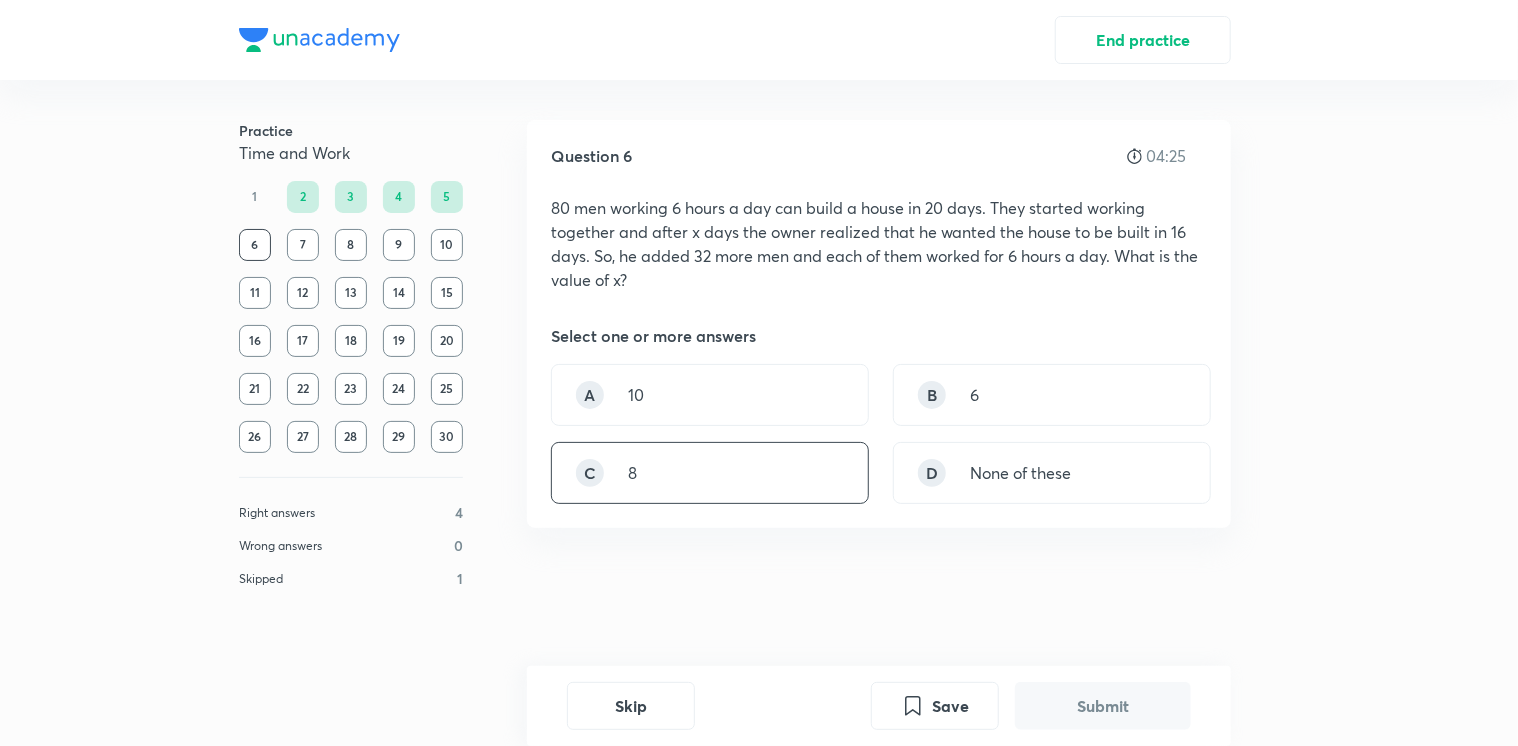 click on "C 8" at bounding box center (710, 473) 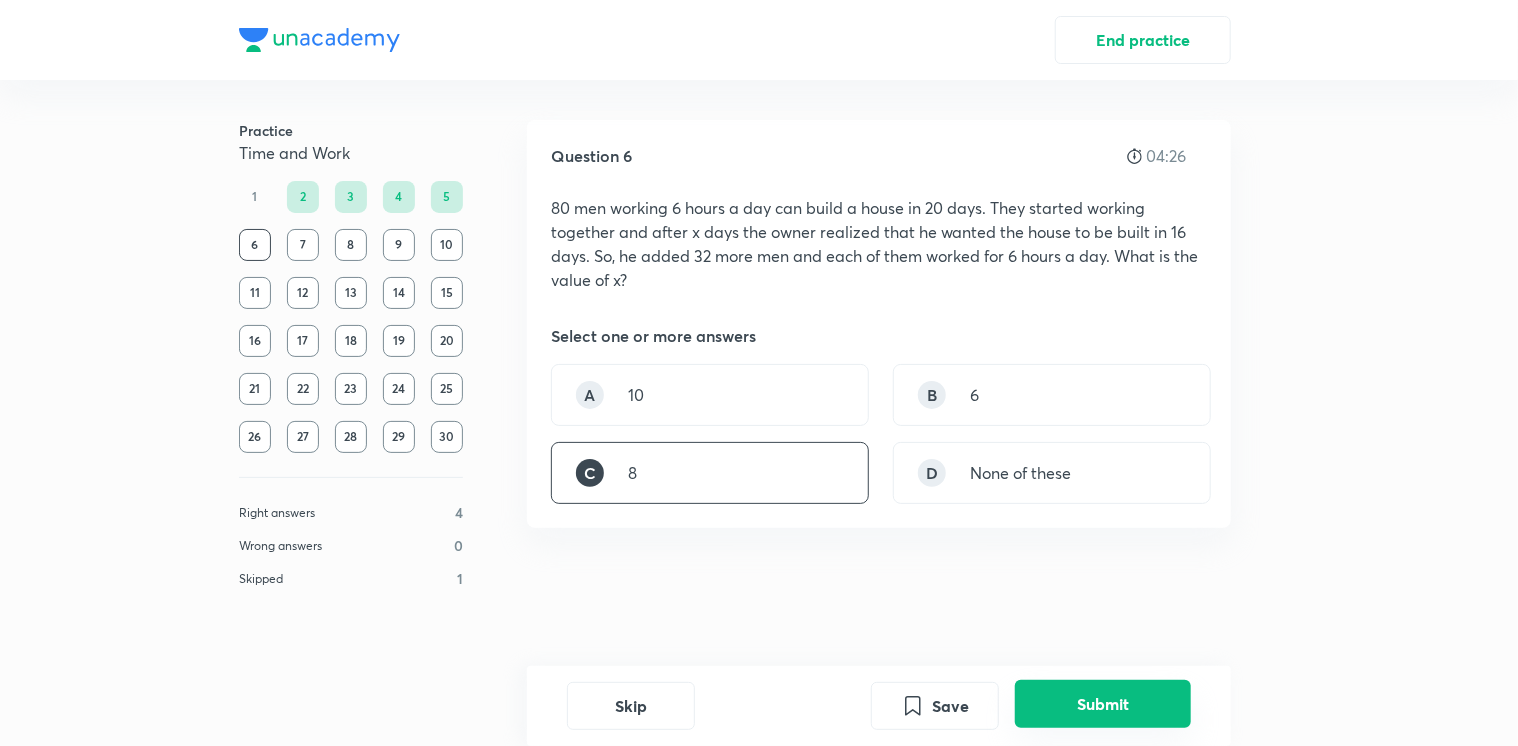 click on "Submit" at bounding box center (1103, 704) 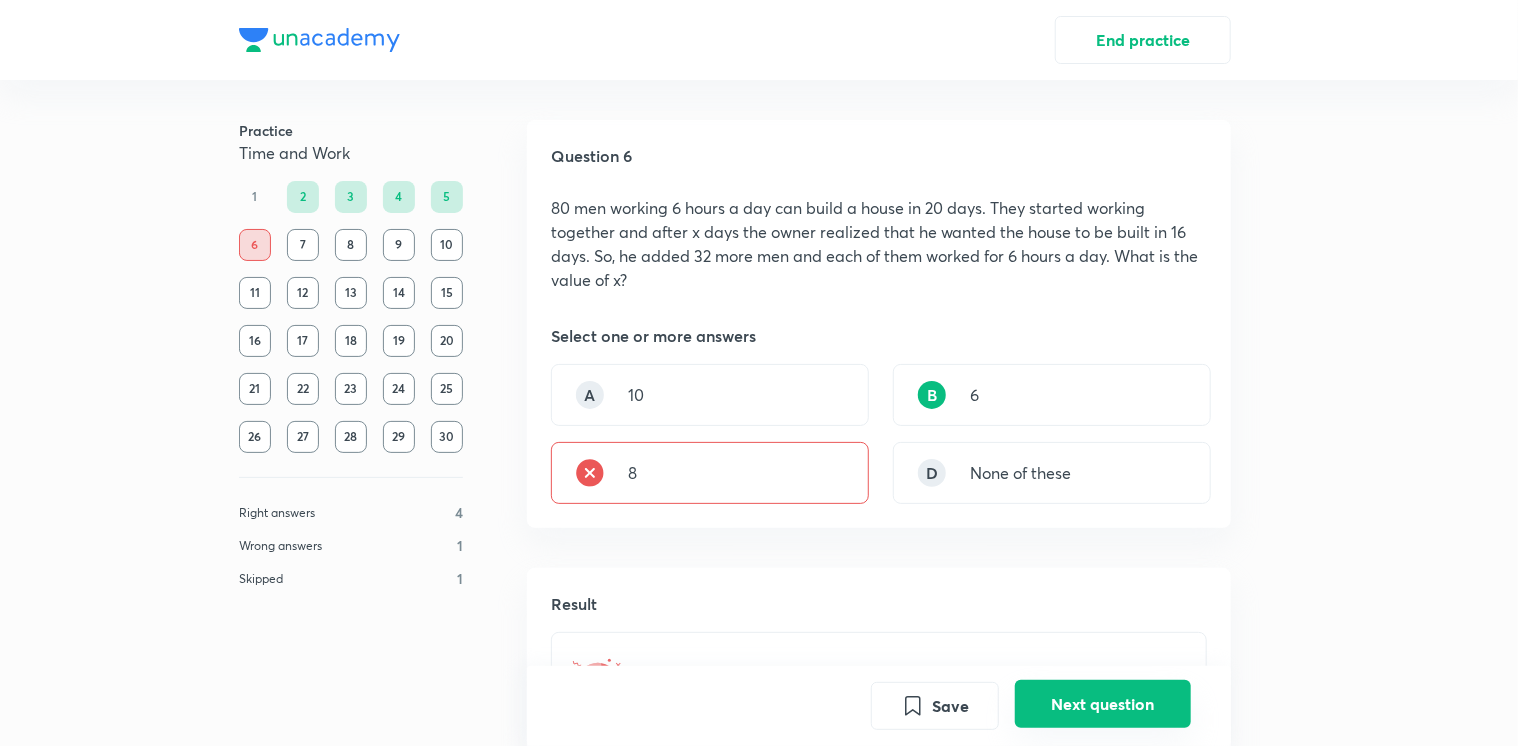 scroll, scrollTop: 556, scrollLeft: 0, axis: vertical 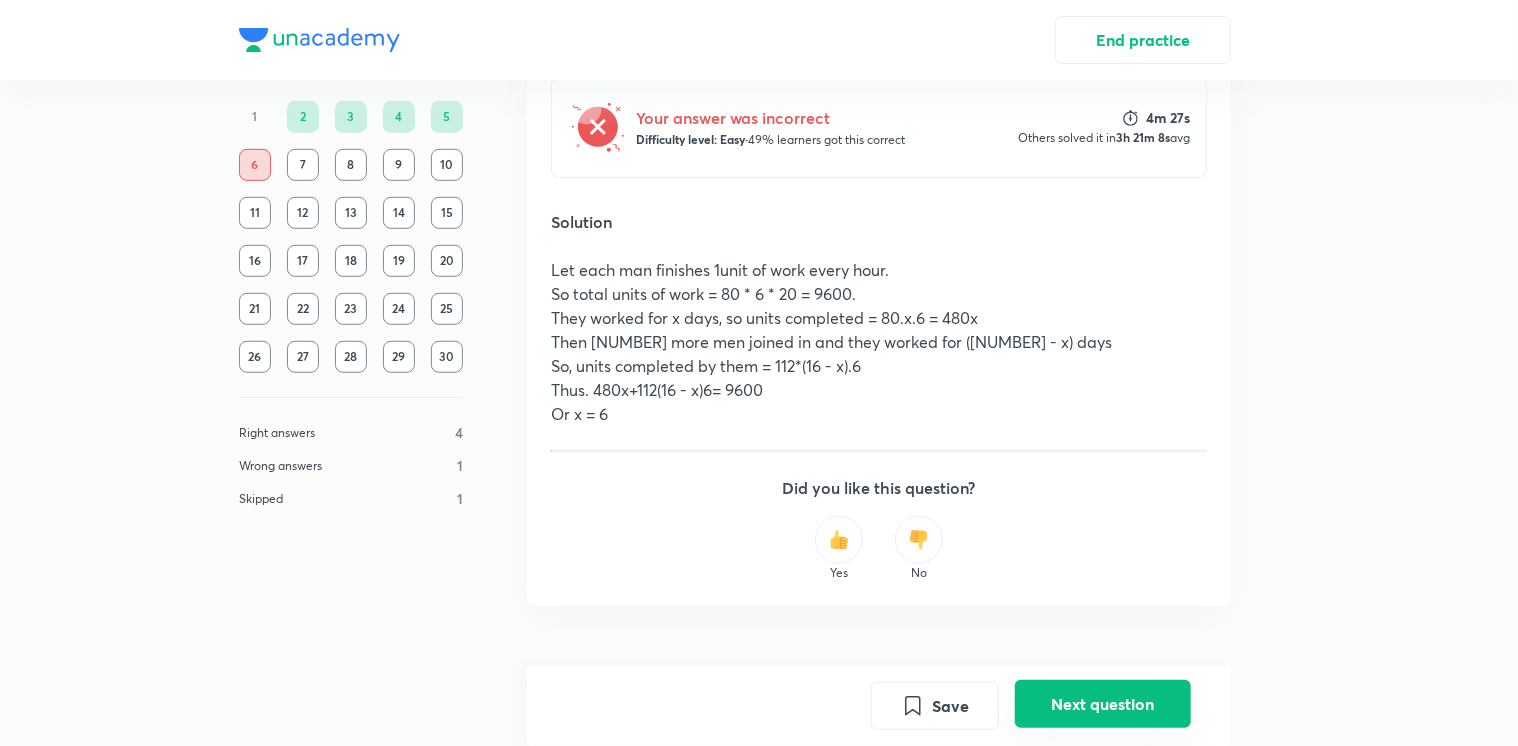 click on "Next question" at bounding box center [1103, 704] 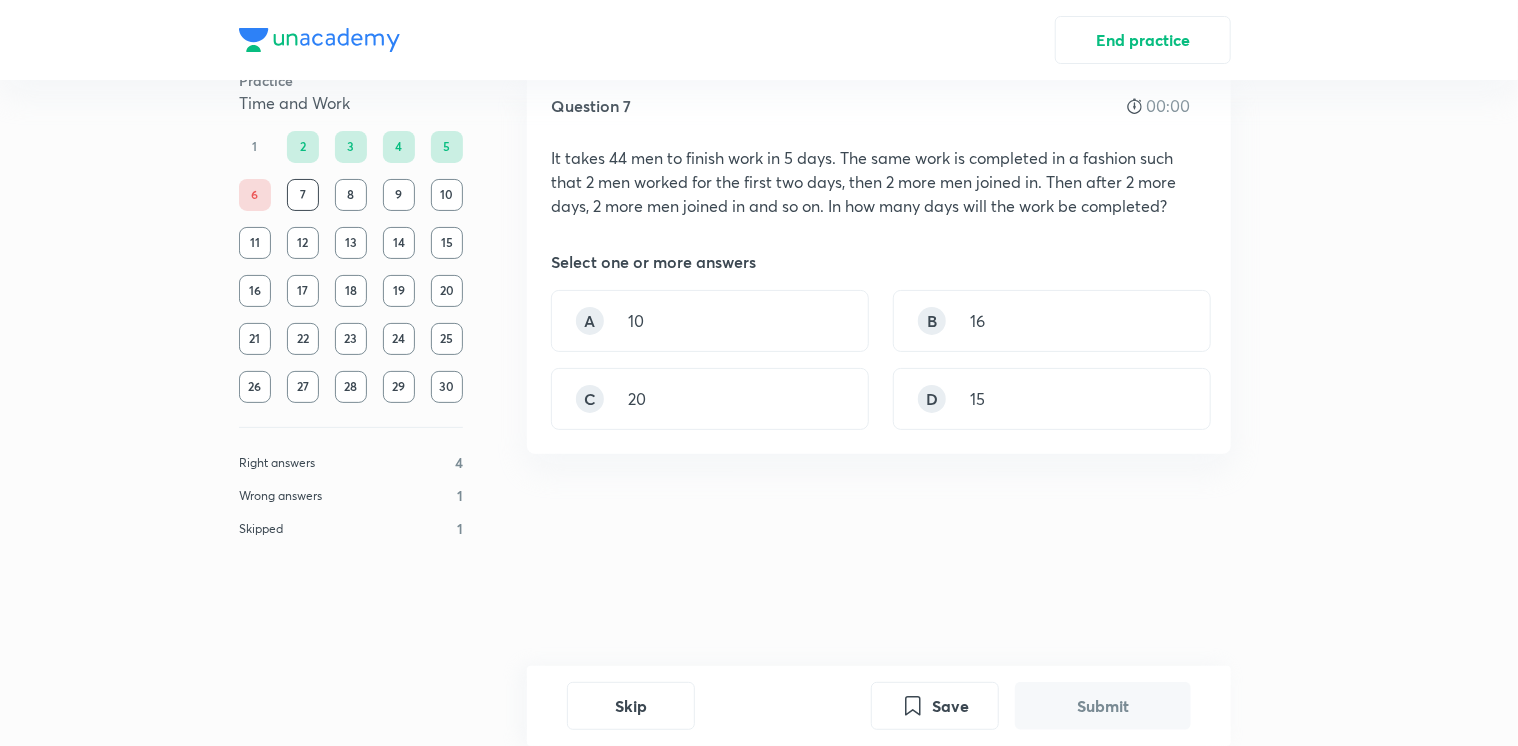 scroll, scrollTop: 0, scrollLeft: 0, axis: both 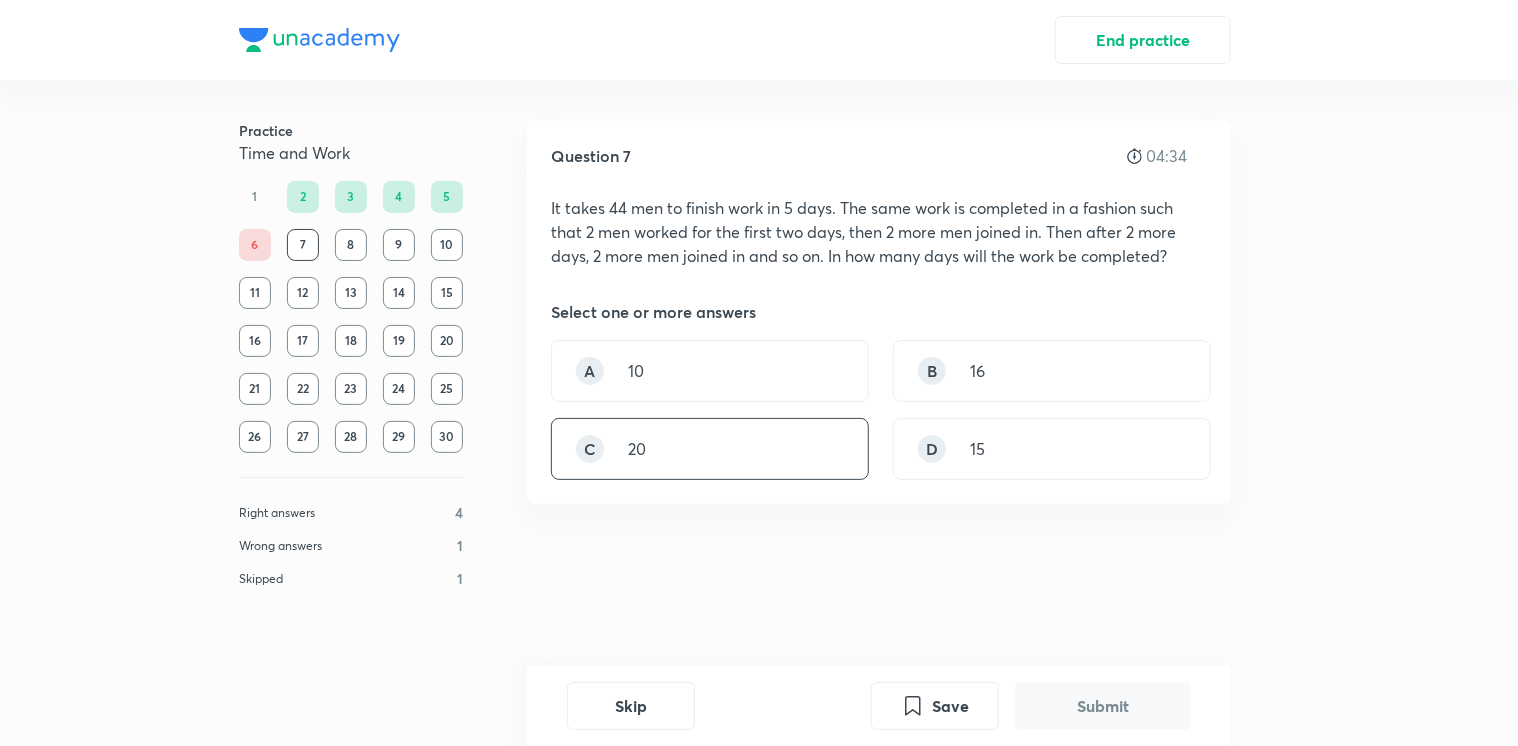 click on "C 20" at bounding box center (710, 449) 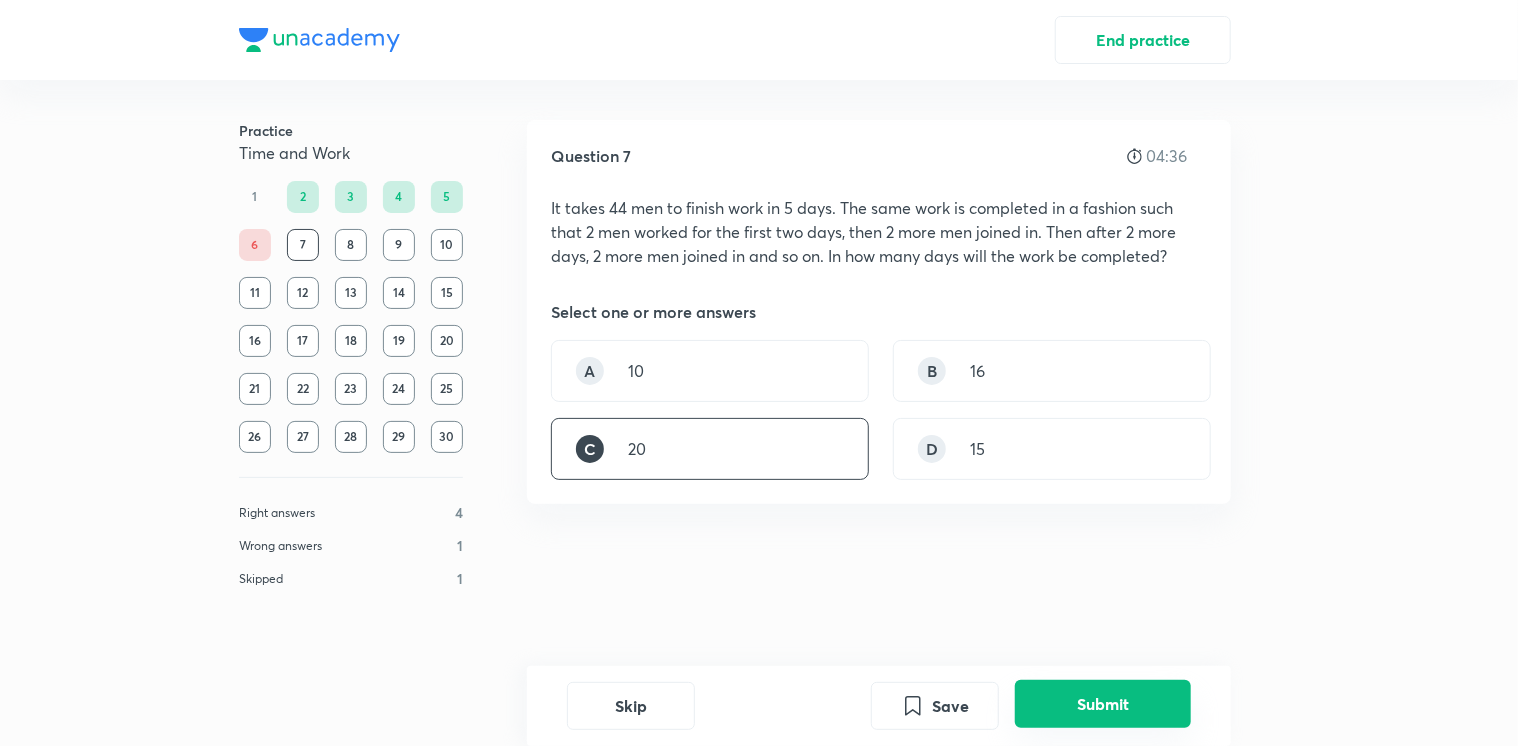 click on "Submit" at bounding box center (1103, 704) 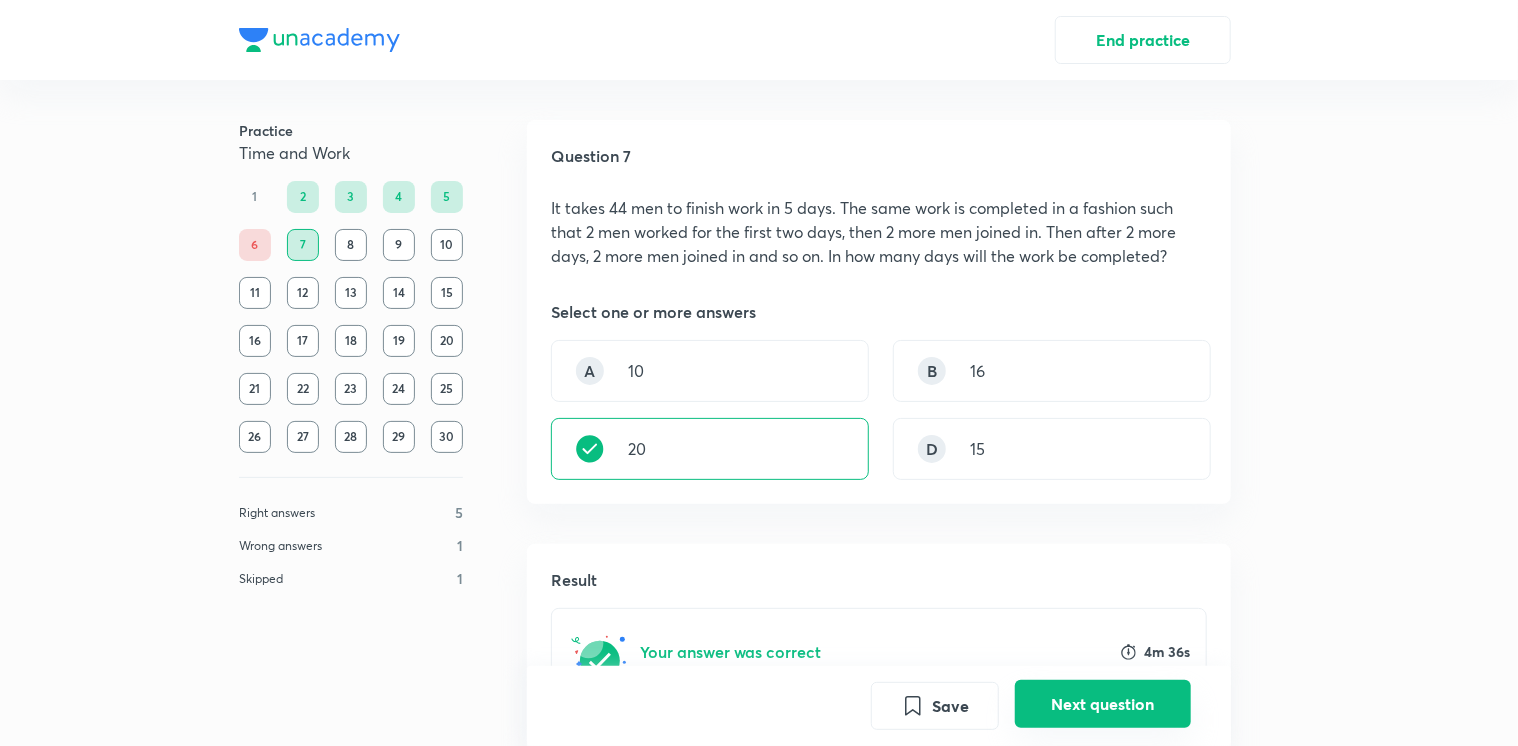 scroll, scrollTop: 543, scrollLeft: 0, axis: vertical 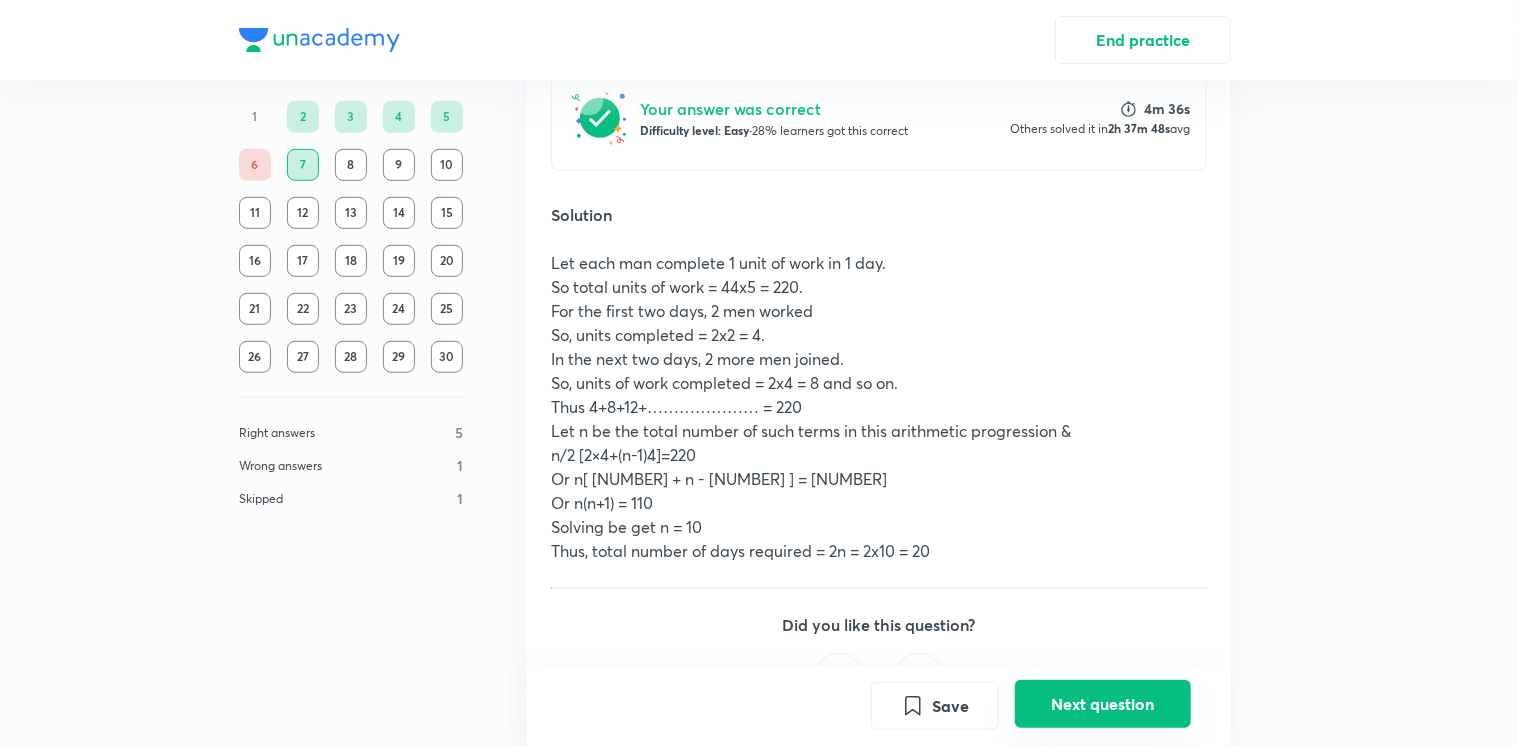 click on "Next question" at bounding box center (1103, 704) 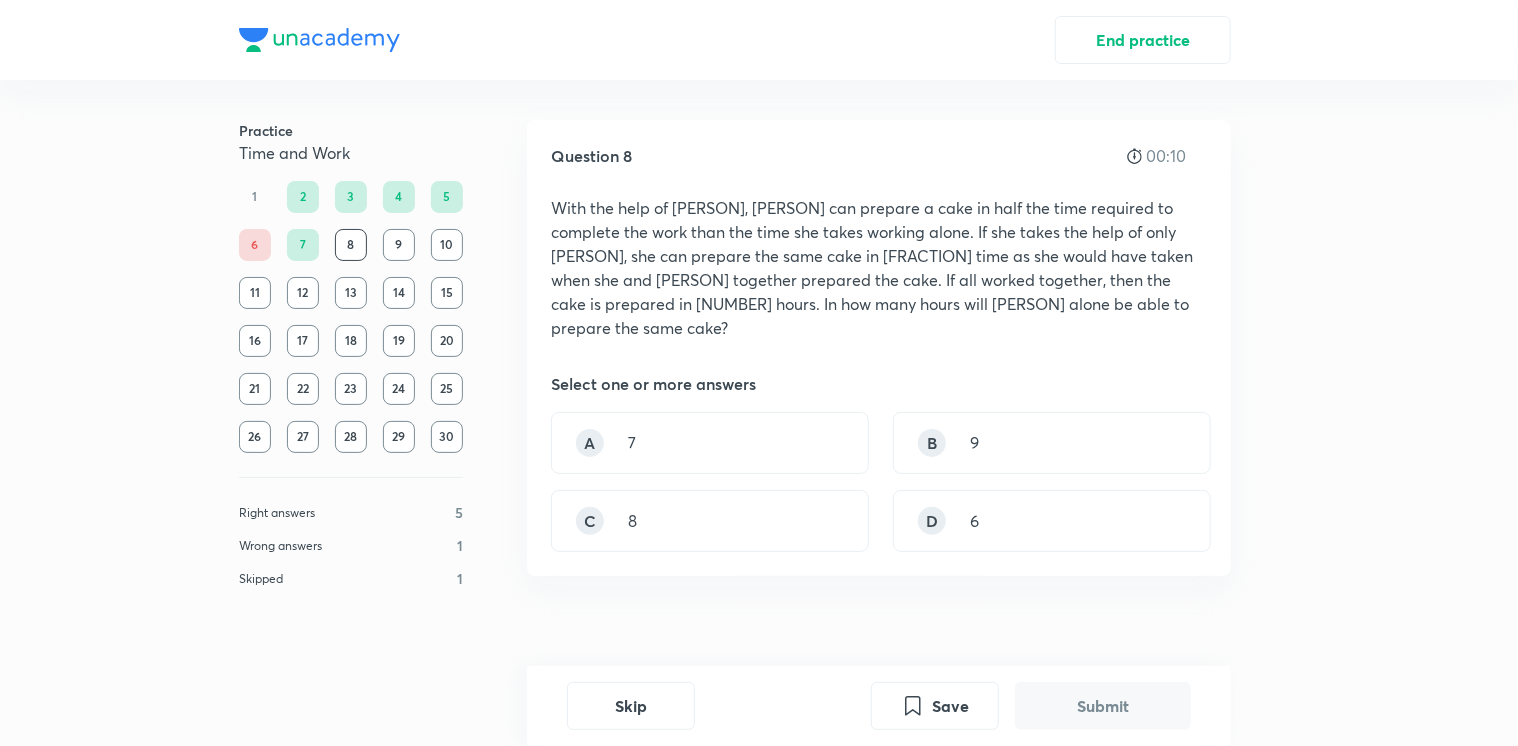 click on "Question [NUMBER] [TIME] With the help of [PERSON], [PERSON] can prepare a cake in half the time required to complete the work than the time she takes working alone. If she takes the help of only [PERSON], she can prepare the same cake in [FRACTION] time as she would have taken when she and [PERSON] together prepared the cake. If all worked together, then the cake is prepared in [NUMBER] hours. In how many hours will [PERSON] alone be able to prepare the same cake? Select one or more answers A [NUMBER] B [NUMBER] C [NUMBER] D [NUMBER]" at bounding box center (879, 408) 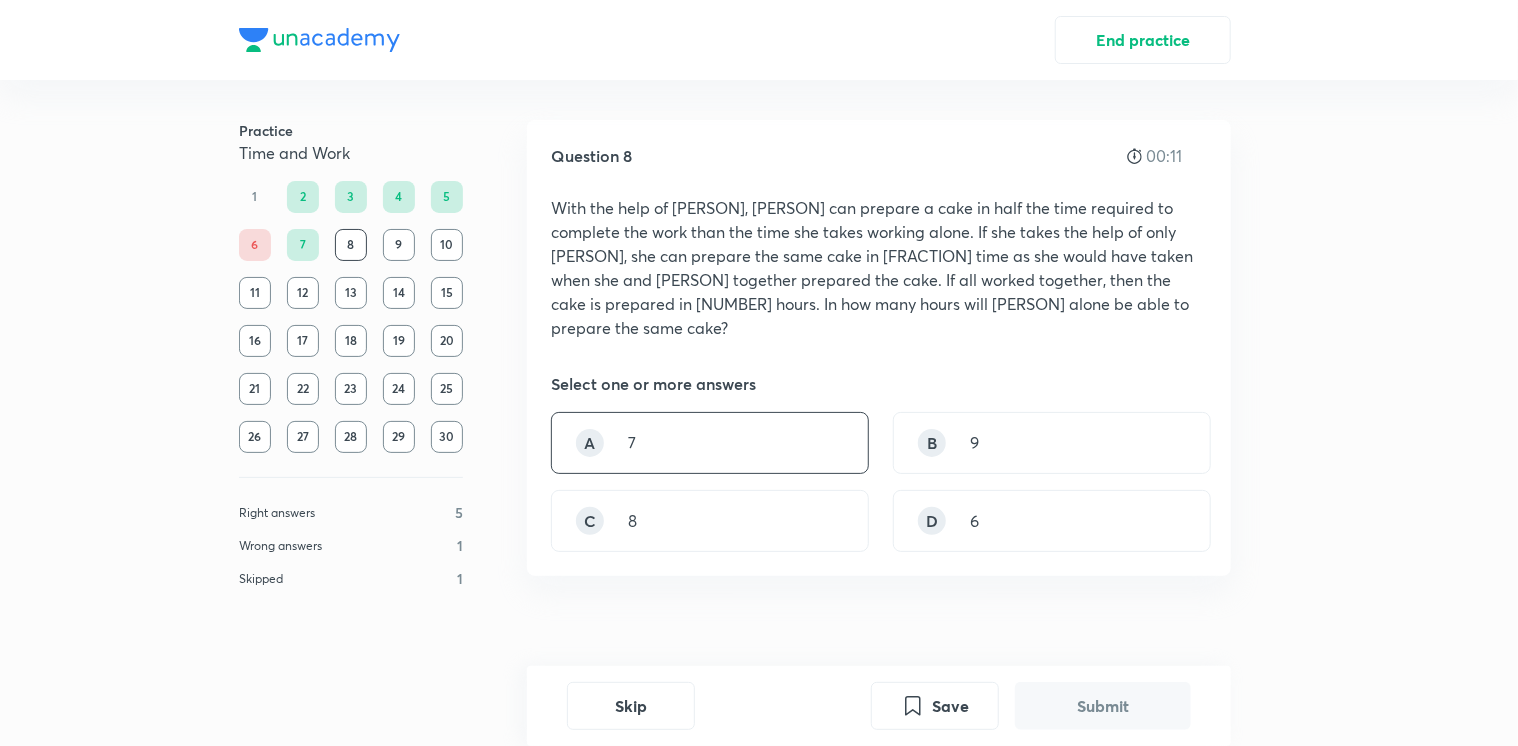 click on "A 7" at bounding box center (710, 443) 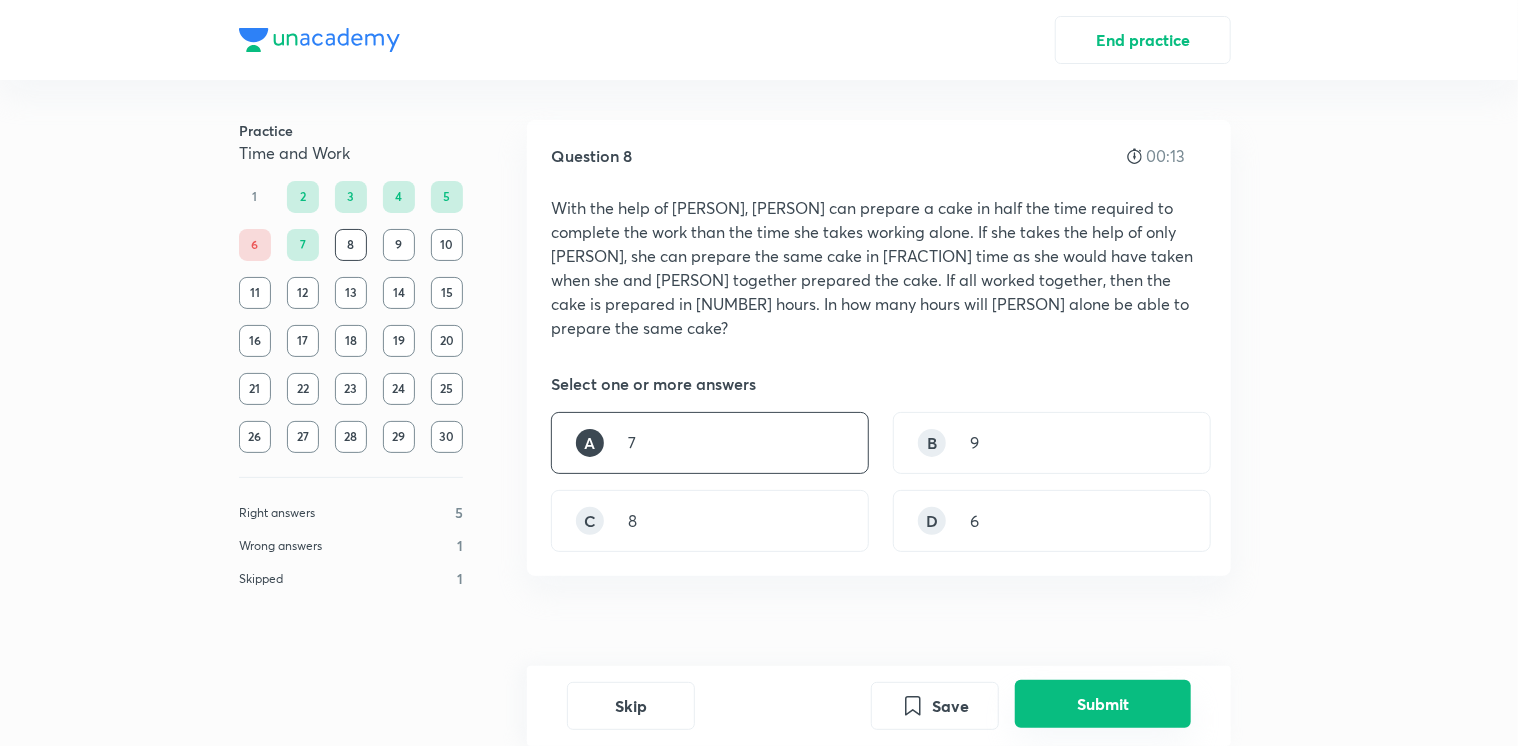 click on "Submit" at bounding box center [1103, 704] 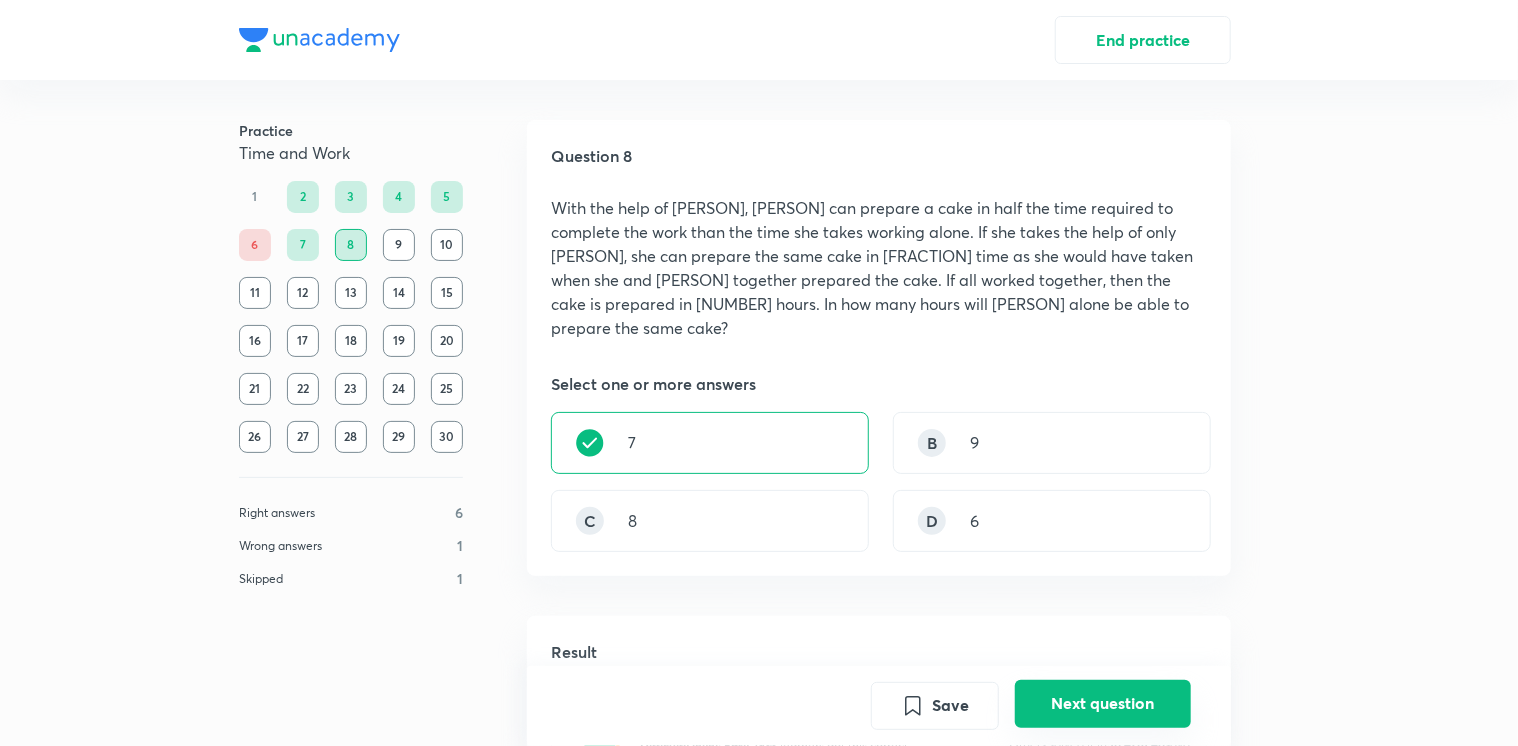 scroll, scrollTop: 591, scrollLeft: 0, axis: vertical 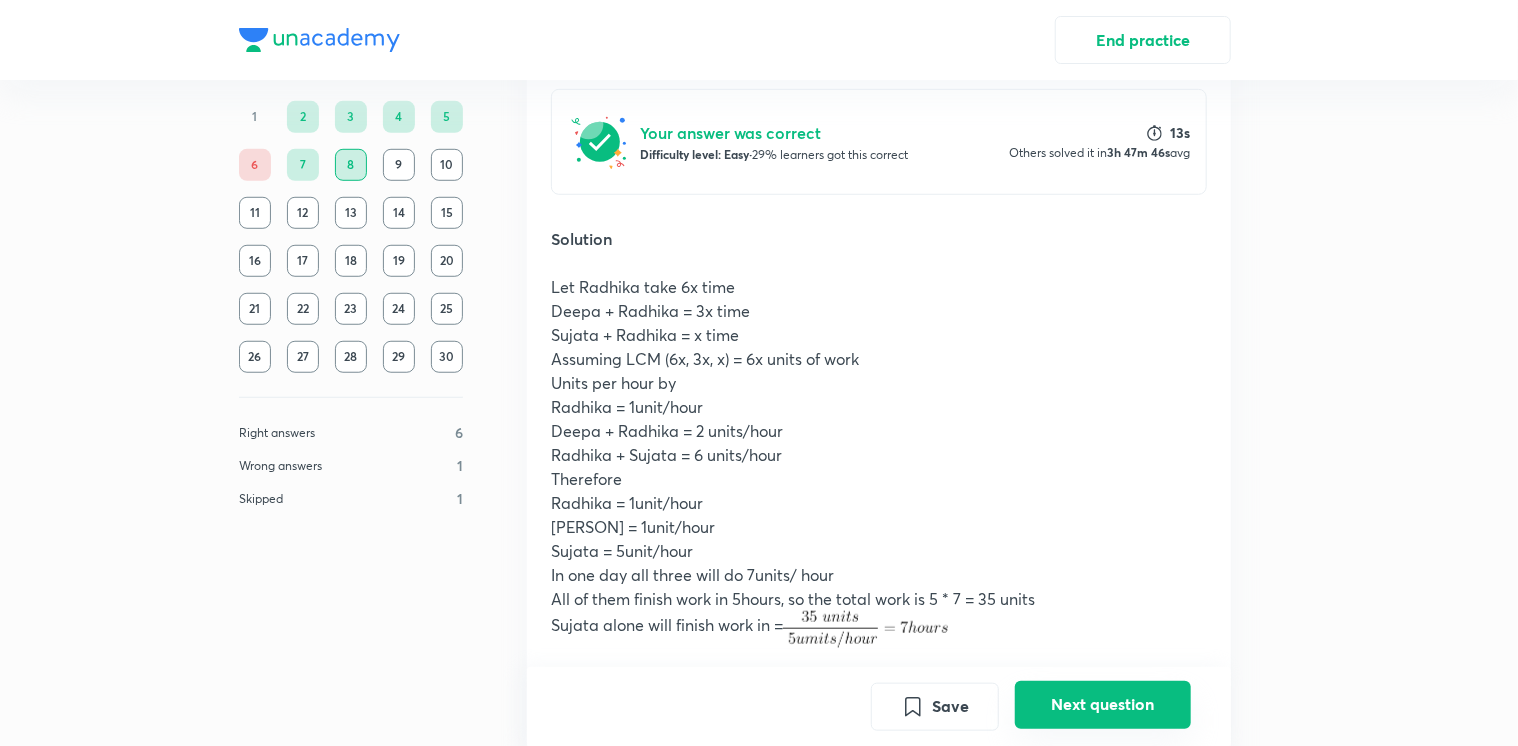 click on "Next question" at bounding box center [1103, 704] 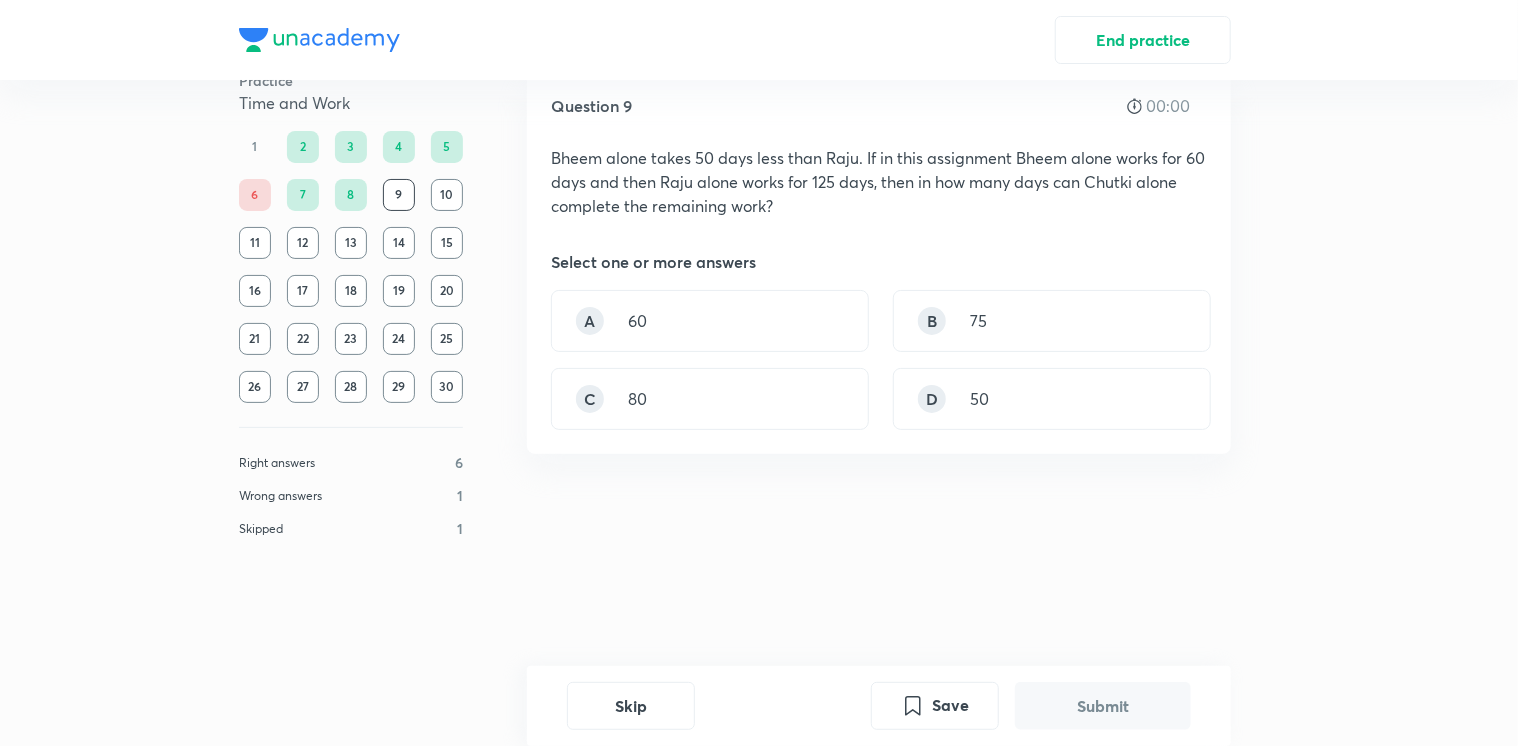 scroll, scrollTop: 0, scrollLeft: 0, axis: both 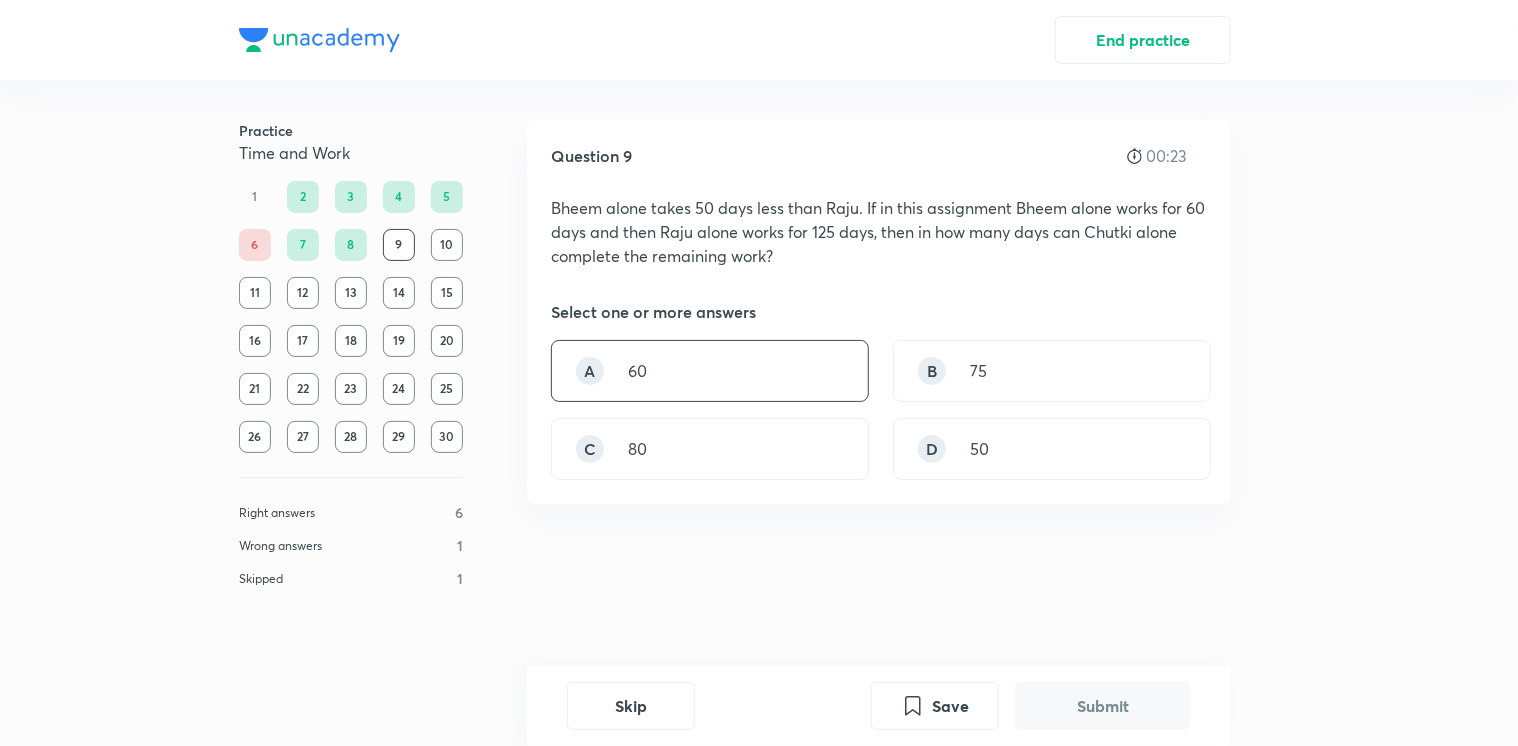 click on "A 60" at bounding box center (710, 371) 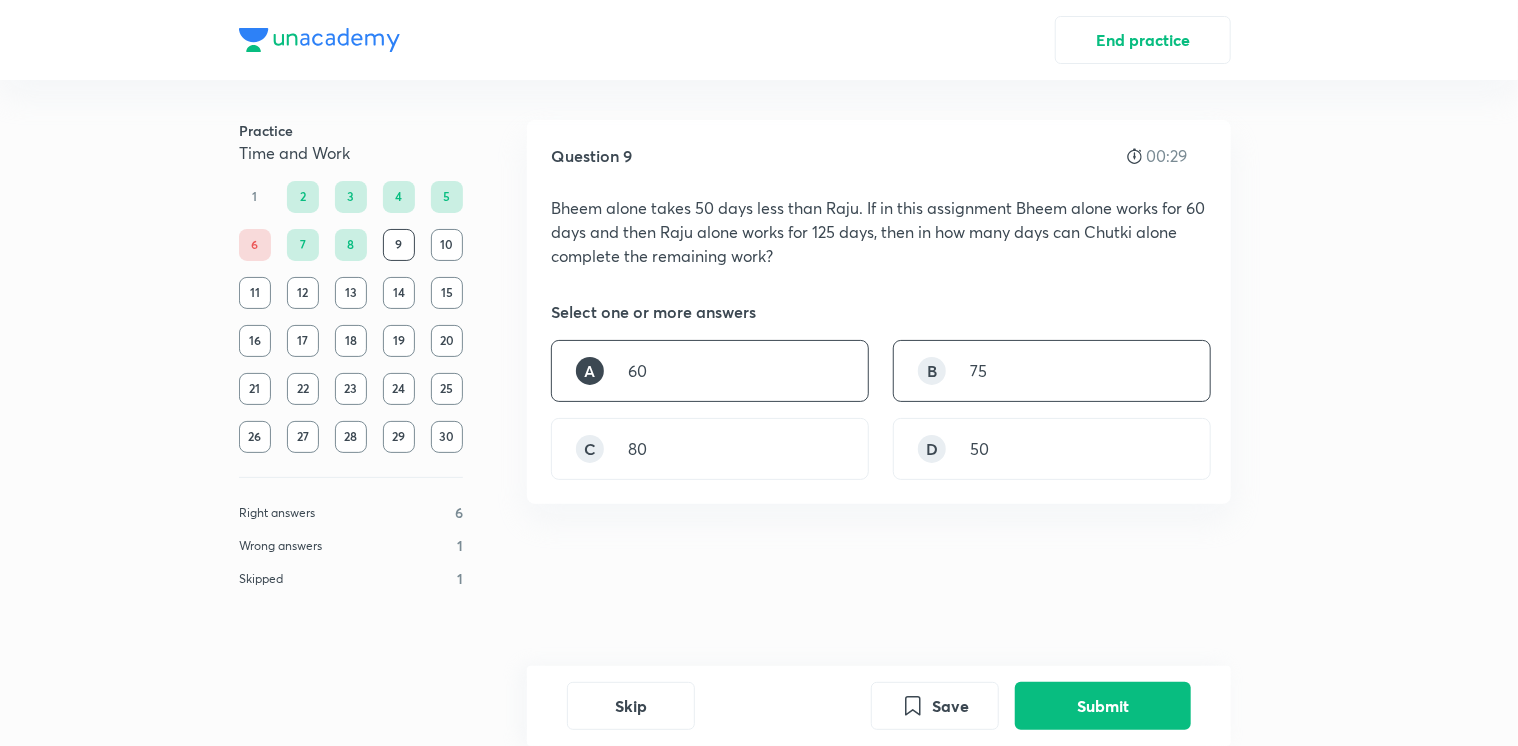 click on "B 75" at bounding box center [1052, 371] 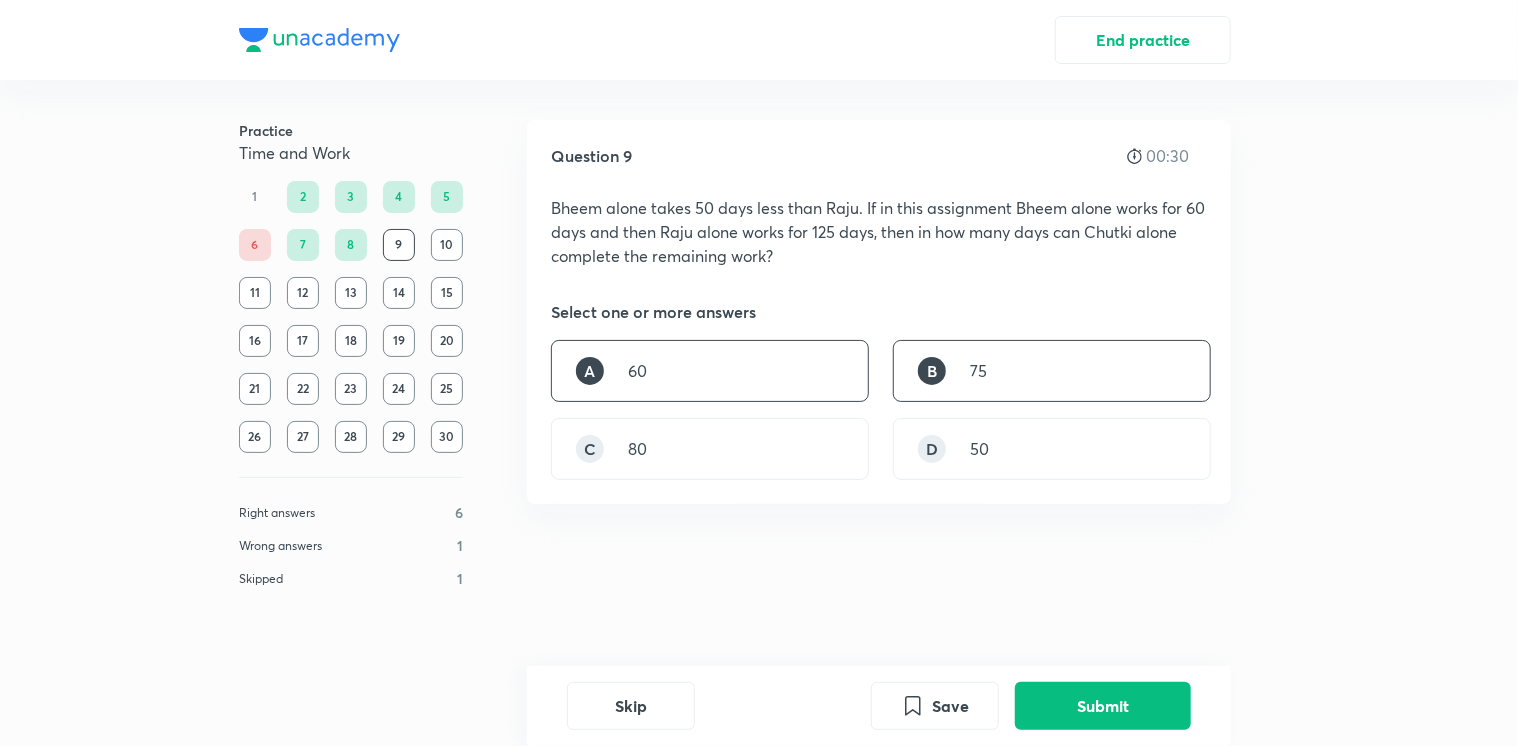 click on "A 60" at bounding box center [710, 371] 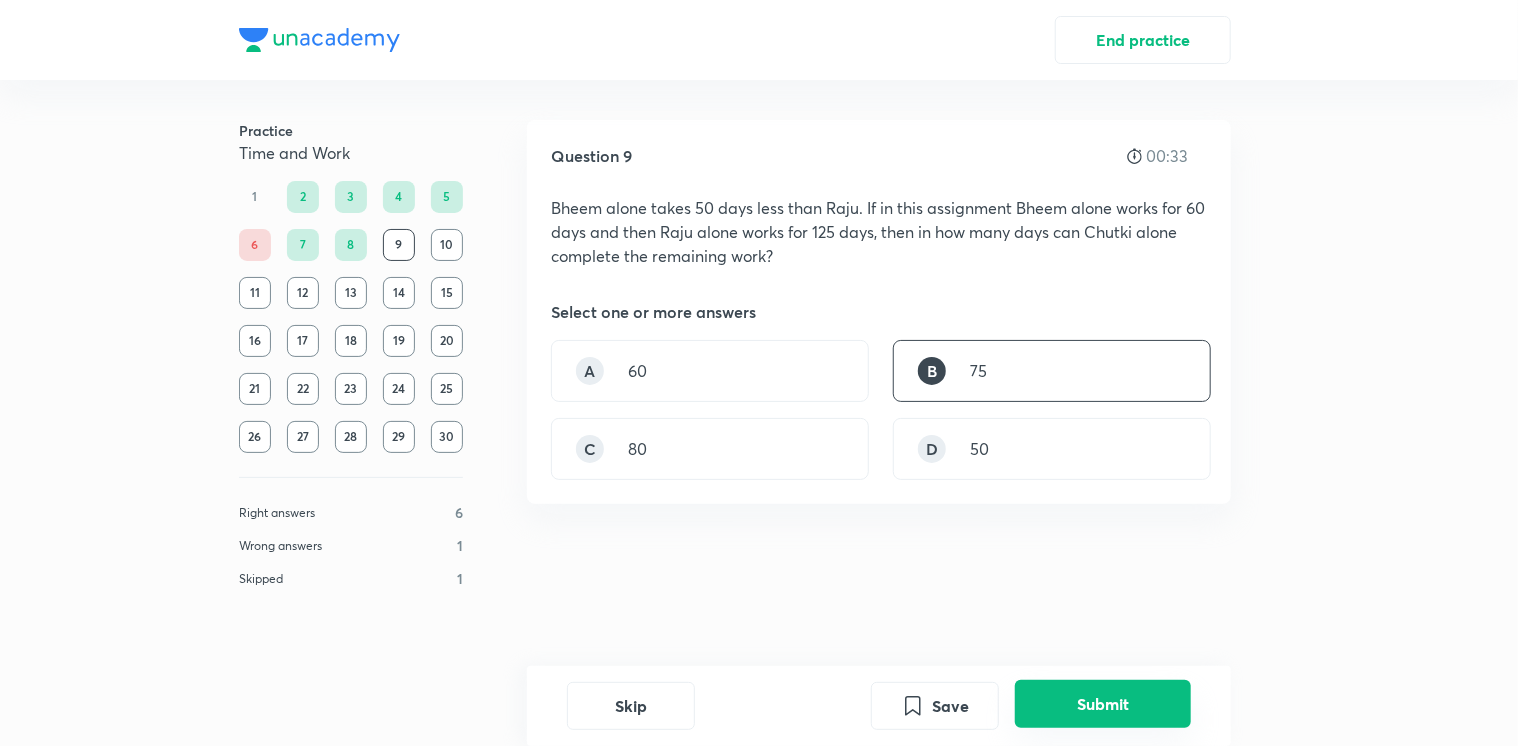 click on "Submit" at bounding box center [1103, 704] 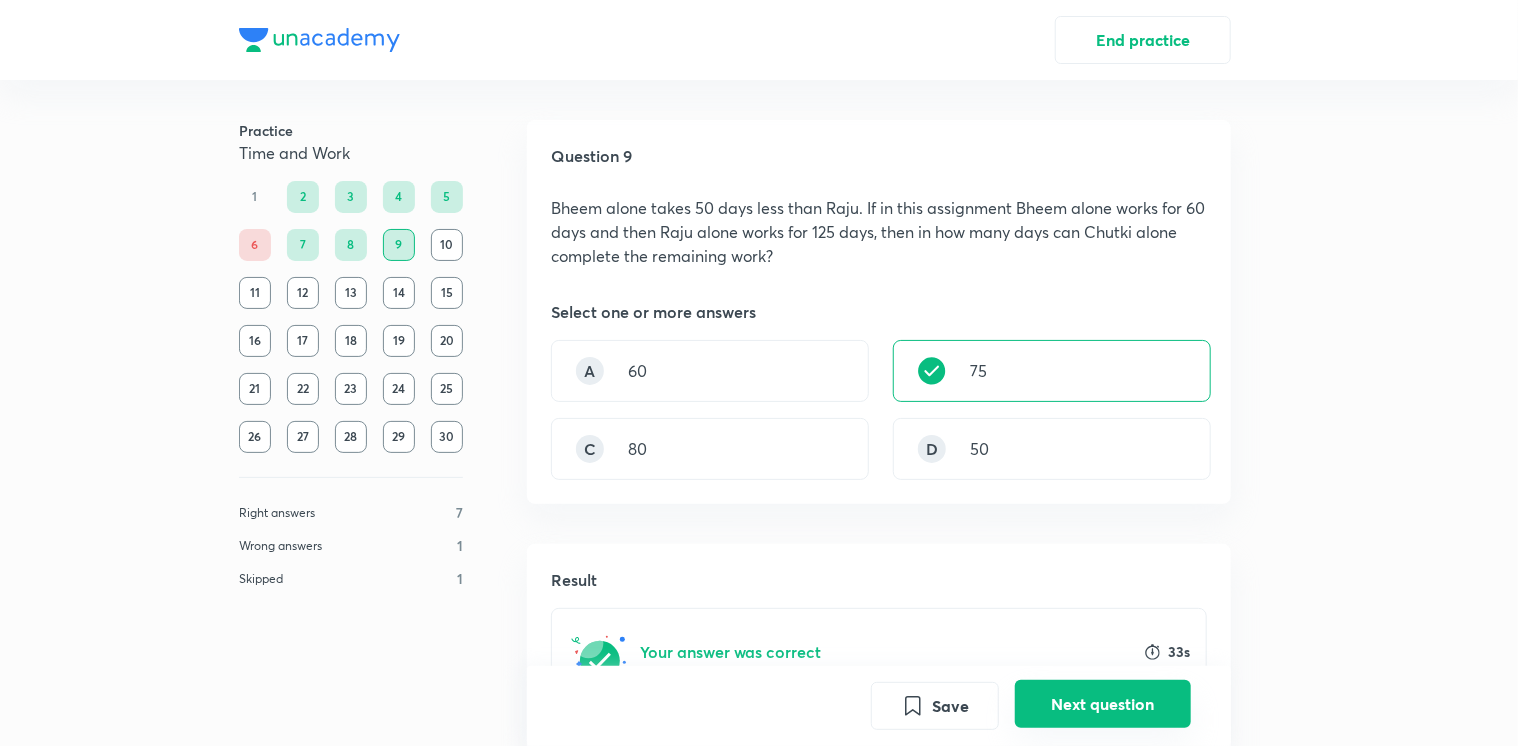 scroll, scrollTop: 567, scrollLeft: 0, axis: vertical 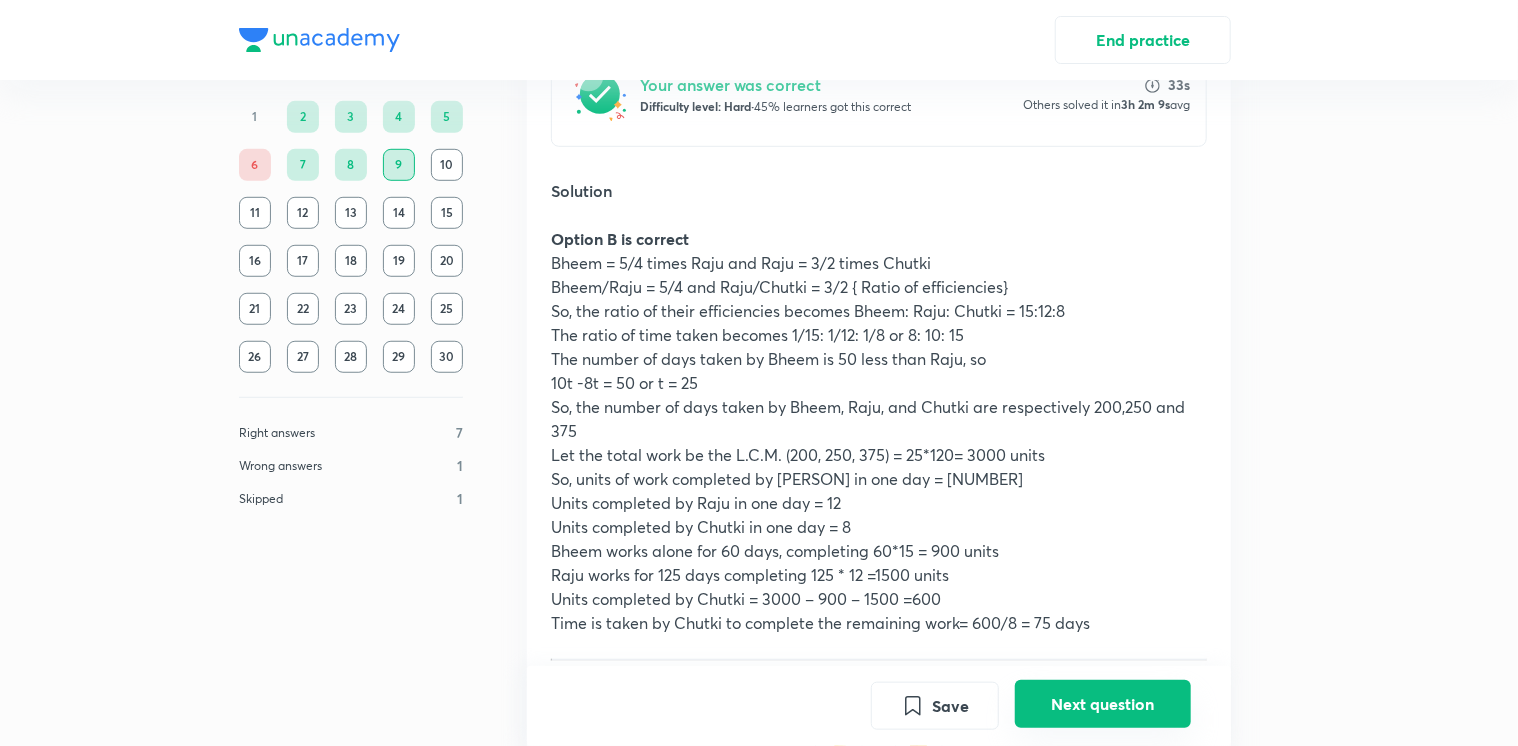 click on "Next question" at bounding box center (1103, 704) 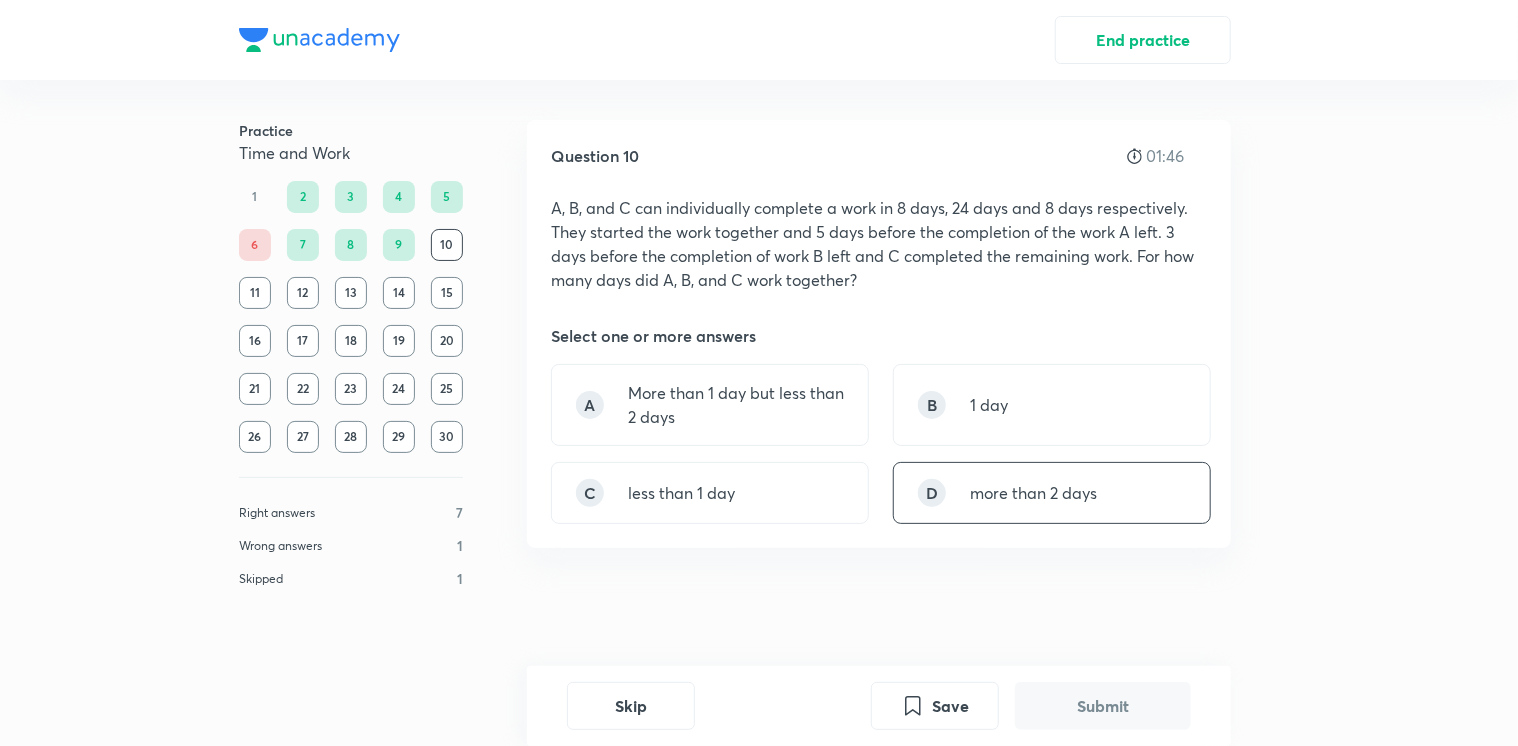 click on "D more than 2 days" at bounding box center [1052, 493] 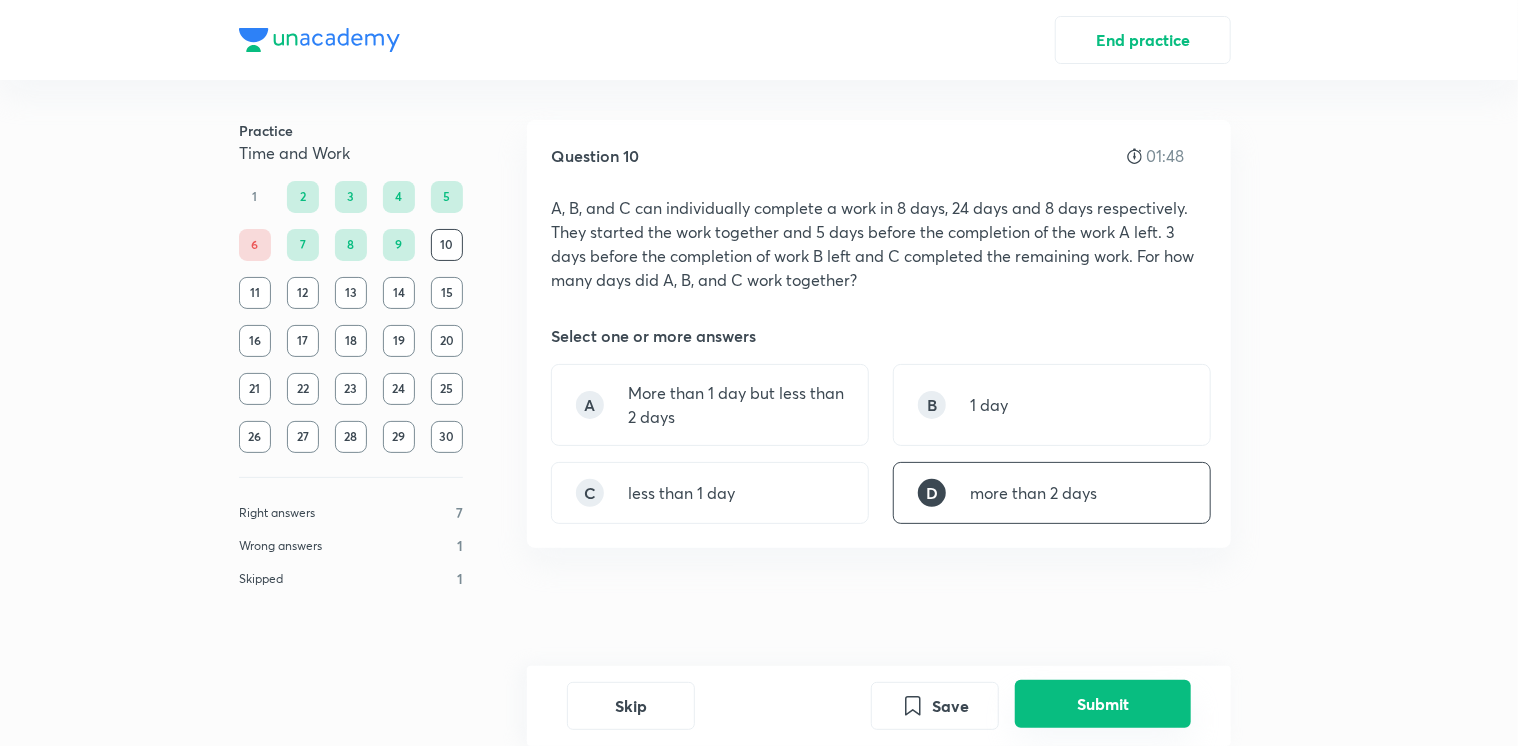 click on "Submit" at bounding box center (1103, 704) 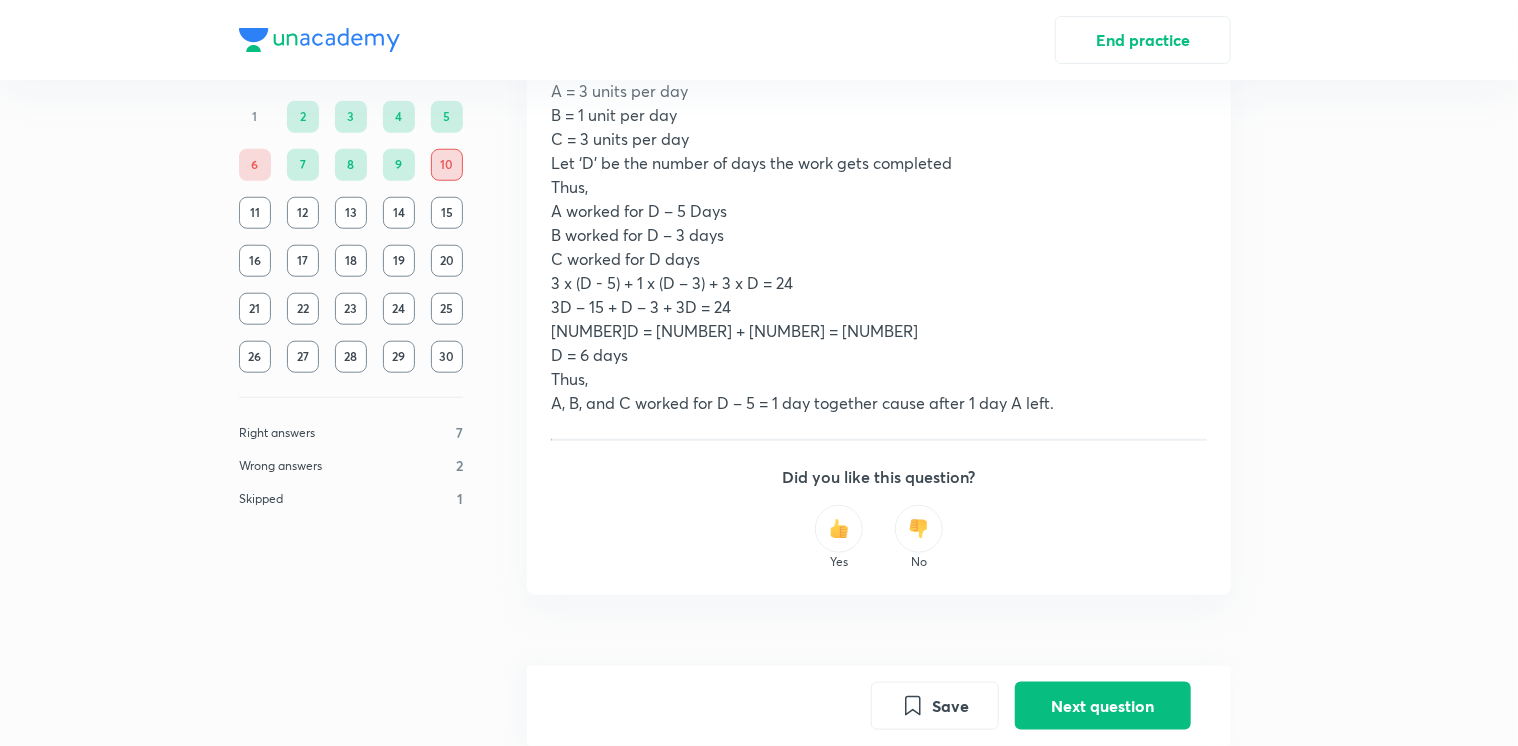 scroll, scrollTop: 810, scrollLeft: 0, axis: vertical 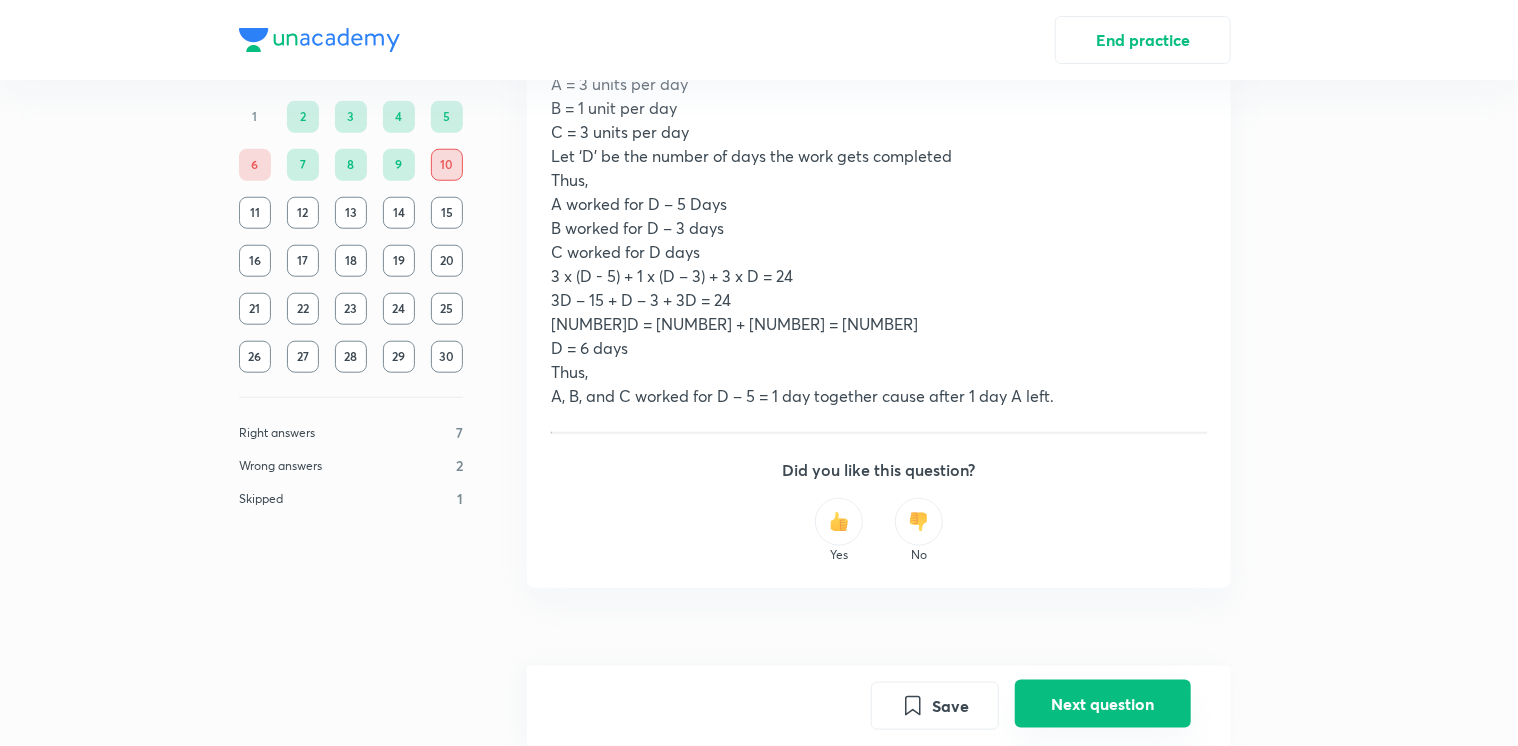 click on "Next question" at bounding box center [1103, 704] 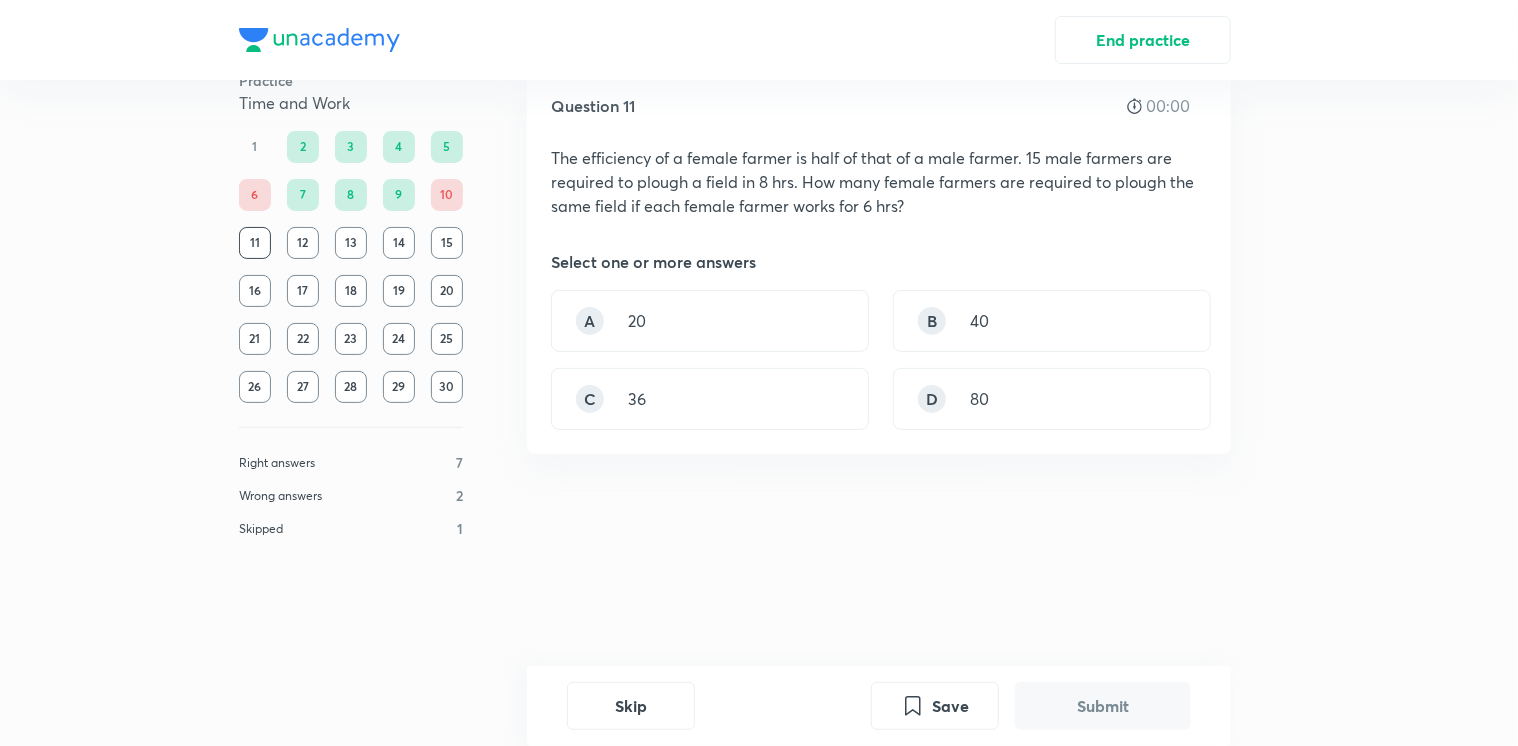 scroll, scrollTop: 0, scrollLeft: 0, axis: both 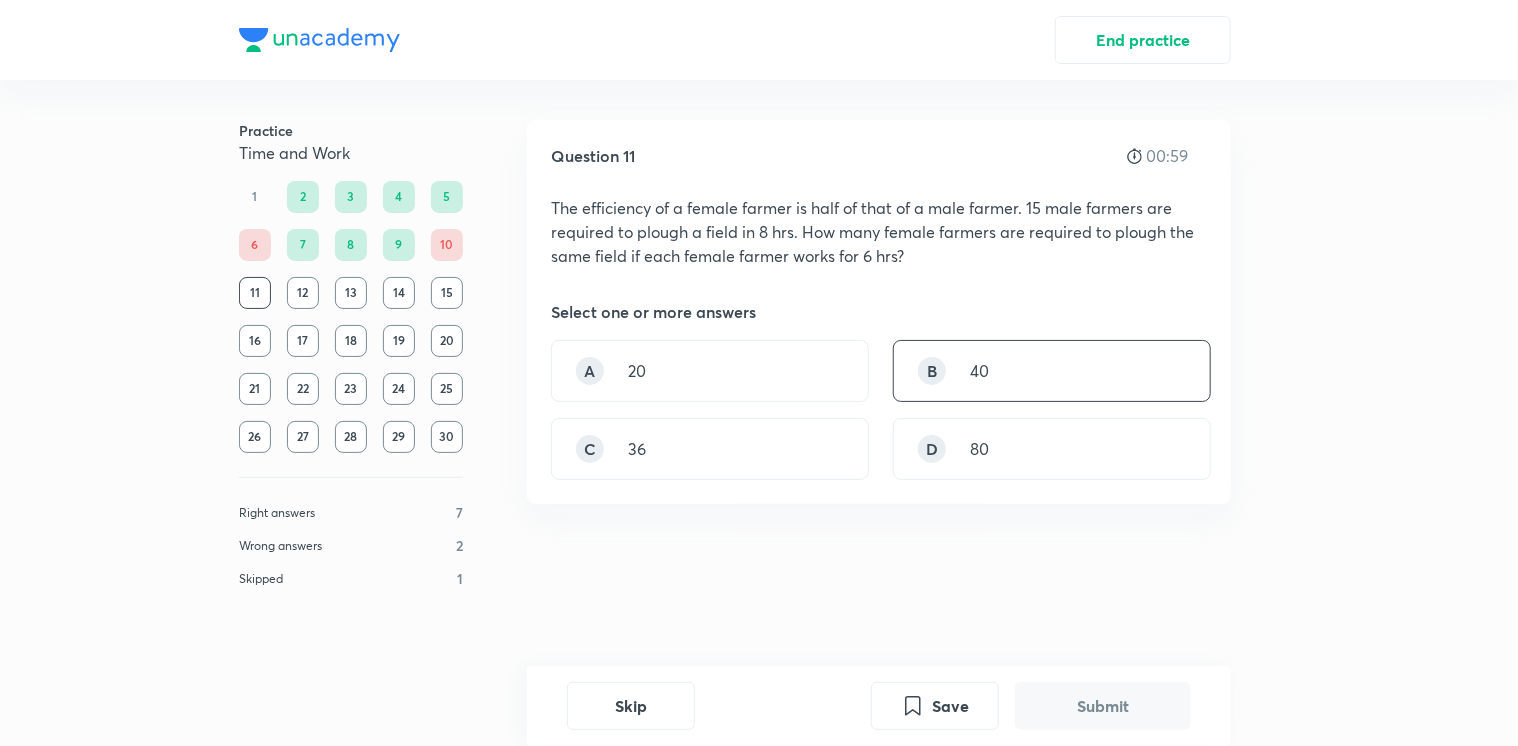 click on "B 40" at bounding box center (1052, 371) 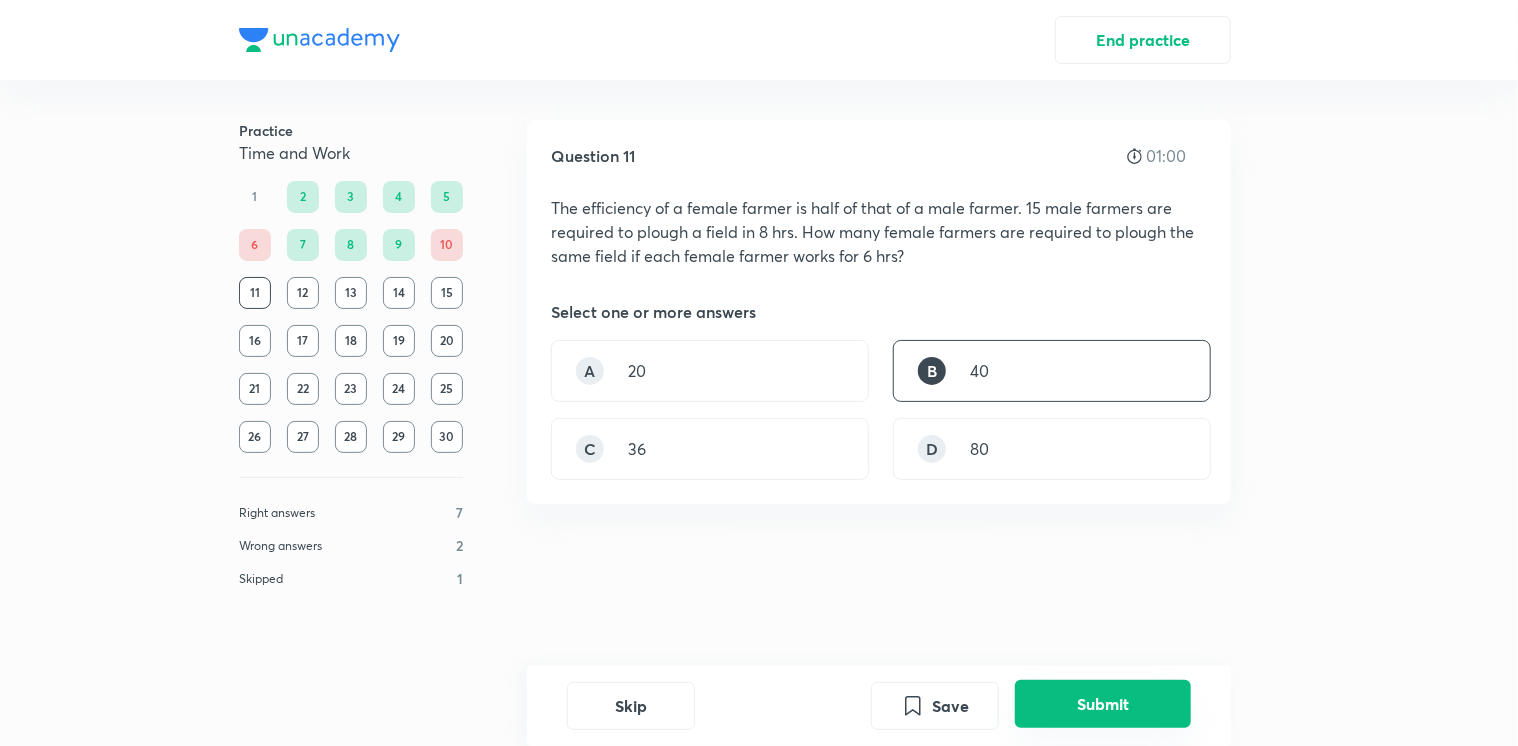 click on "Submit" at bounding box center (1103, 704) 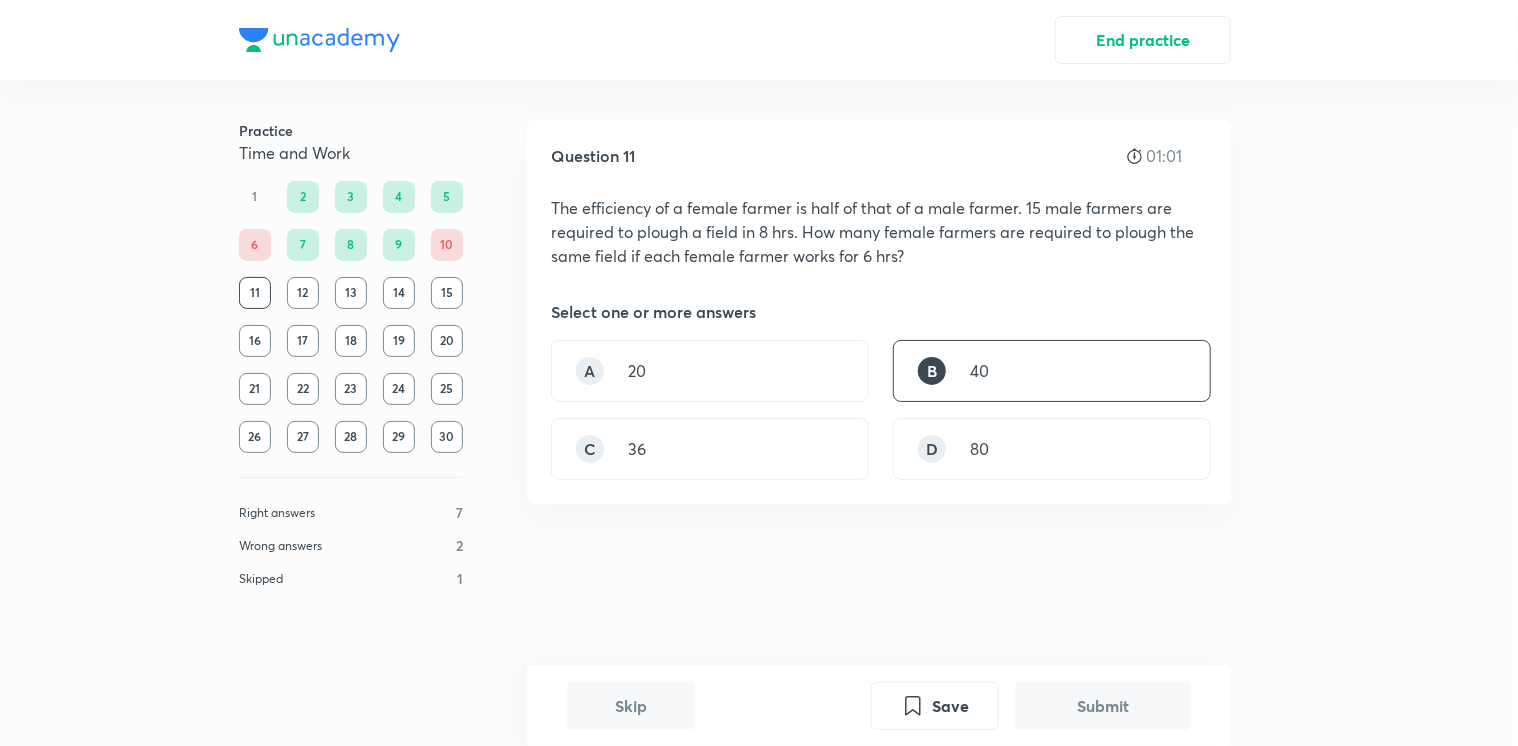 scroll, scrollTop: 412, scrollLeft: 0, axis: vertical 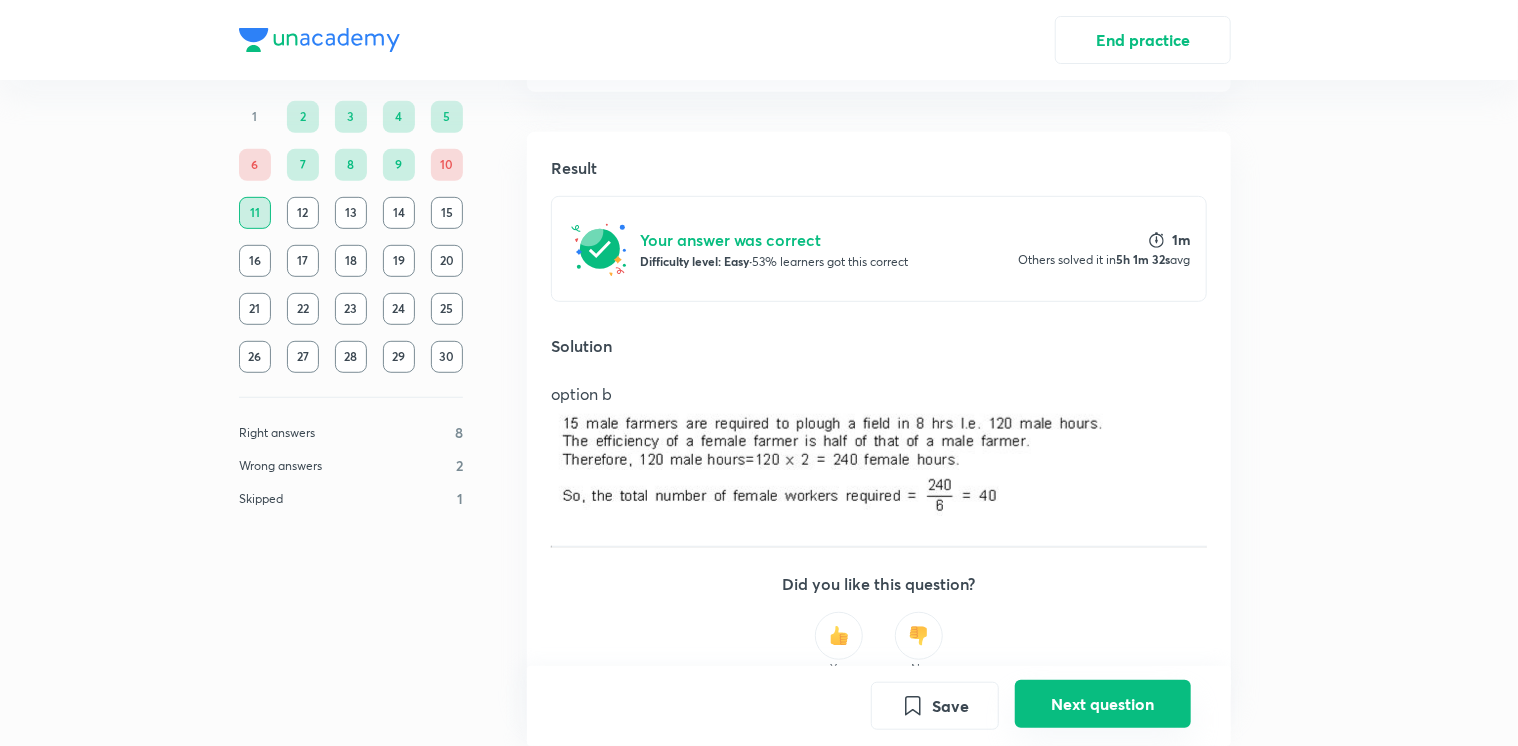 click on "Next question" at bounding box center [1103, 704] 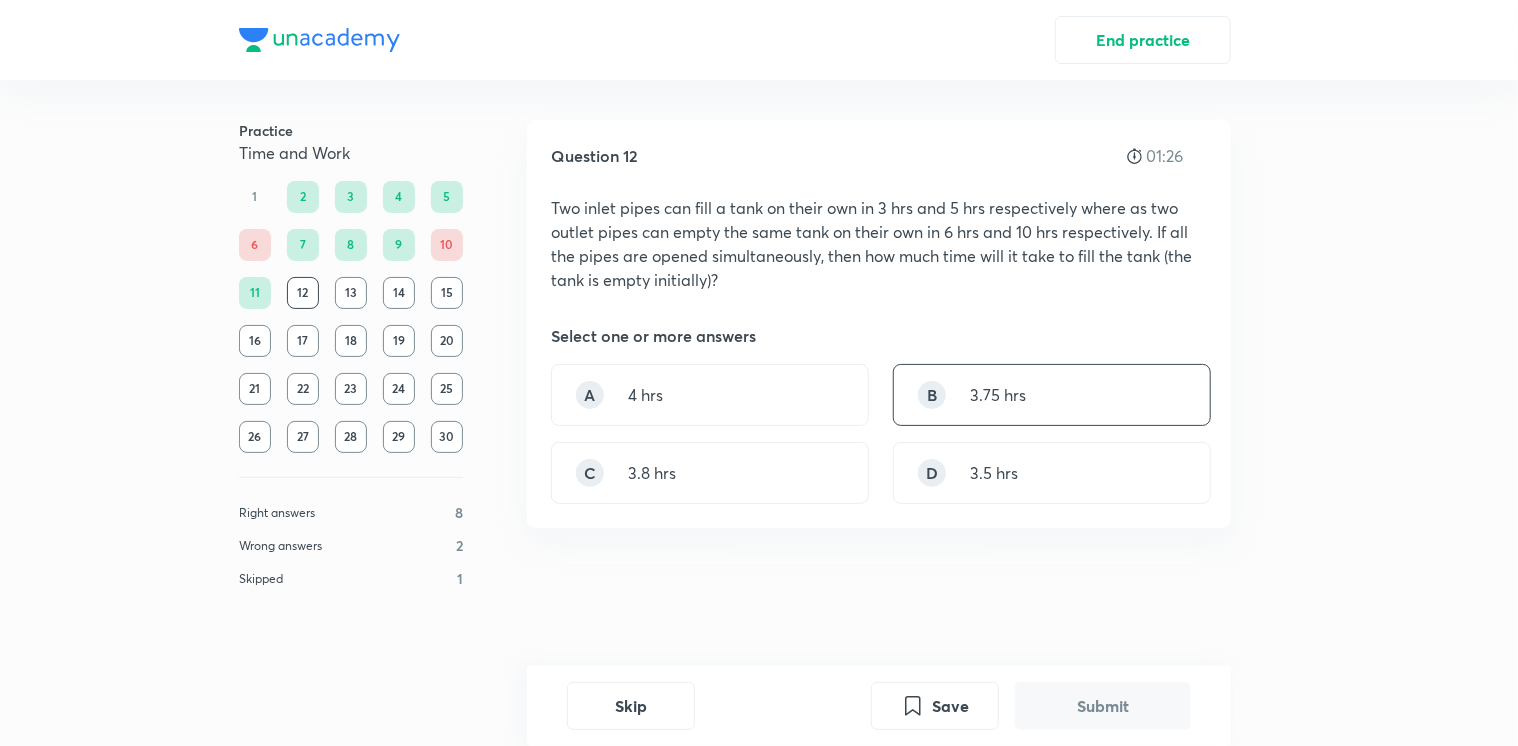 click on "B 3.75 hrs" at bounding box center (1052, 395) 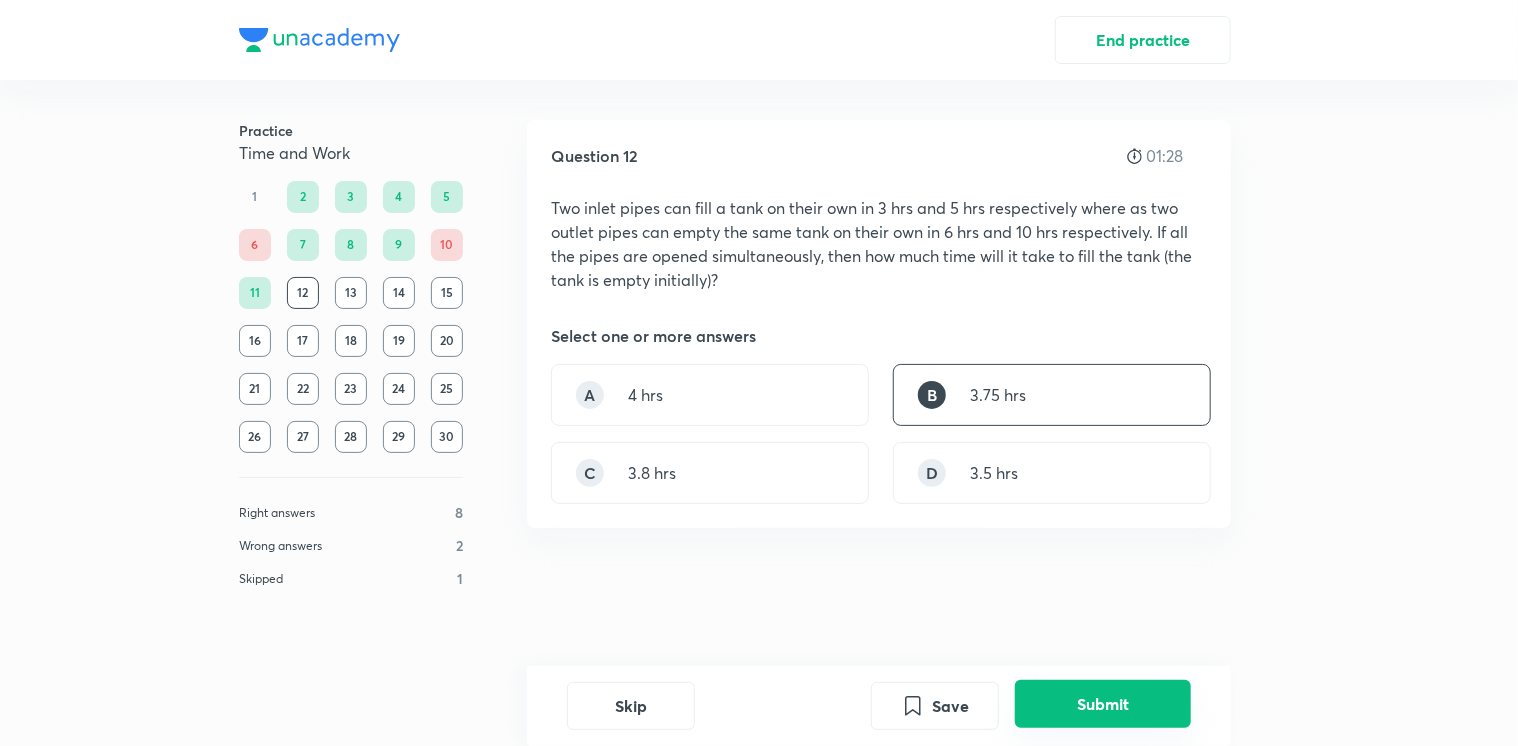 click on "Submit" at bounding box center [1103, 704] 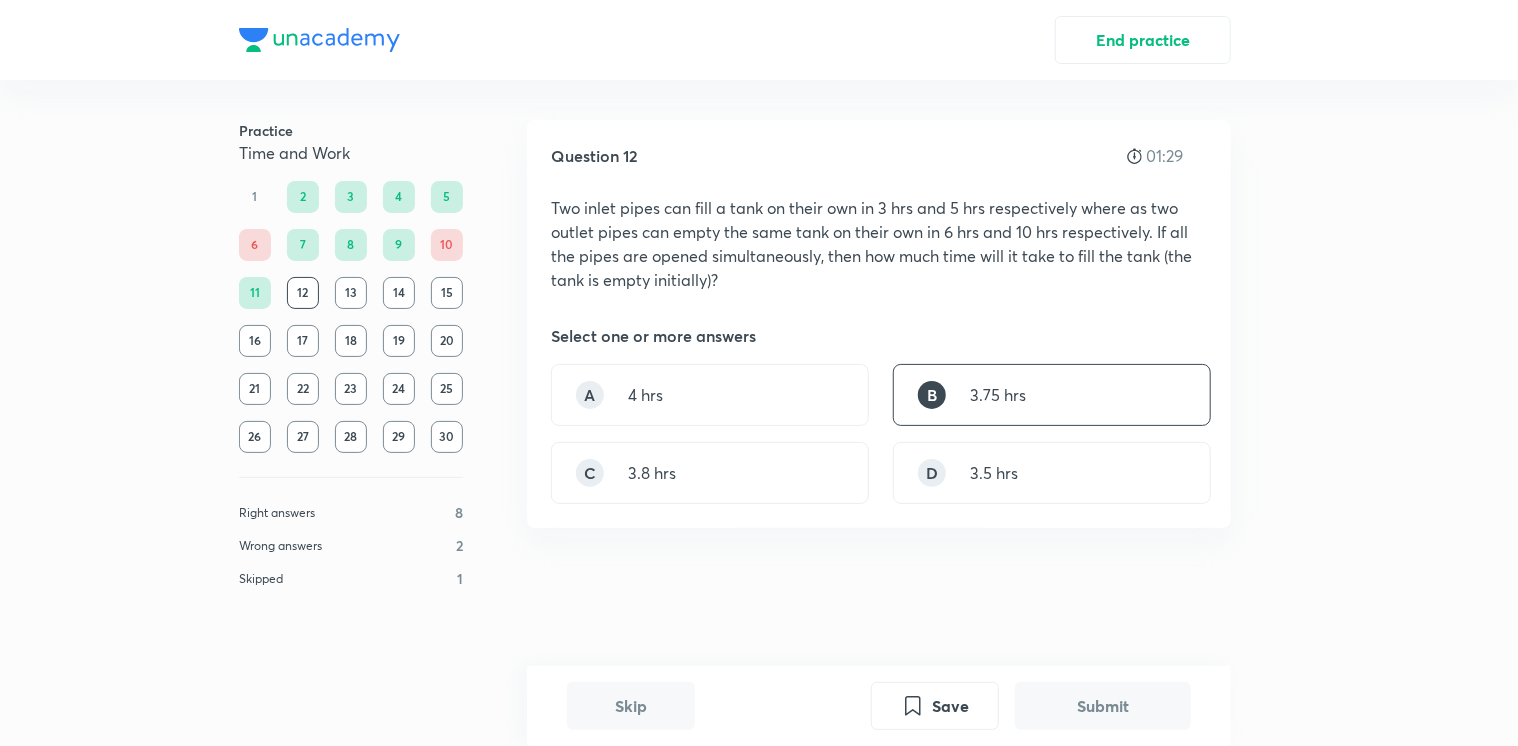 scroll, scrollTop: 460, scrollLeft: 0, axis: vertical 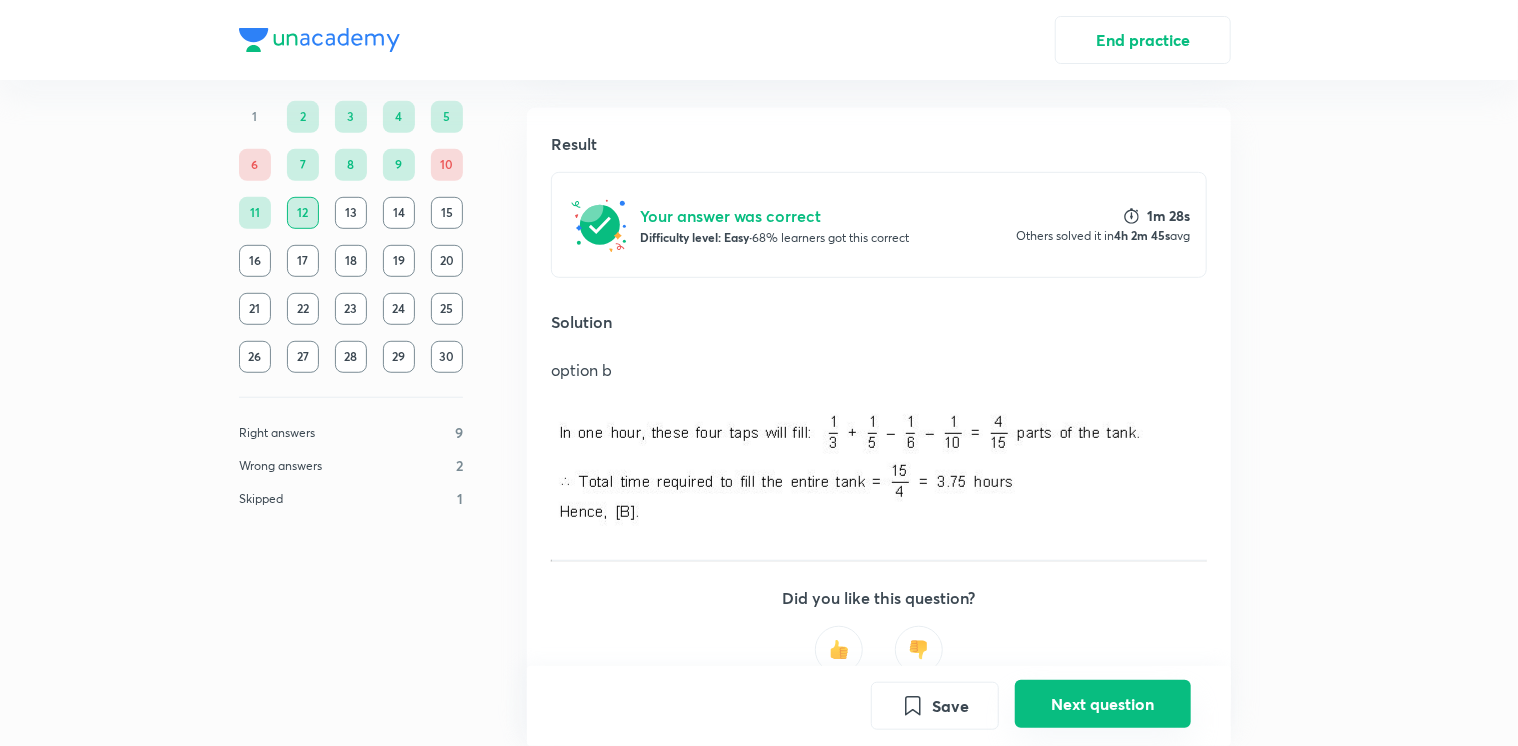 click on "Next question" at bounding box center (1103, 704) 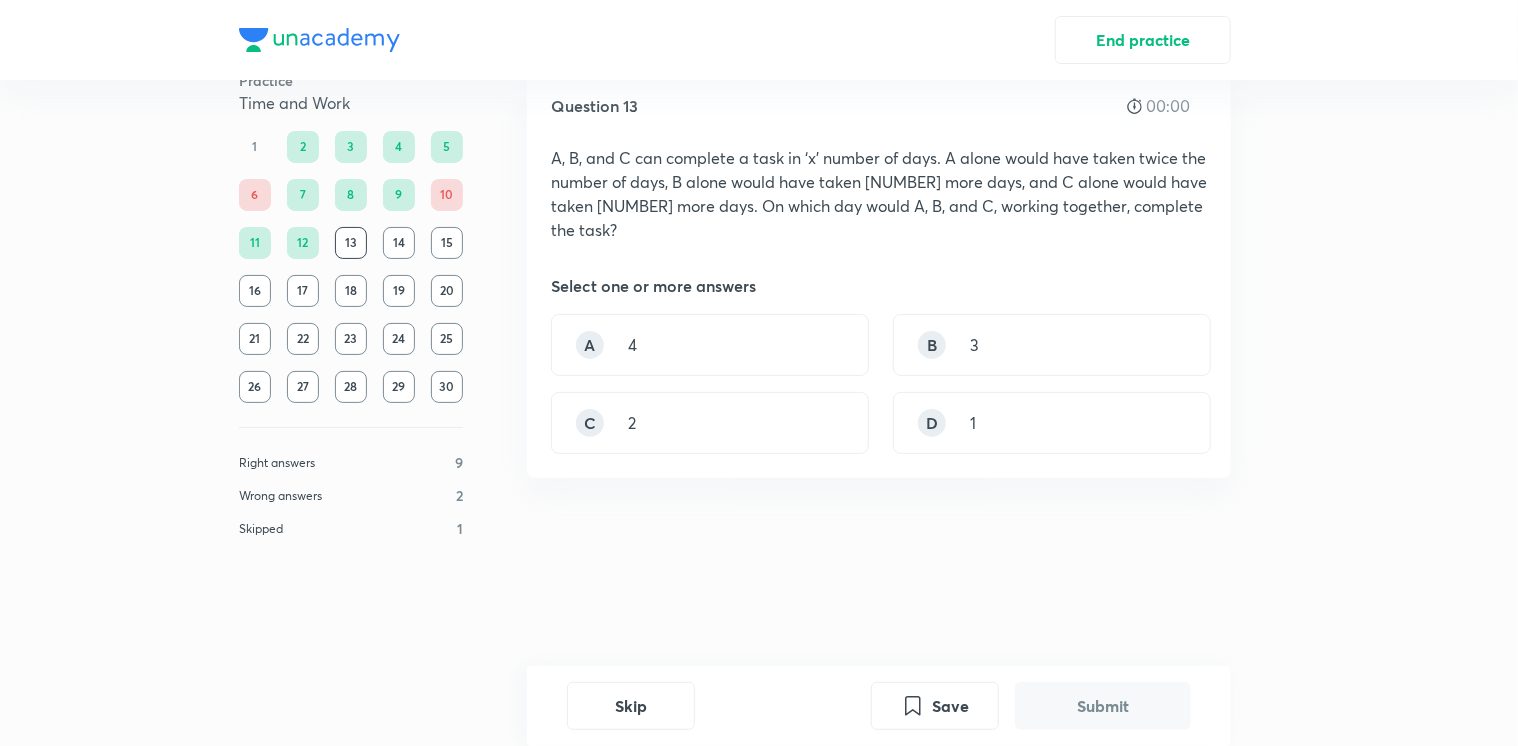 scroll, scrollTop: 0, scrollLeft: 0, axis: both 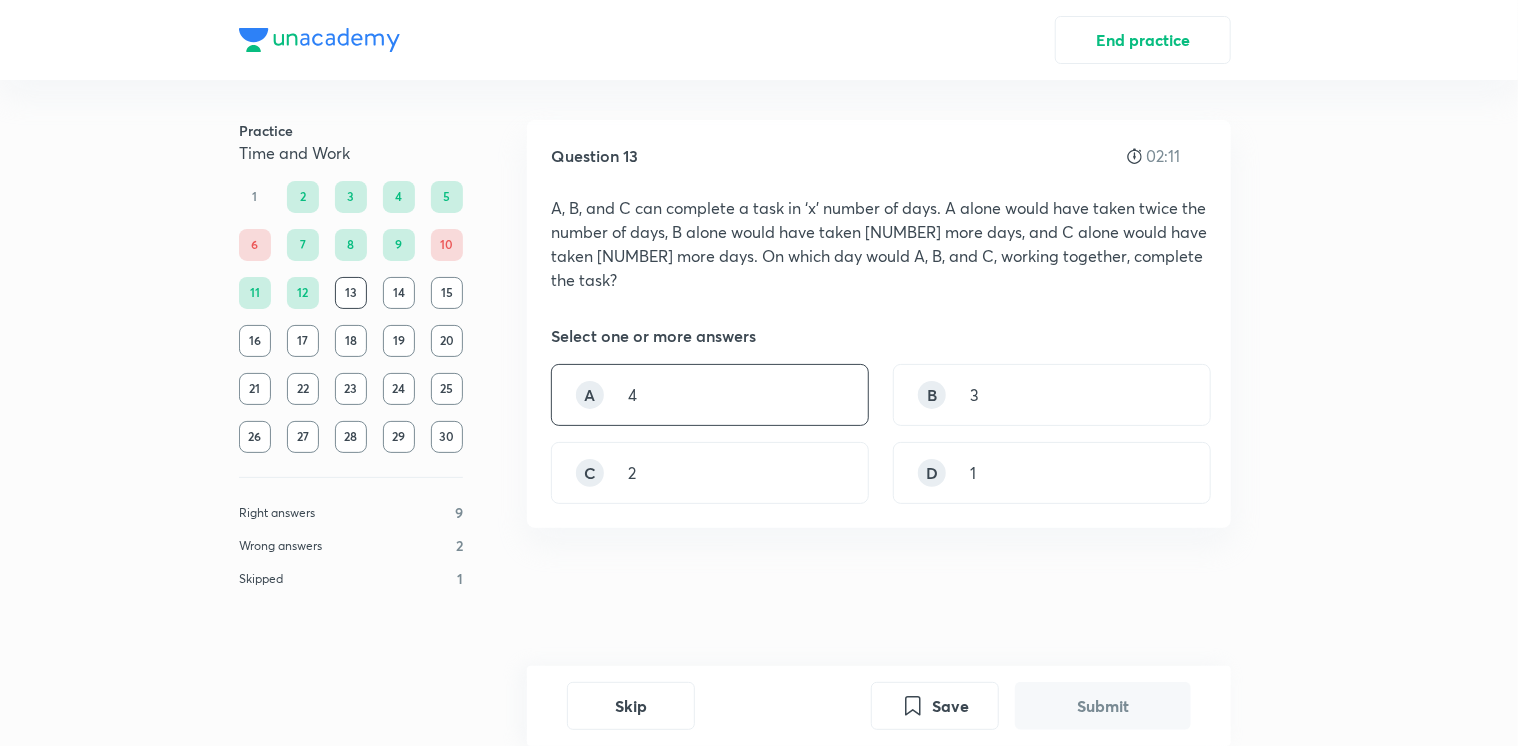 click on "A 4" at bounding box center (710, 395) 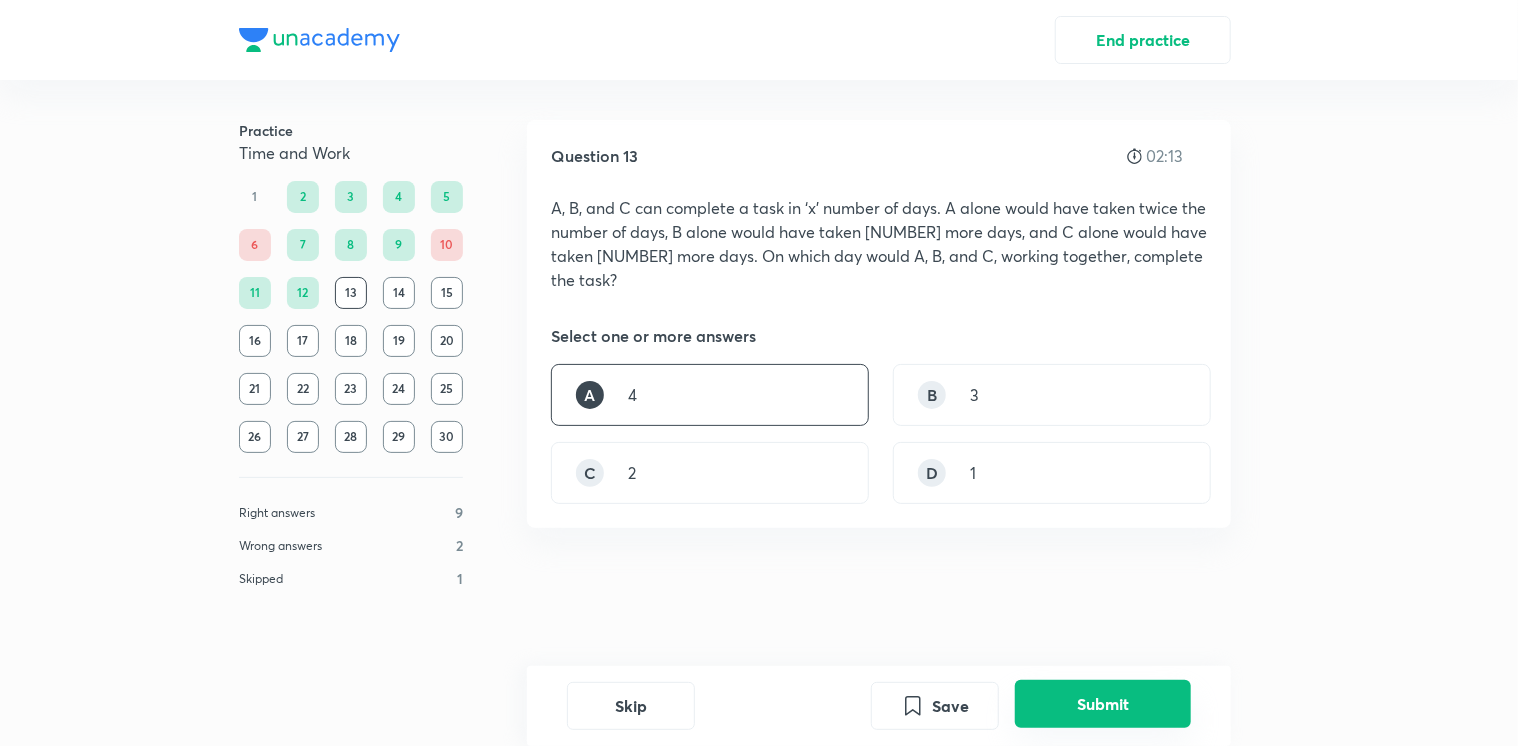 click on "Submit" at bounding box center (1103, 704) 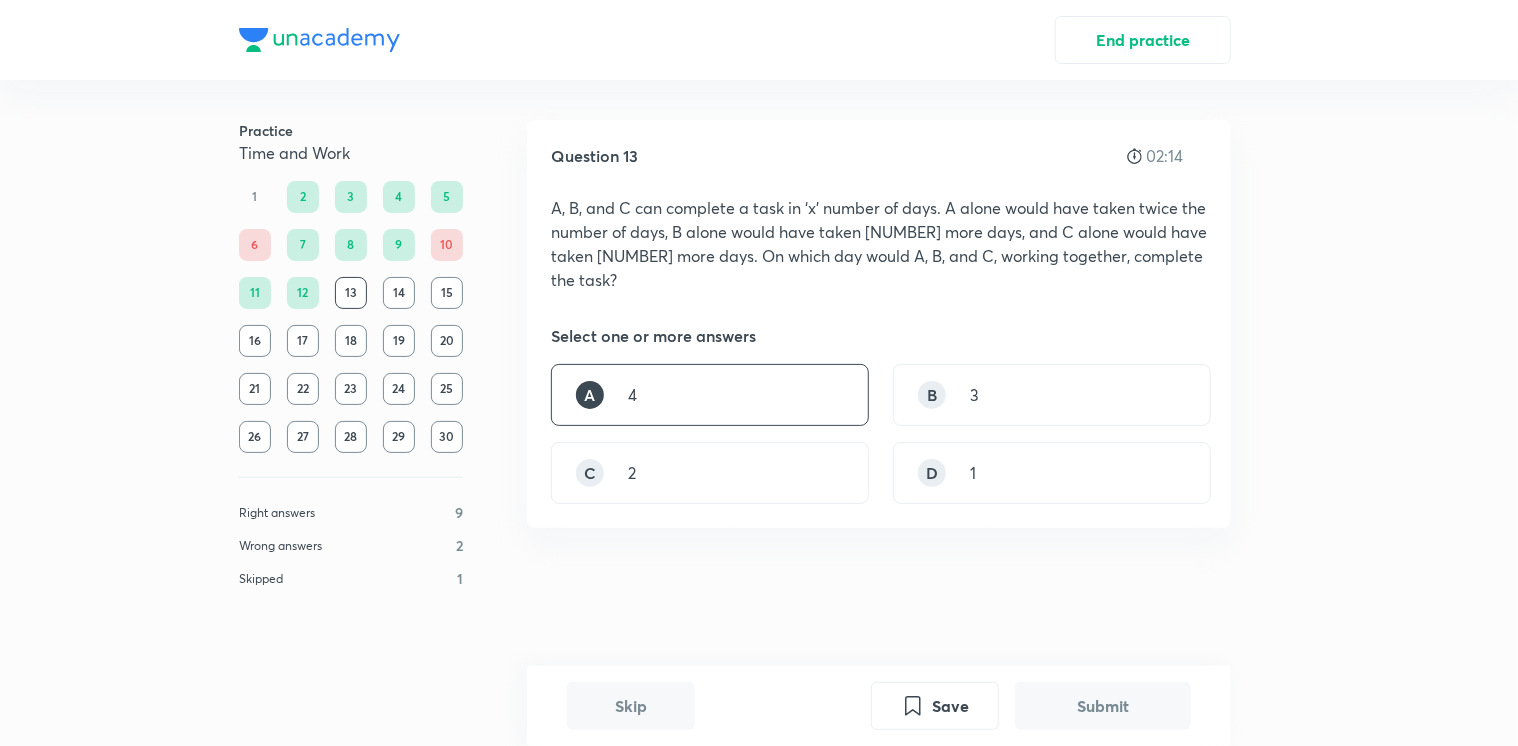 scroll, scrollTop: 567, scrollLeft: 0, axis: vertical 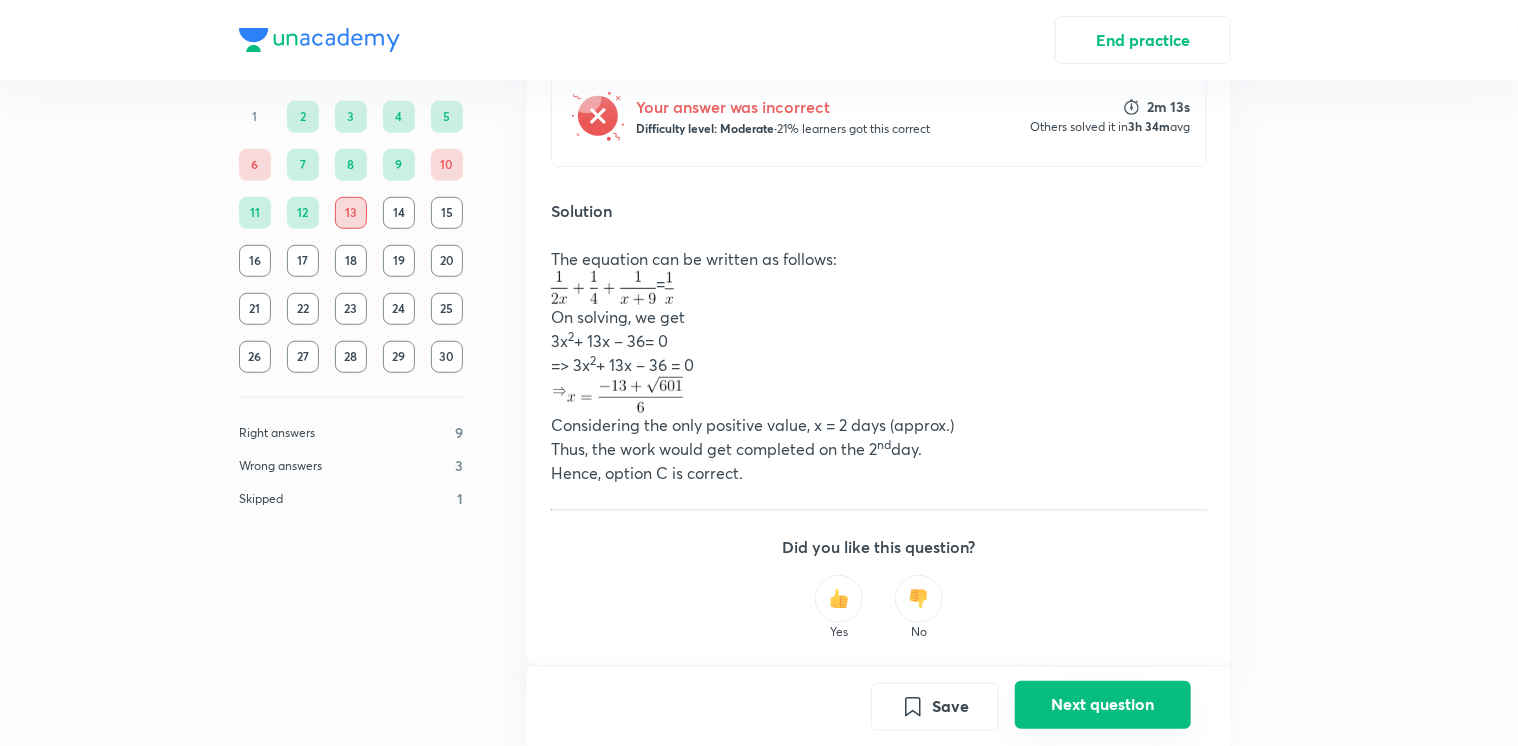 click on "Next question" at bounding box center (1103, 704) 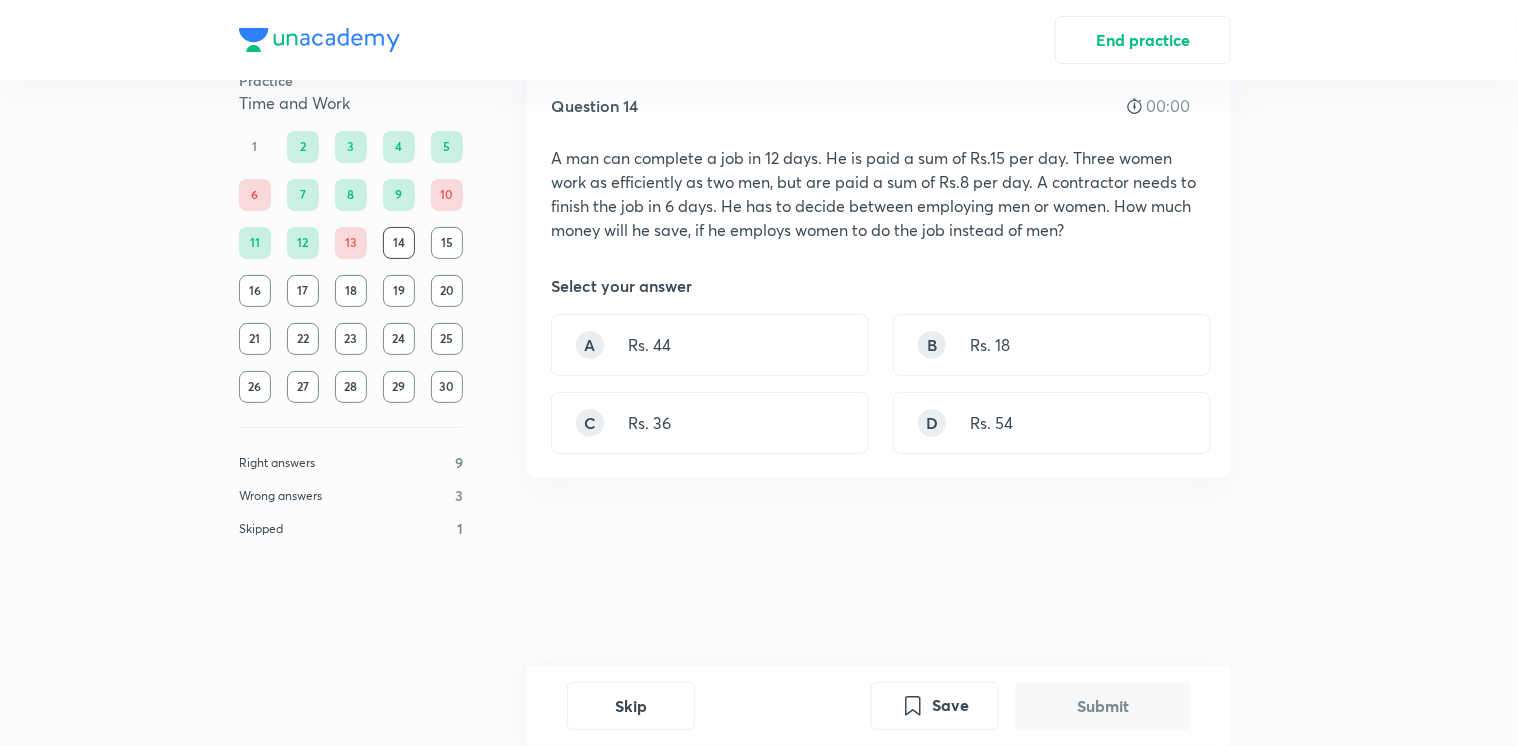 scroll, scrollTop: 0, scrollLeft: 0, axis: both 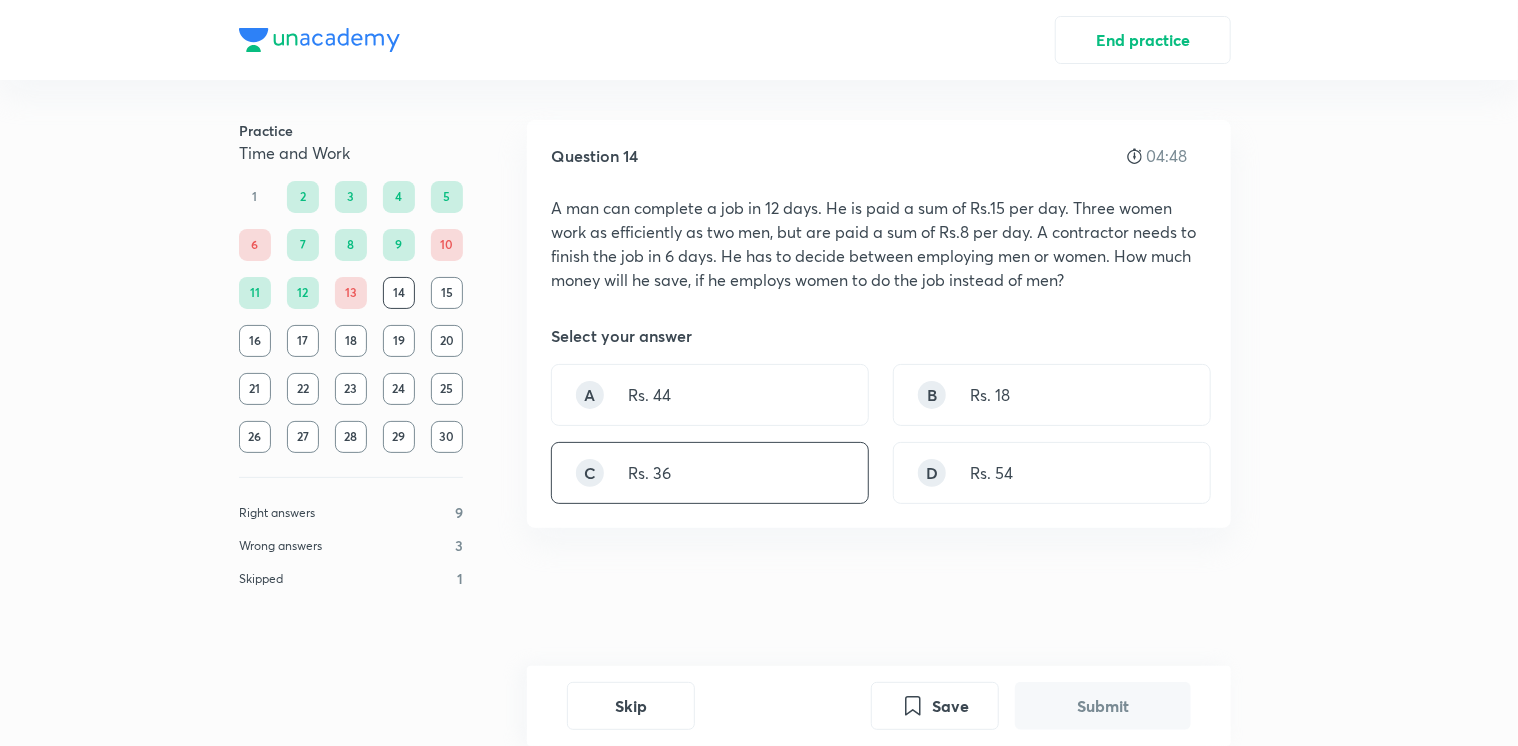 click on "C Rs. 36" at bounding box center [710, 473] 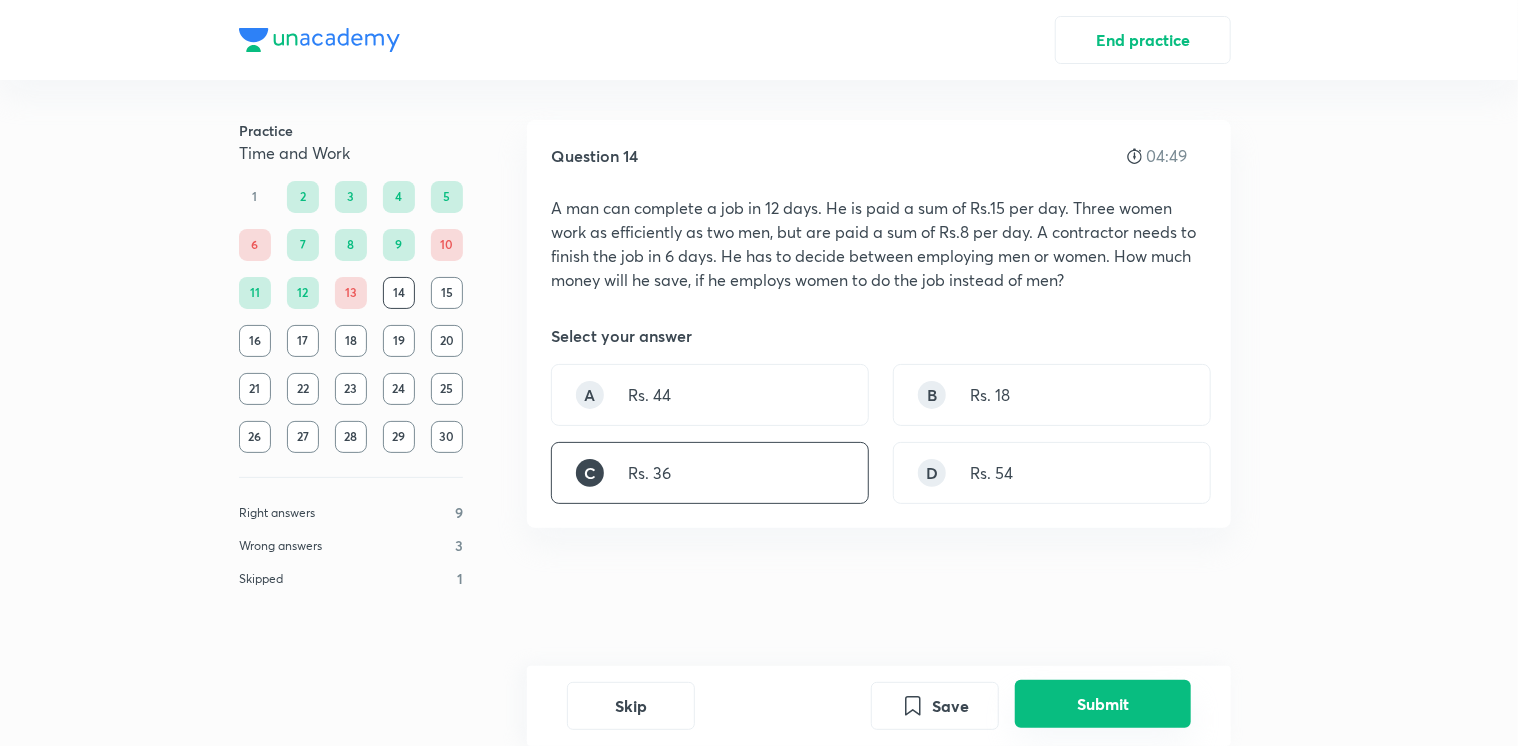 click on "Submit" at bounding box center [1103, 704] 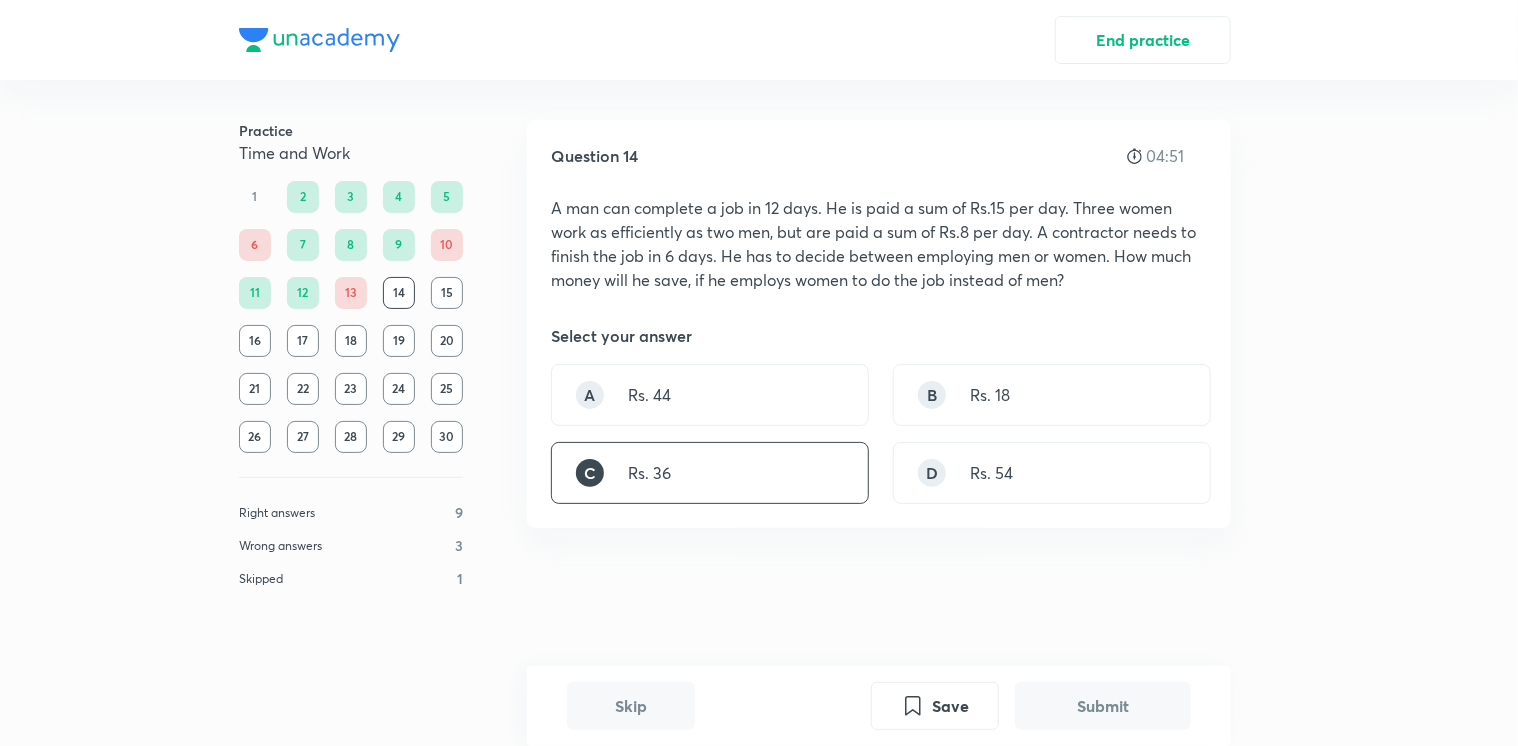 scroll, scrollTop: 556, scrollLeft: 0, axis: vertical 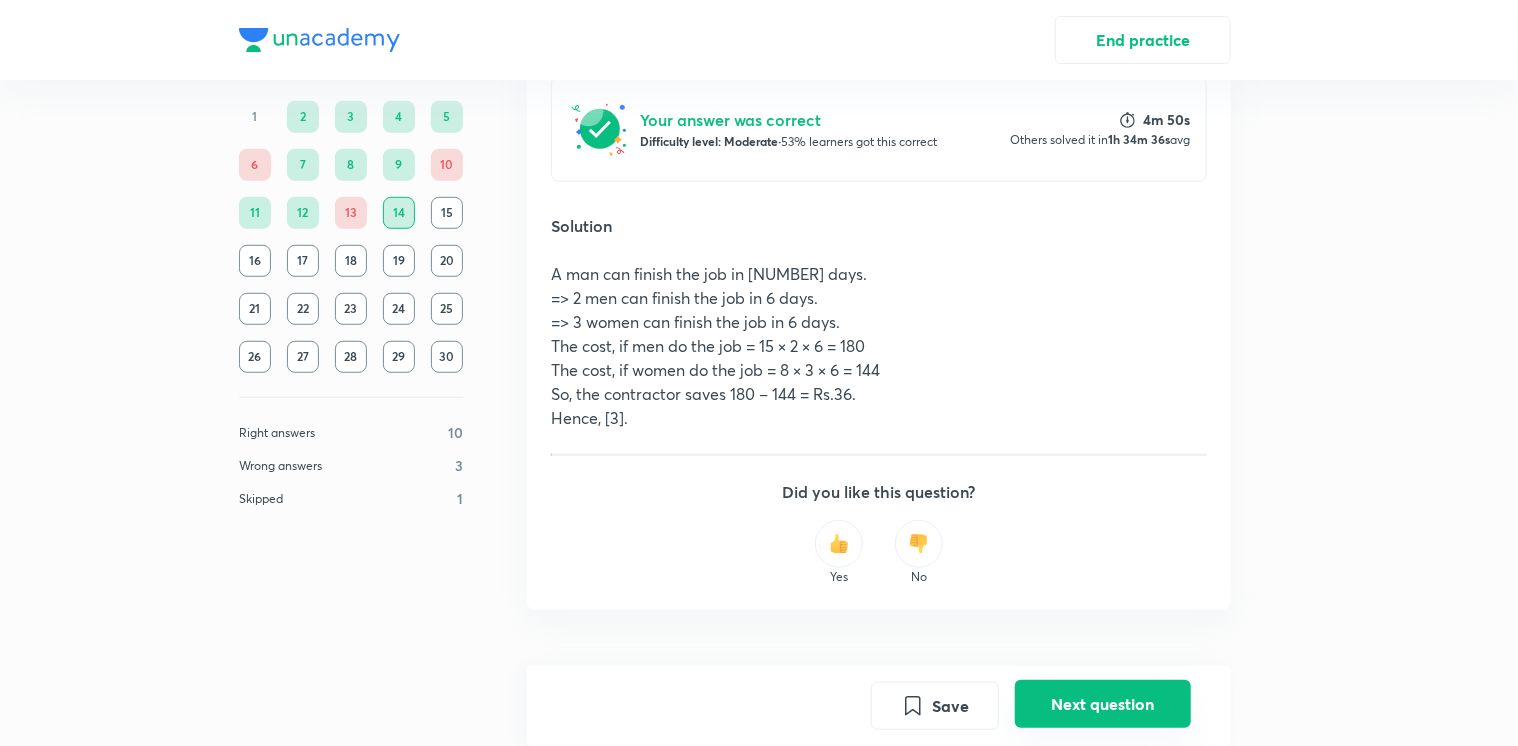 click on "Next question" at bounding box center (1103, 704) 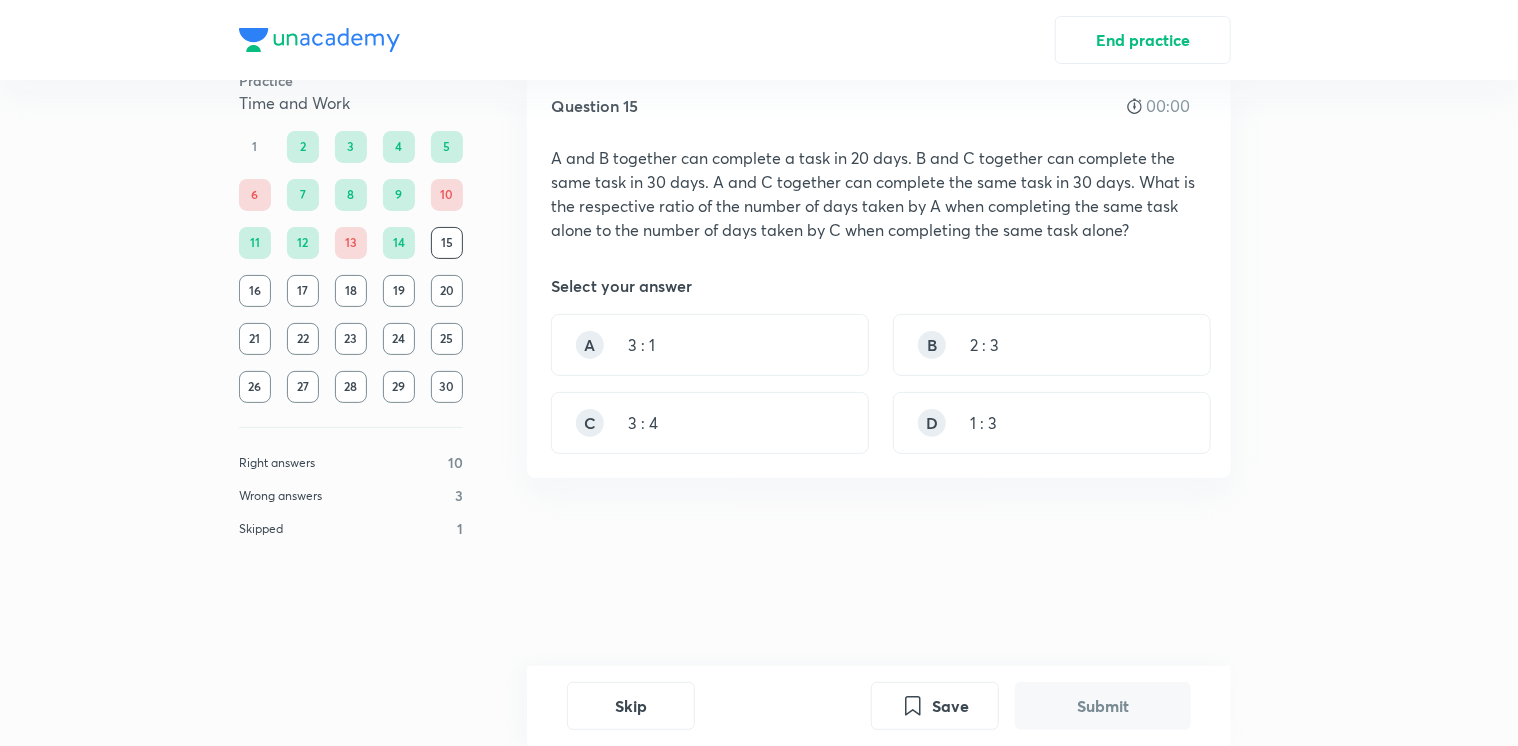scroll, scrollTop: 0, scrollLeft: 0, axis: both 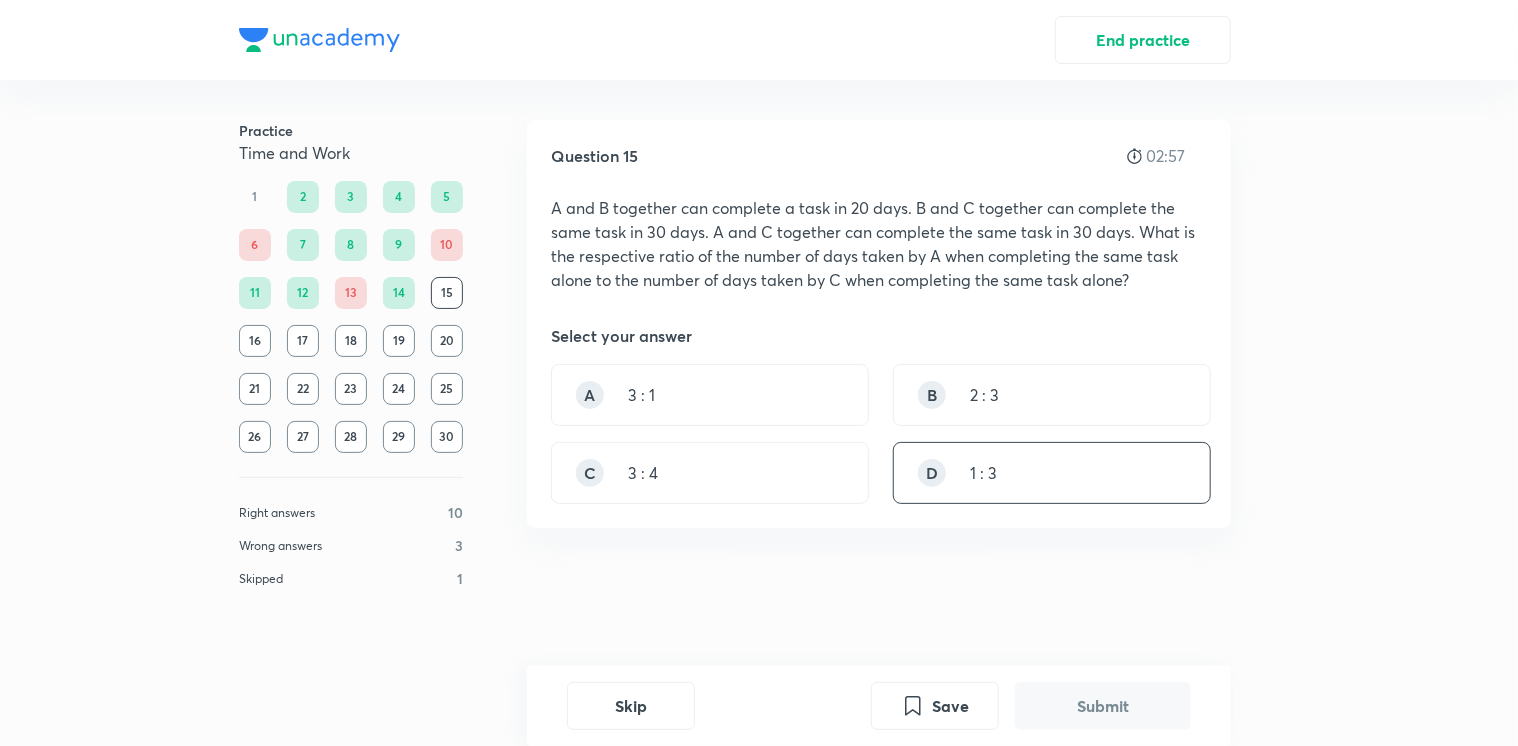 click on "D 1 : 3" at bounding box center (1052, 473) 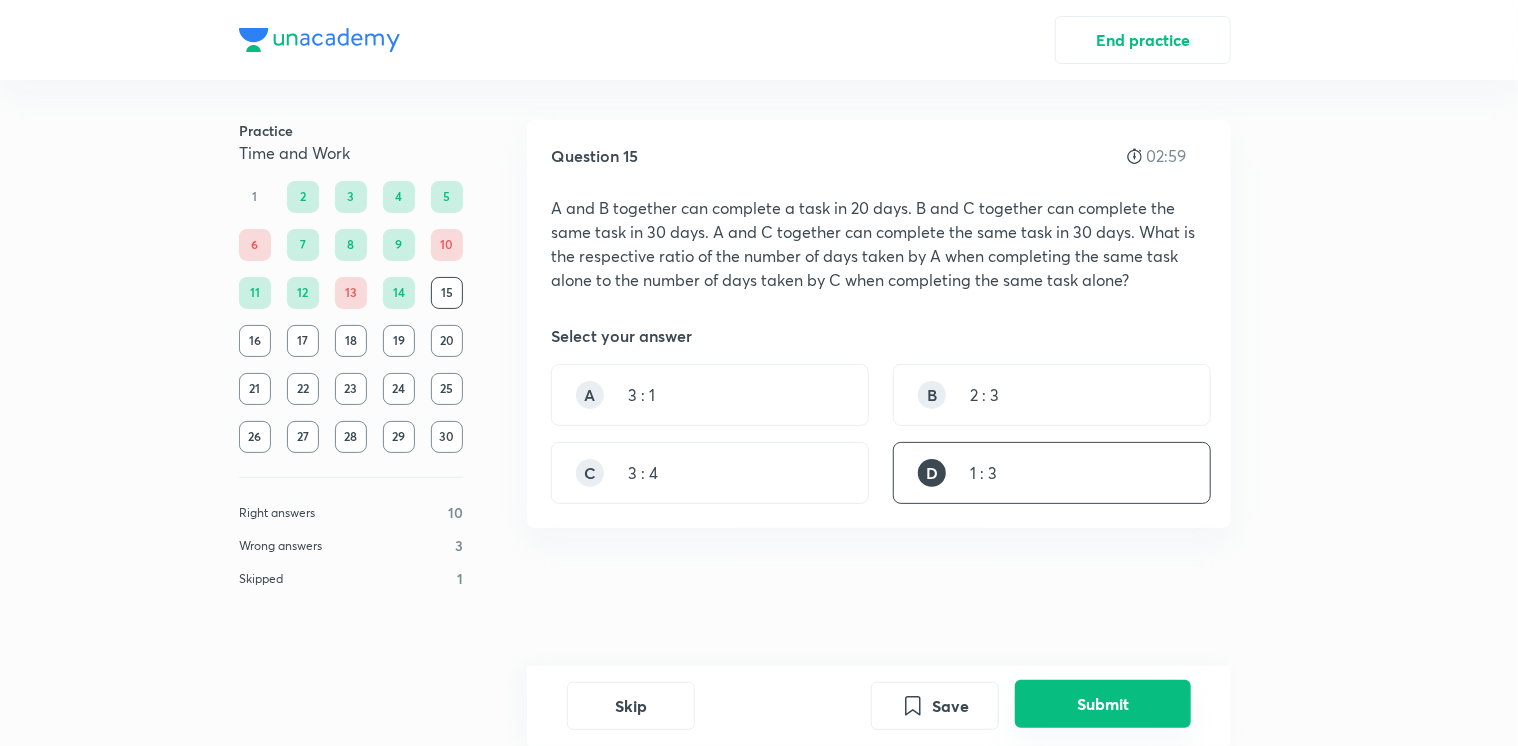 click on "Submit" at bounding box center [1103, 704] 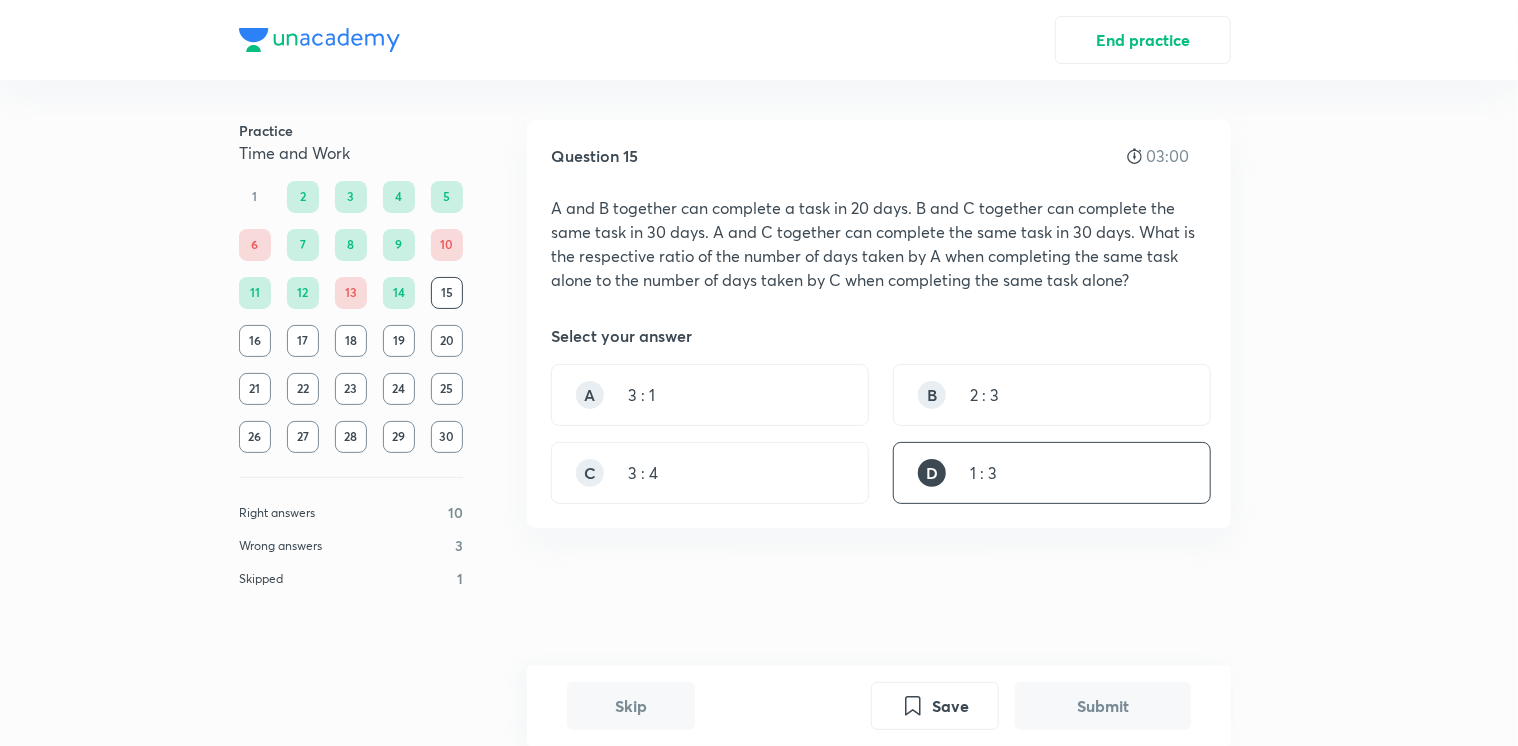 scroll, scrollTop: 567, scrollLeft: 0, axis: vertical 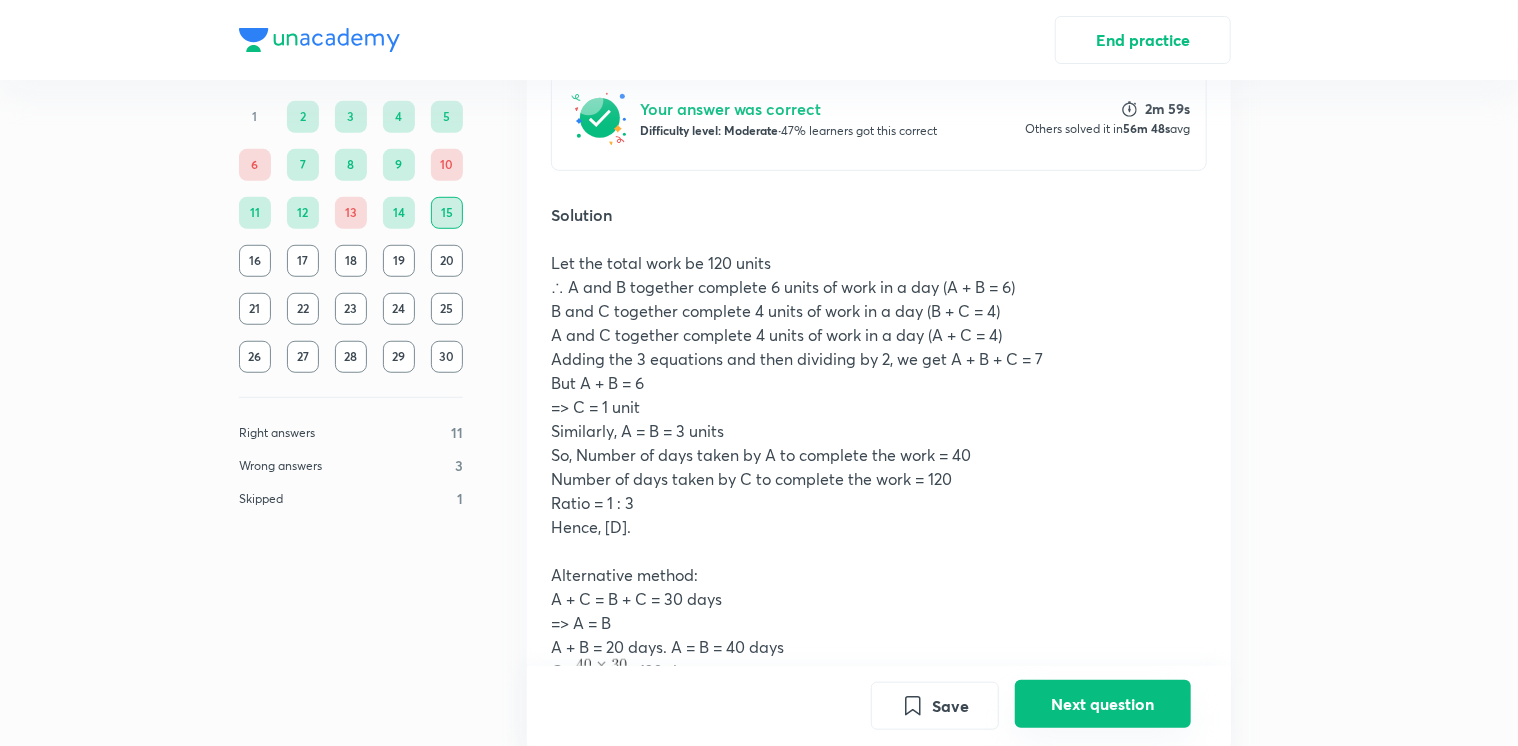 click on "Next question" at bounding box center (1103, 704) 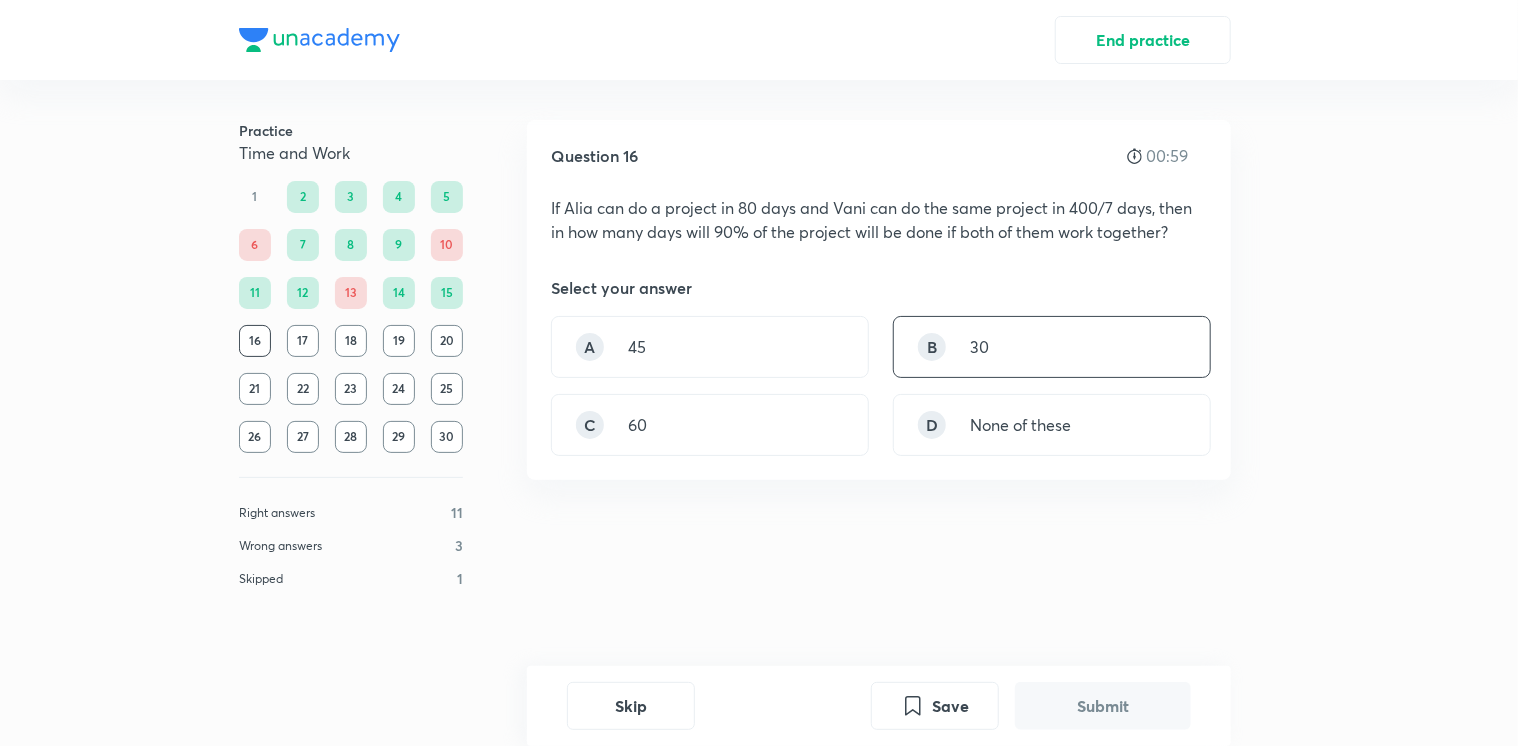 click on "B 30" at bounding box center [1052, 347] 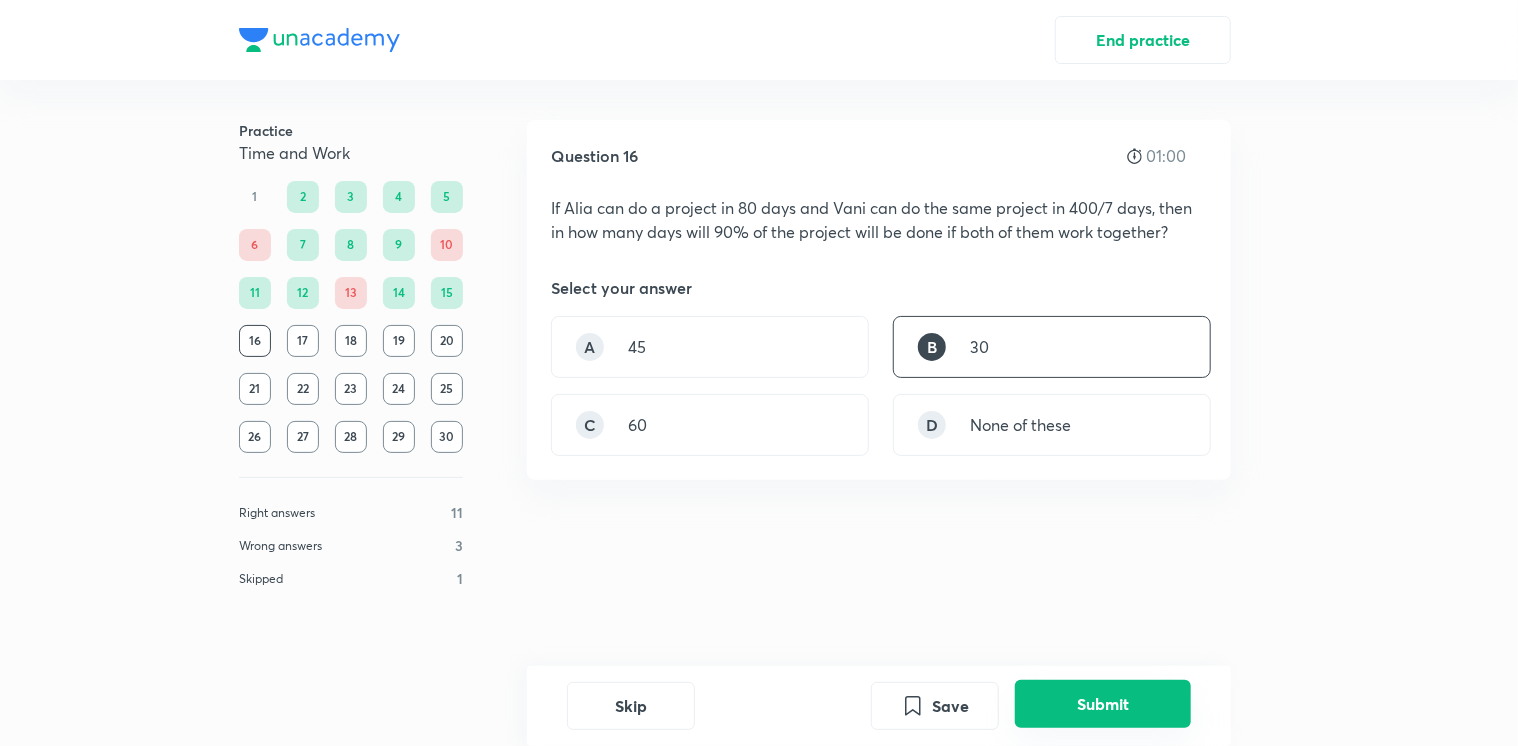 click on "Submit" at bounding box center [1103, 704] 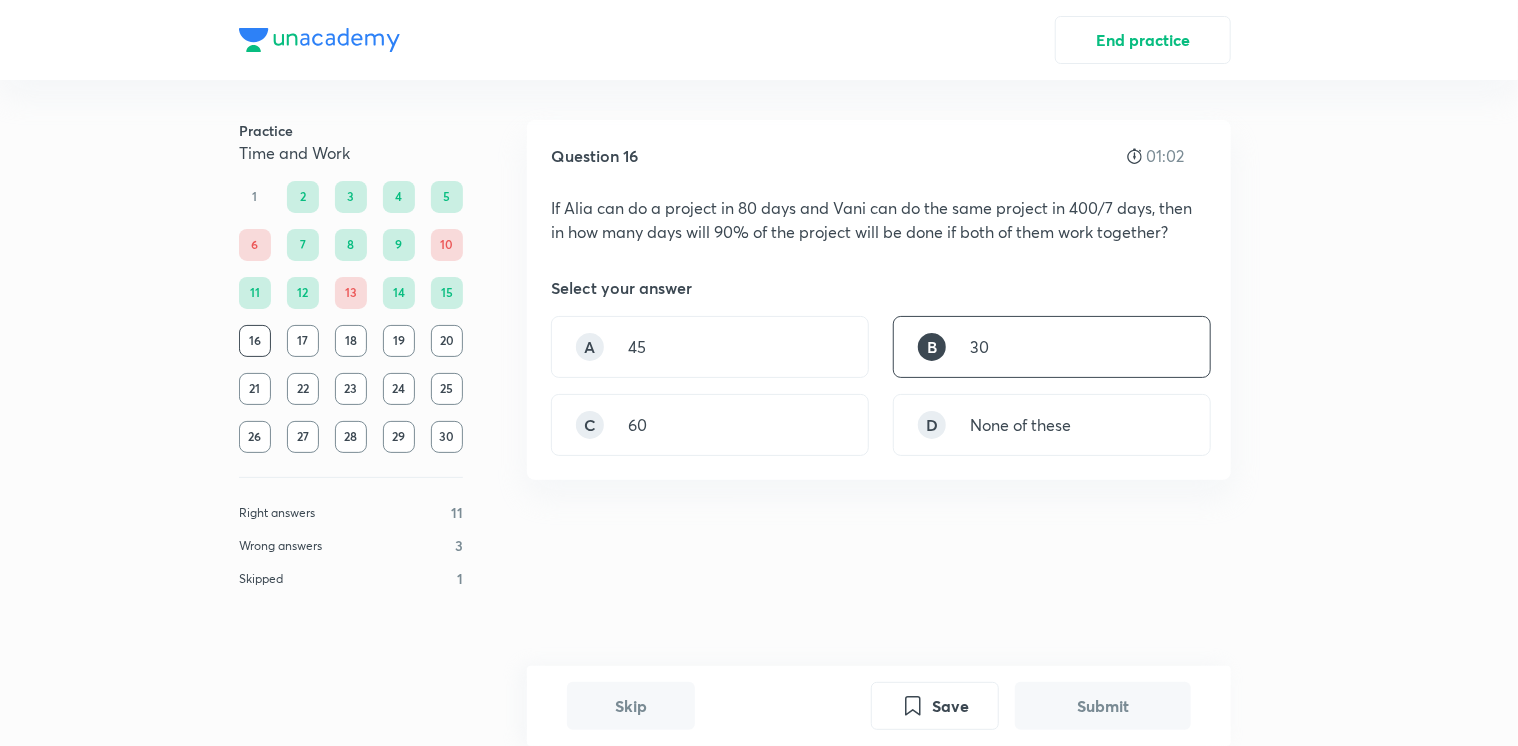 scroll, scrollTop: 436, scrollLeft: 0, axis: vertical 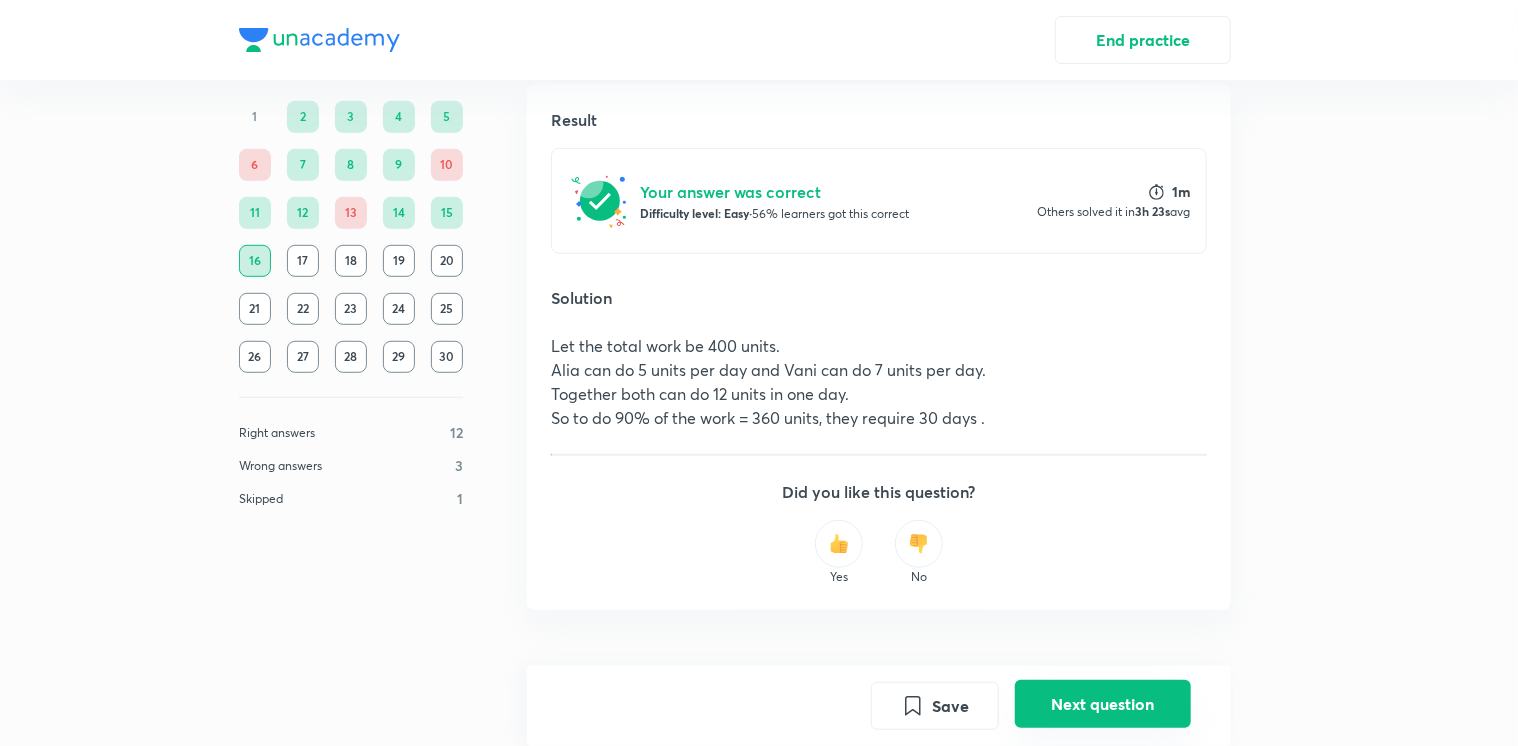 click on "Next question" at bounding box center (1103, 704) 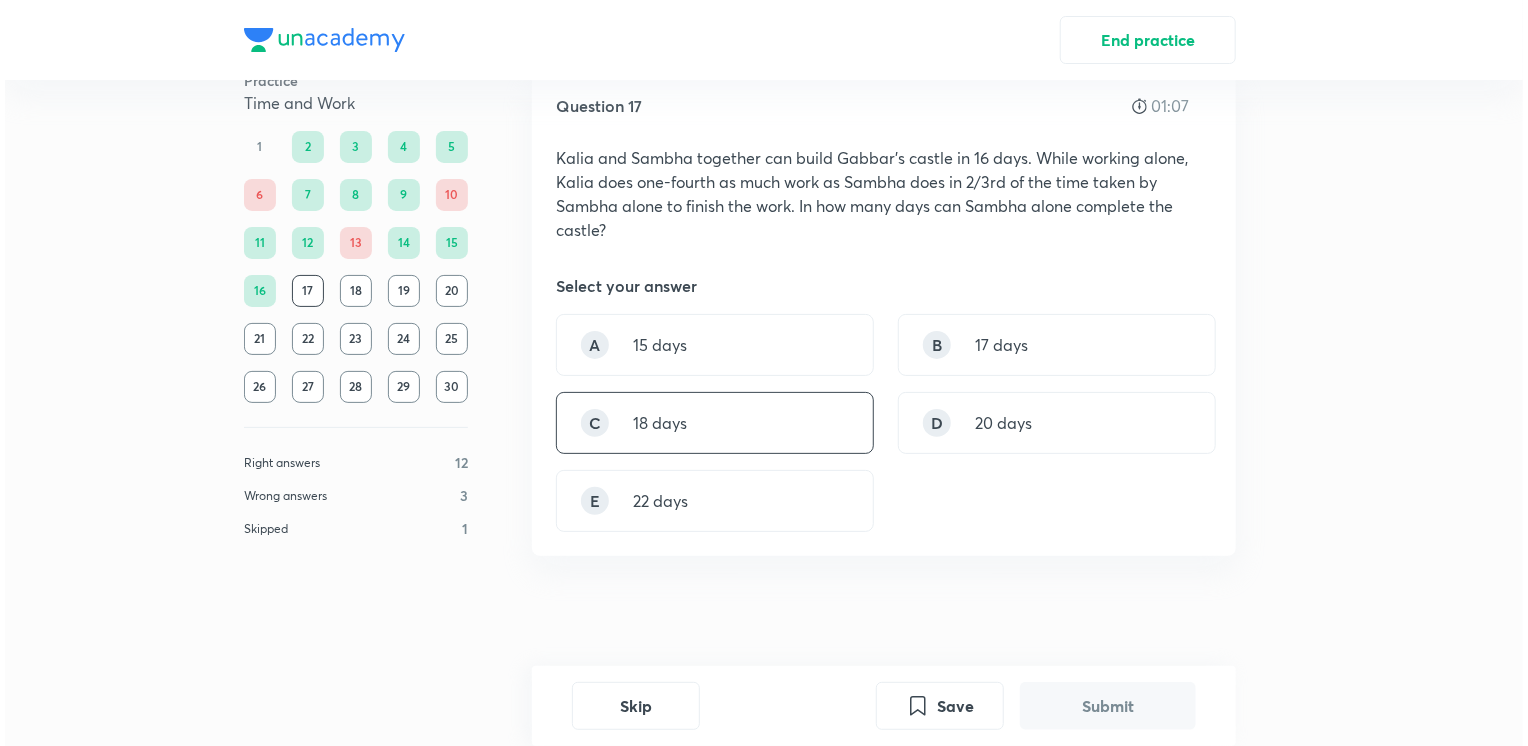 scroll, scrollTop: 0, scrollLeft: 0, axis: both 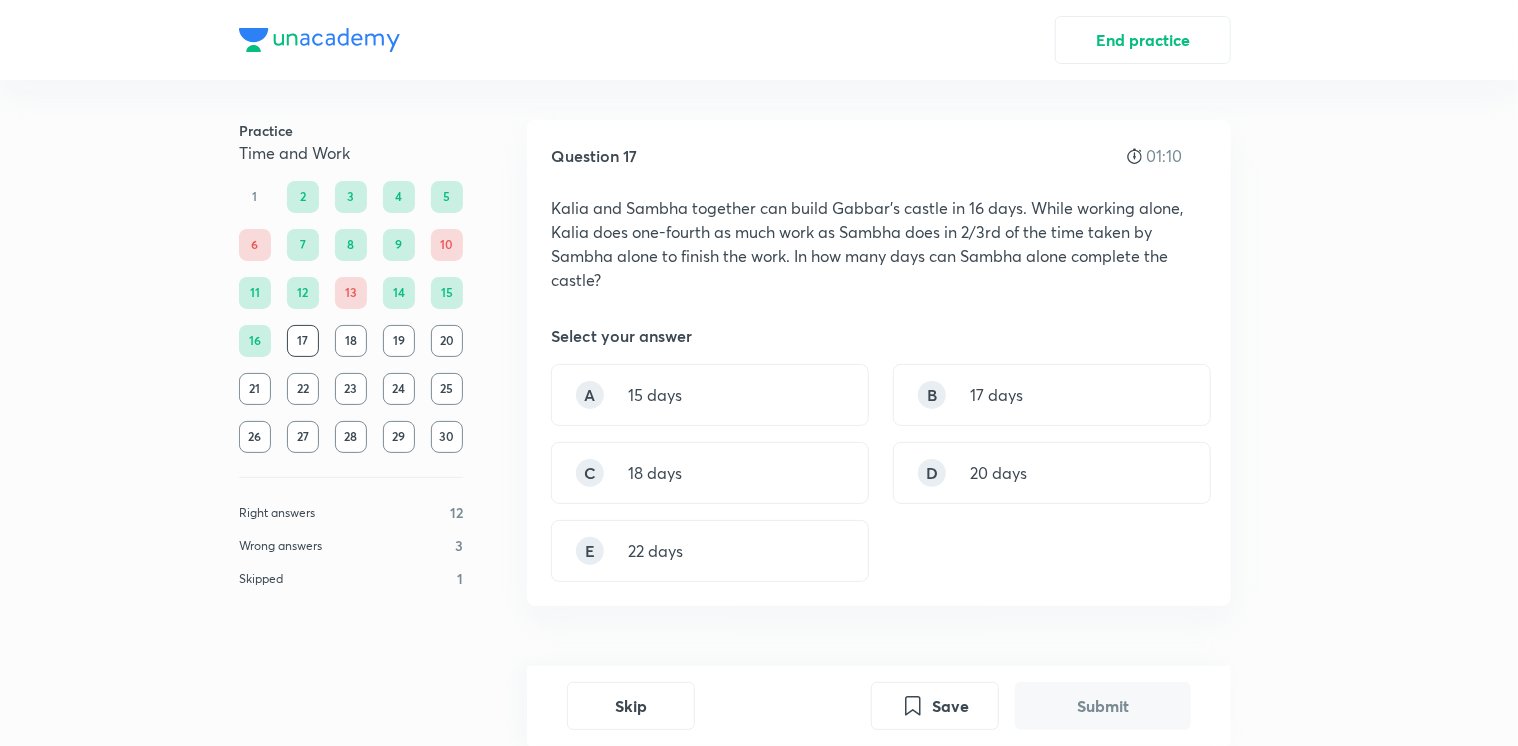 click on "17" at bounding box center [303, 341] 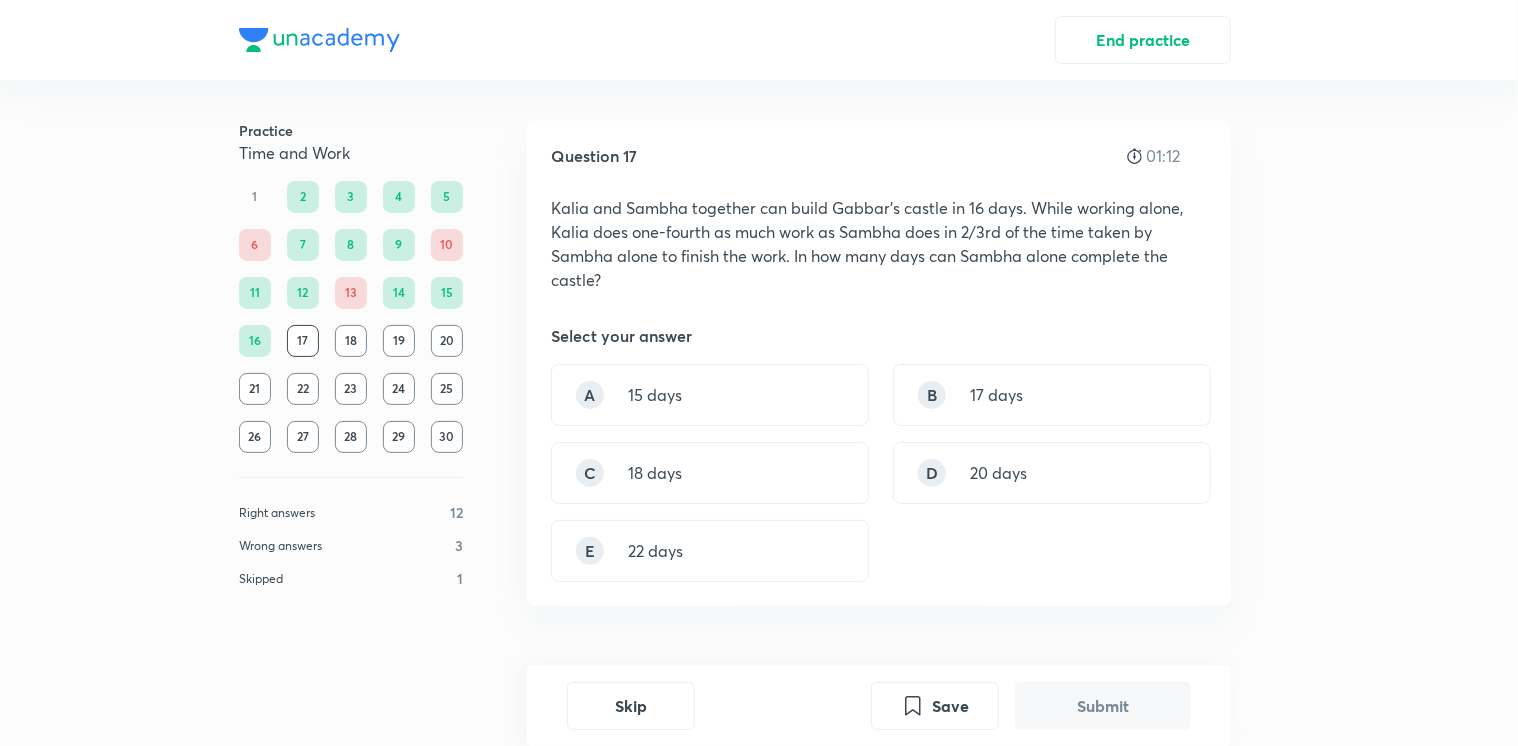 click on "17" at bounding box center (303, 341) 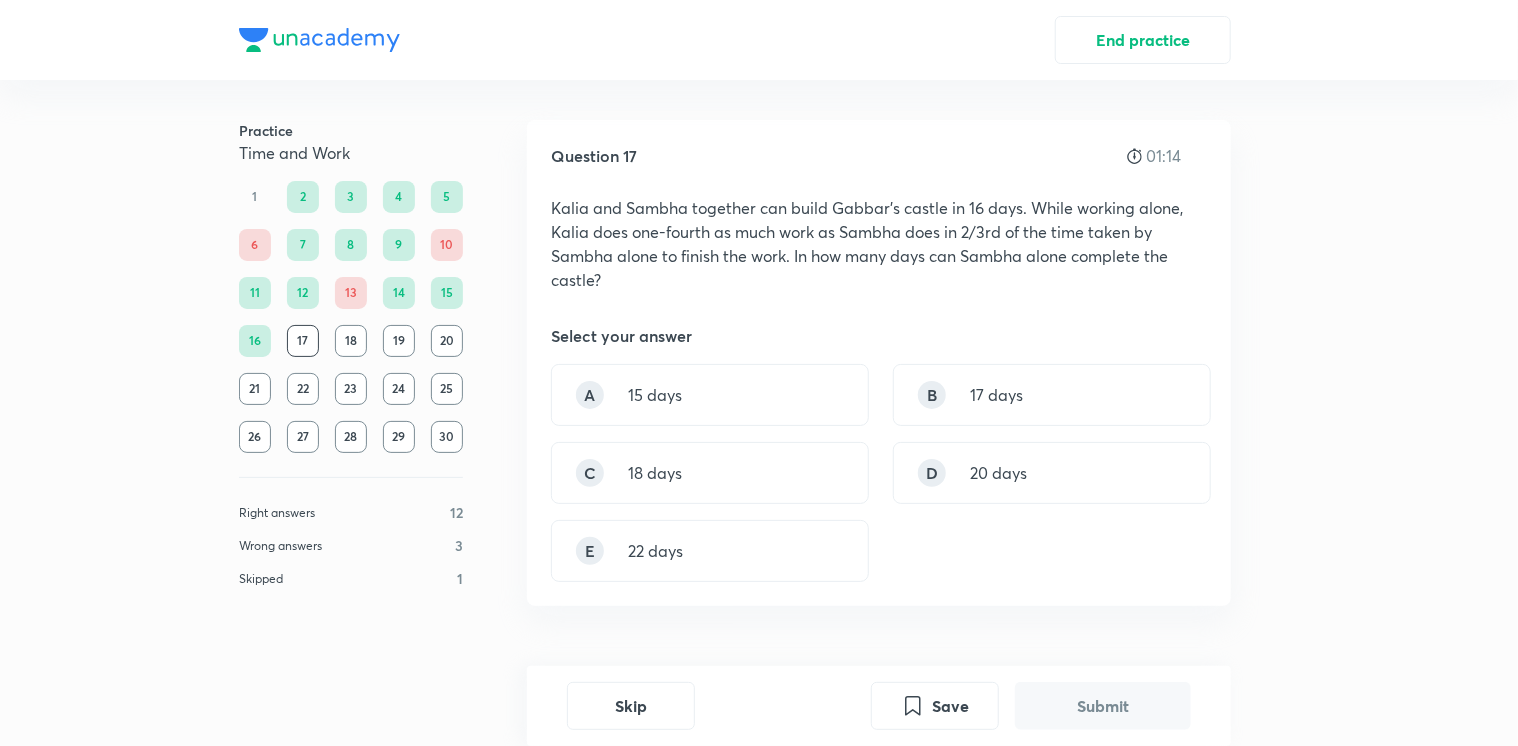 click on "18" at bounding box center [351, 341] 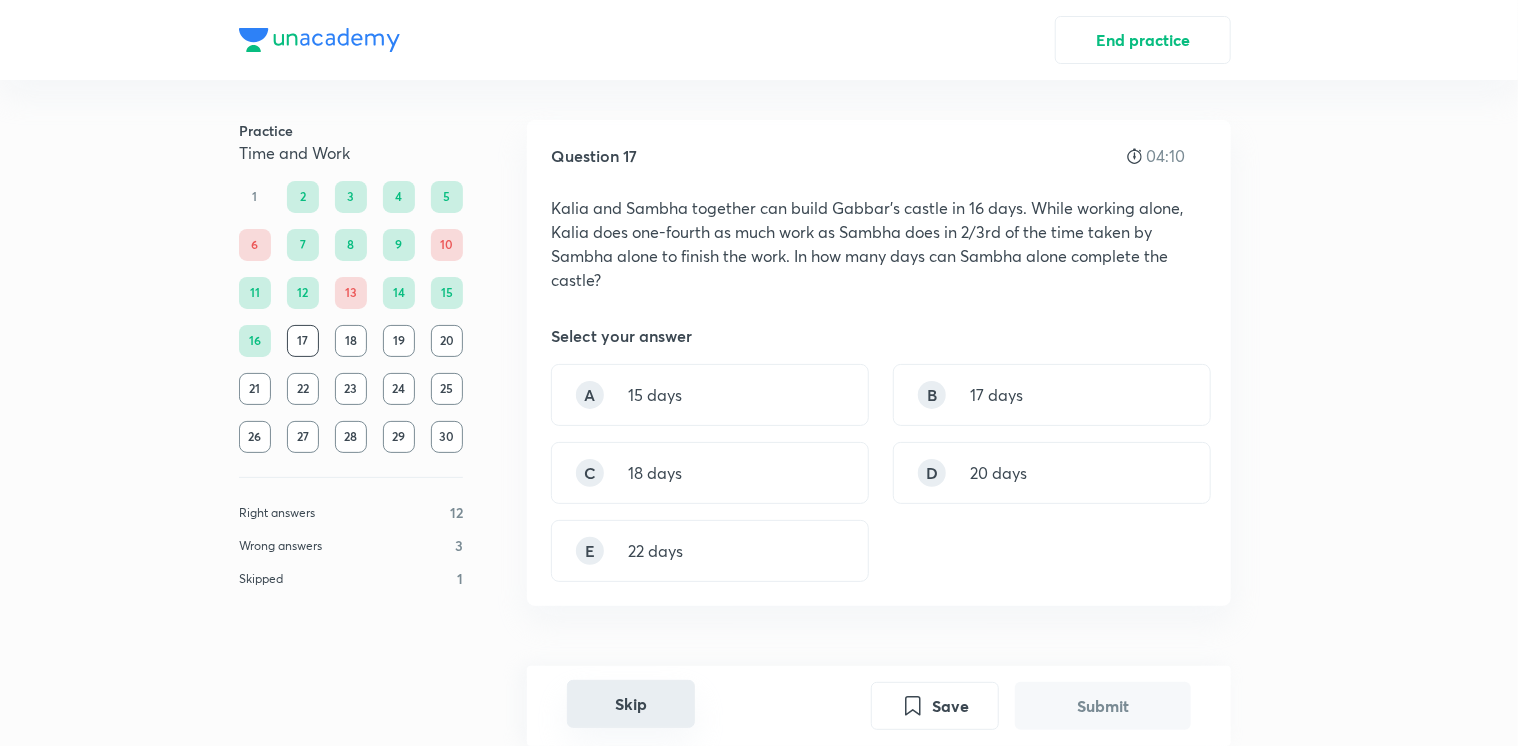 click on "Skip" at bounding box center (631, 704) 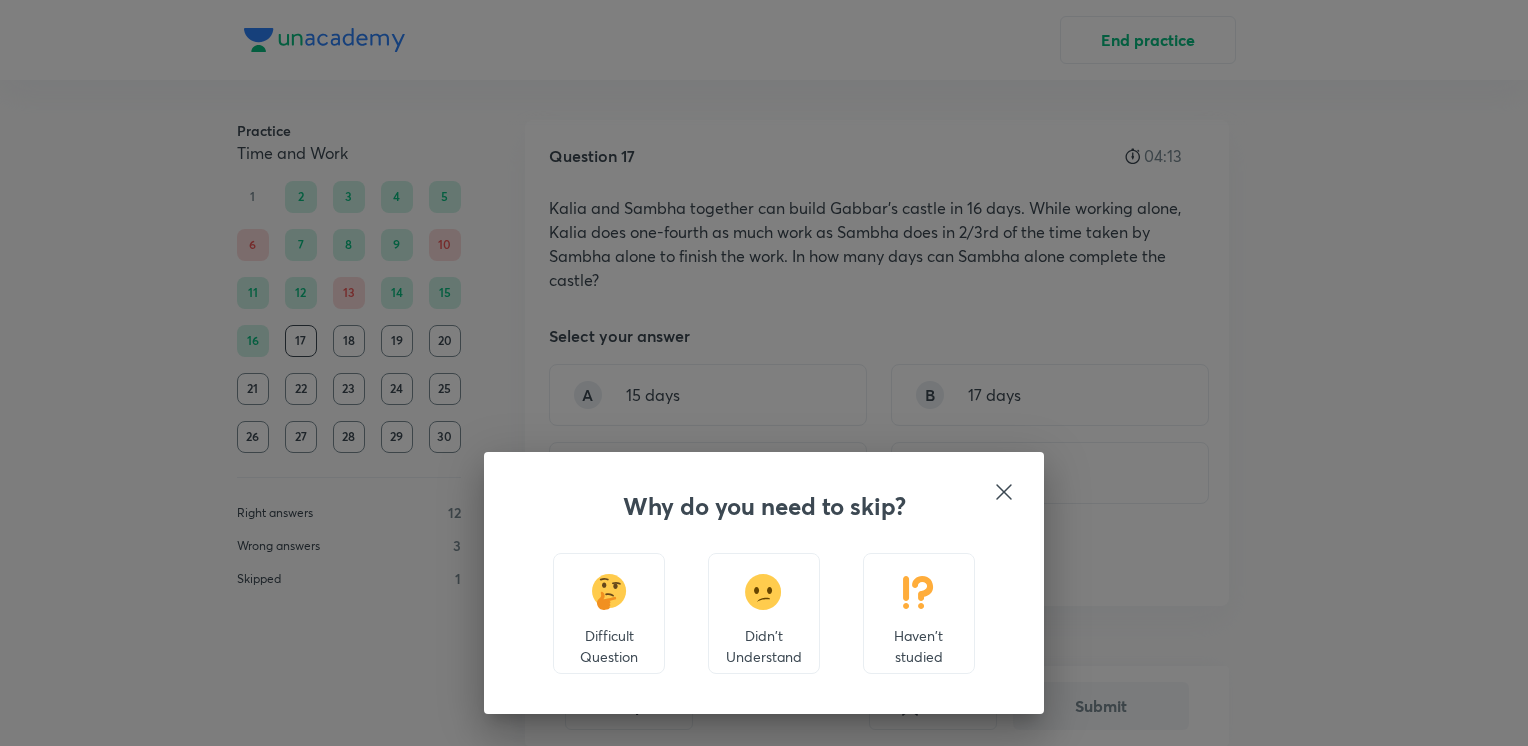 click on "Didn't Understand" at bounding box center (764, 613) 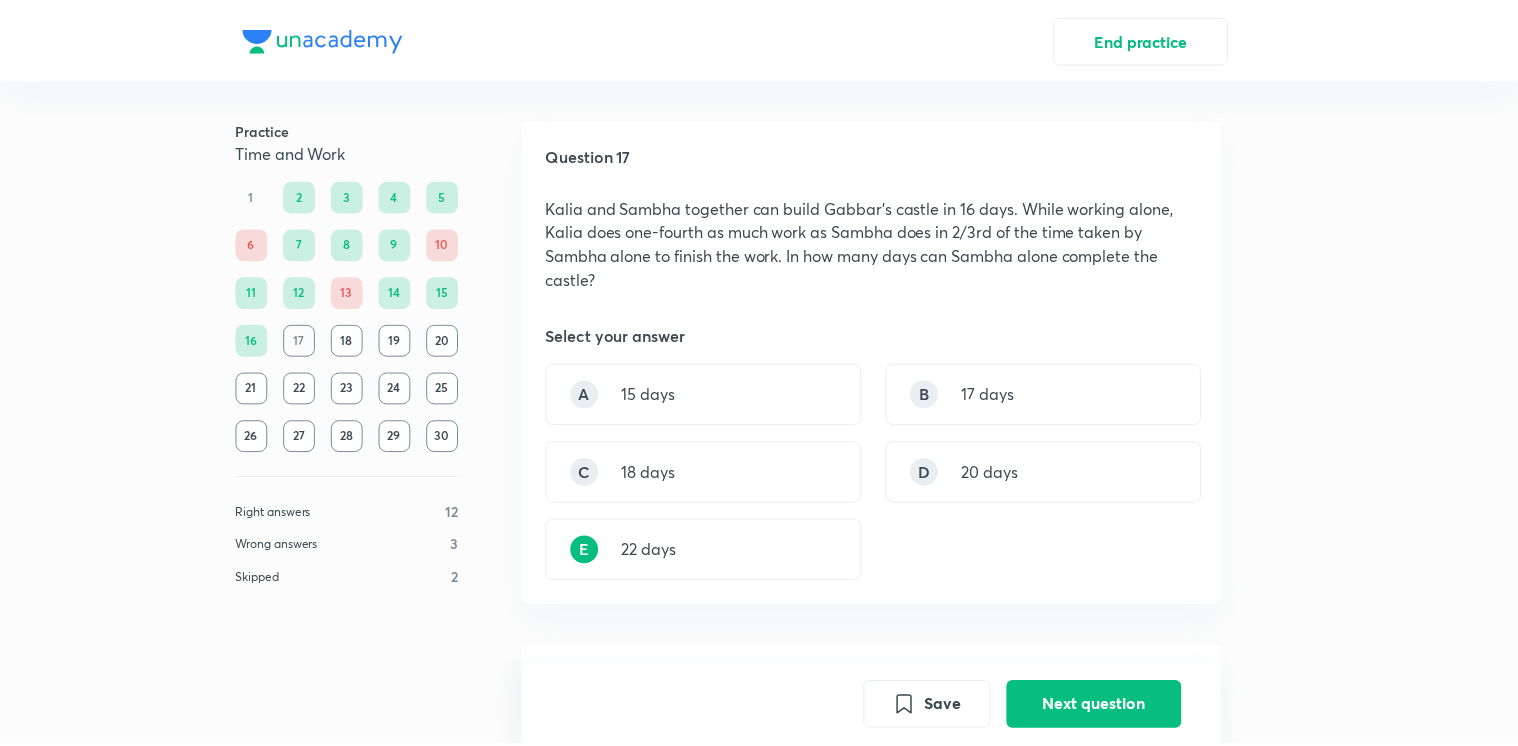 scroll, scrollTop: 644, scrollLeft: 0, axis: vertical 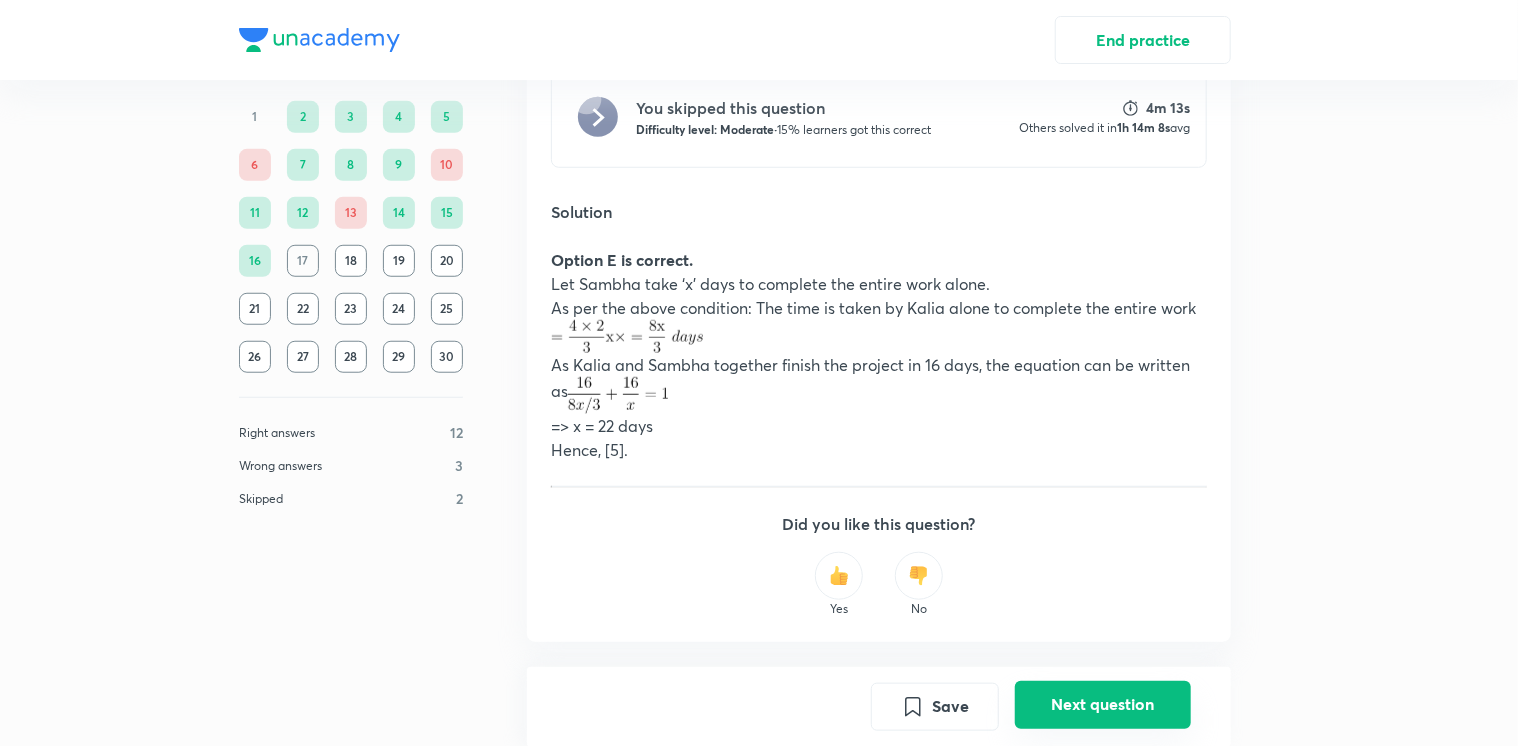 click on "Next question" at bounding box center [1103, 704] 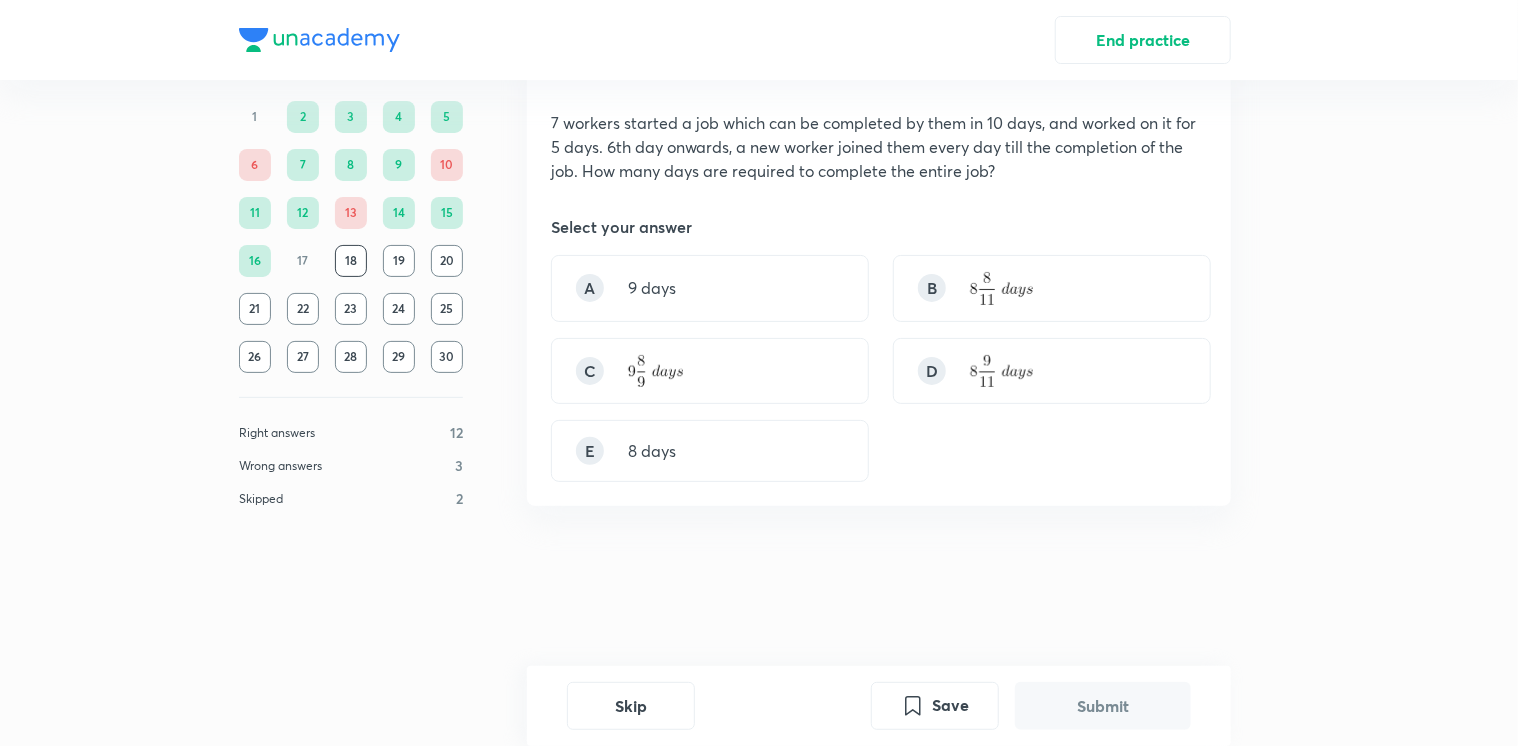 scroll, scrollTop: 0, scrollLeft: 0, axis: both 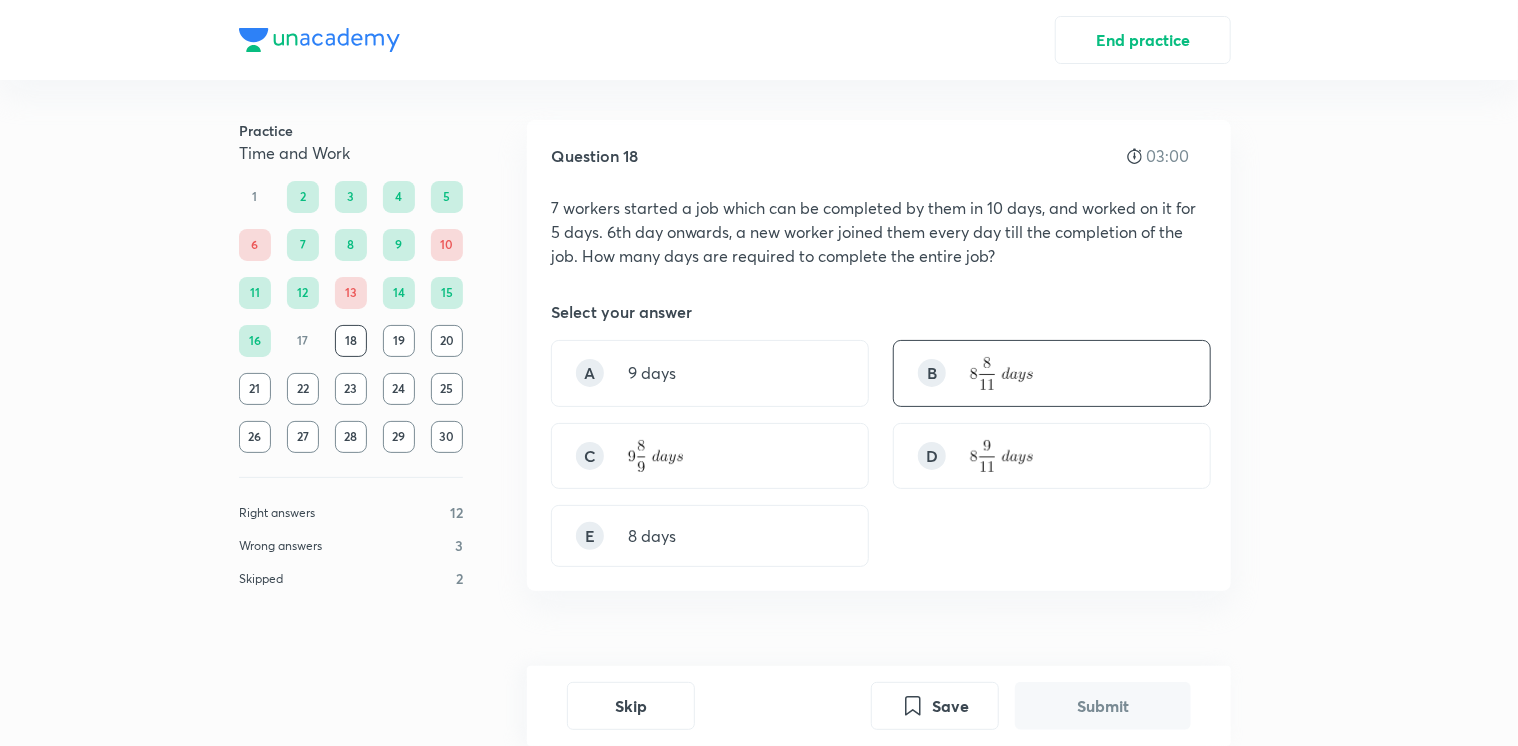 click at bounding box center [1001, 373] 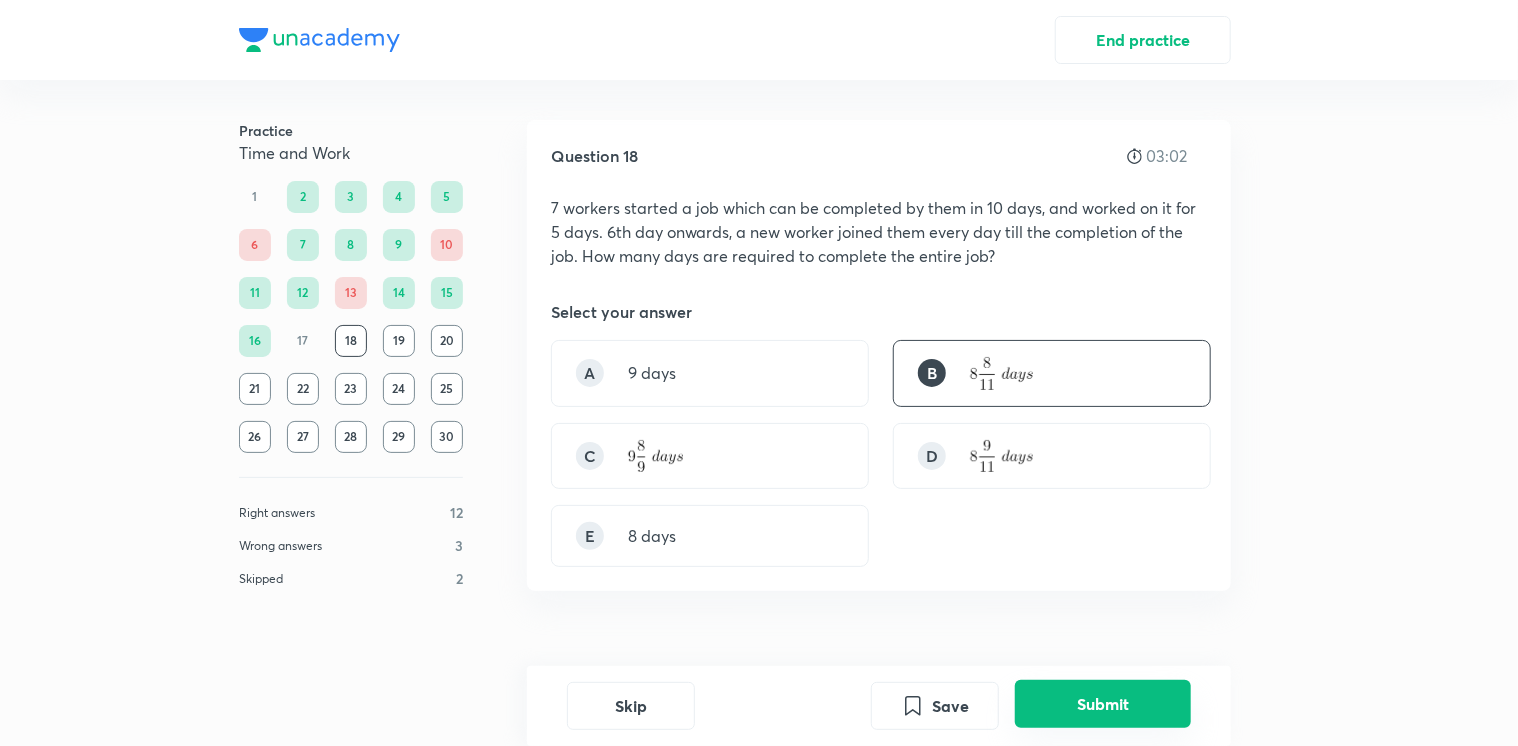 click on "Submit" at bounding box center (1103, 704) 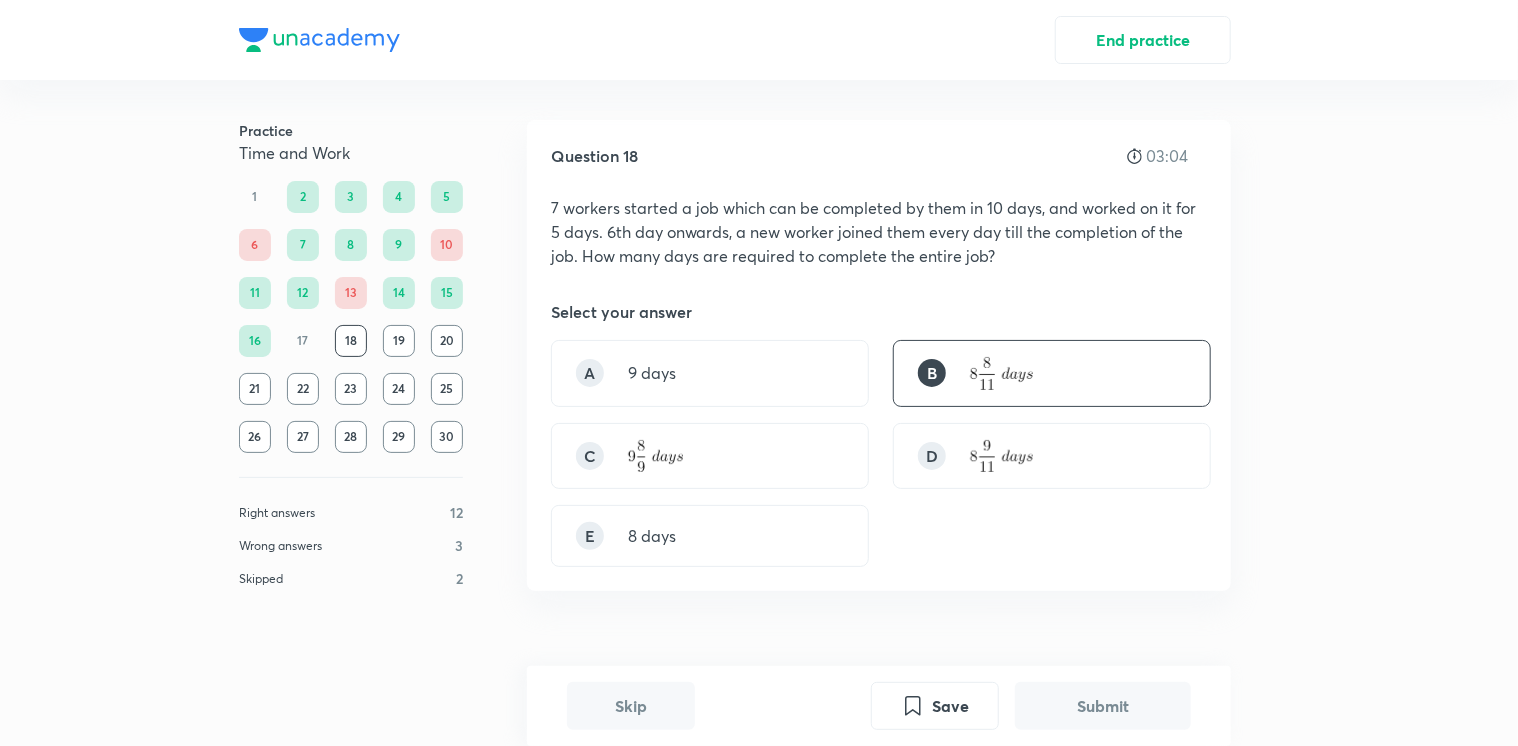 scroll, scrollTop: 629, scrollLeft: 0, axis: vertical 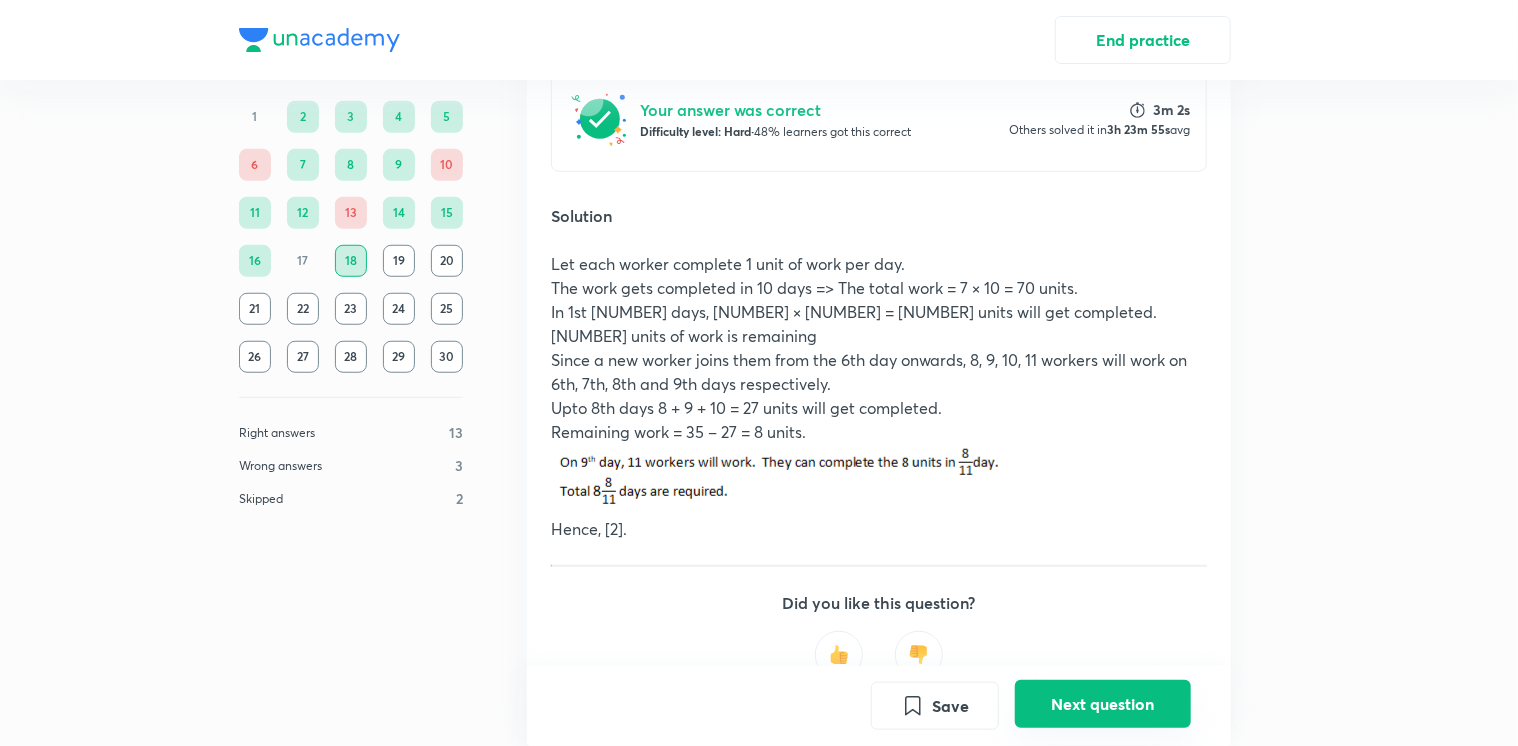 click on "Next question" at bounding box center (1103, 704) 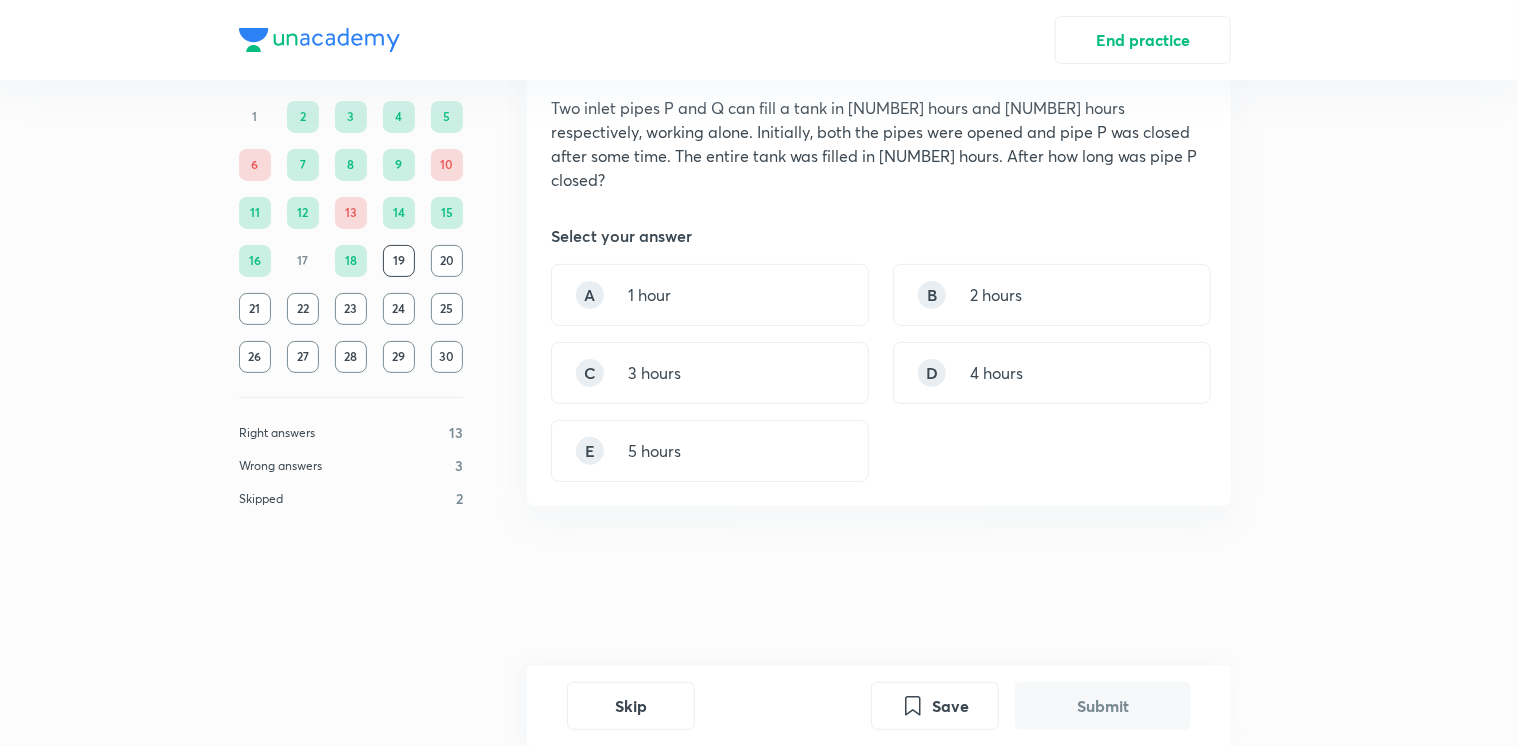 scroll, scrollTop: 0, scrollLeft: 0, axis: both 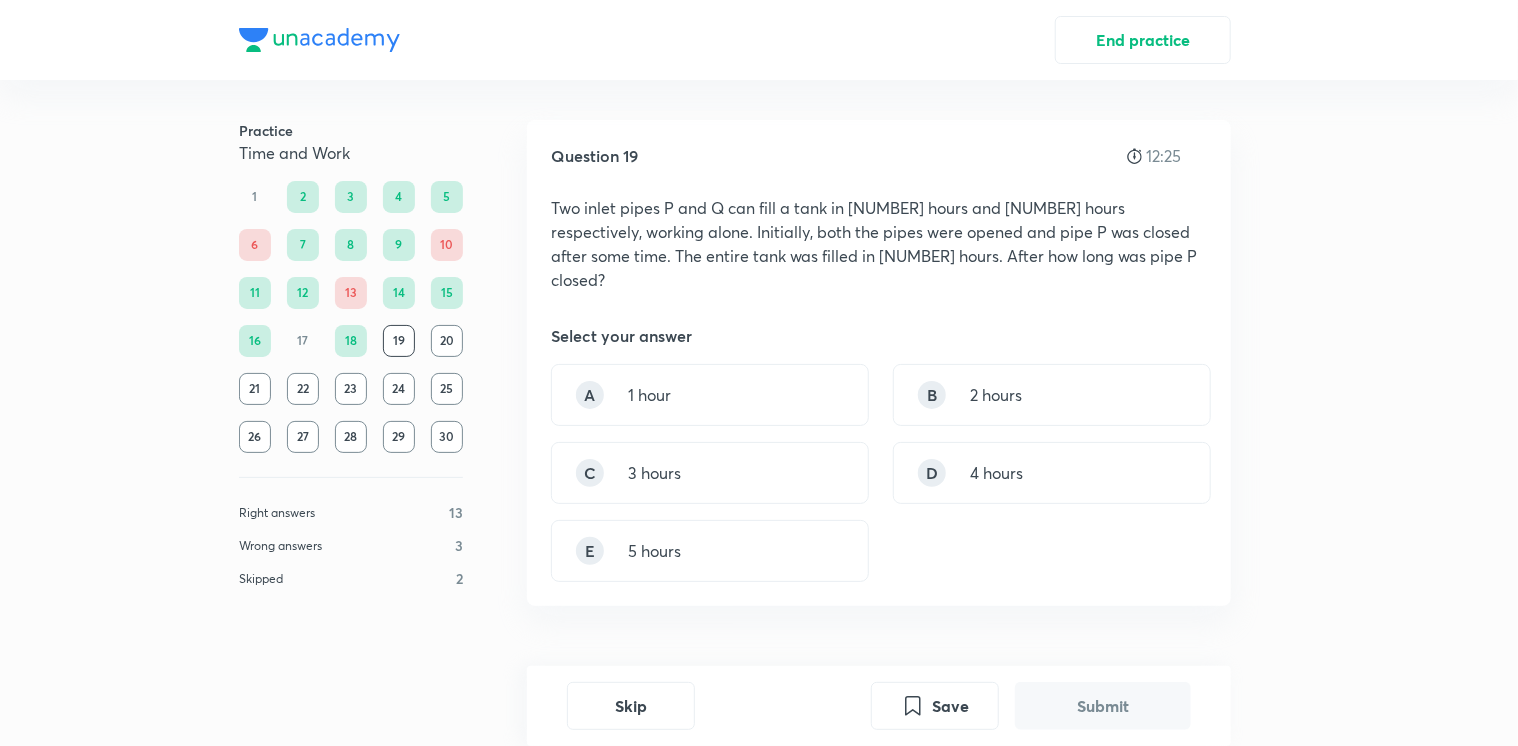 type 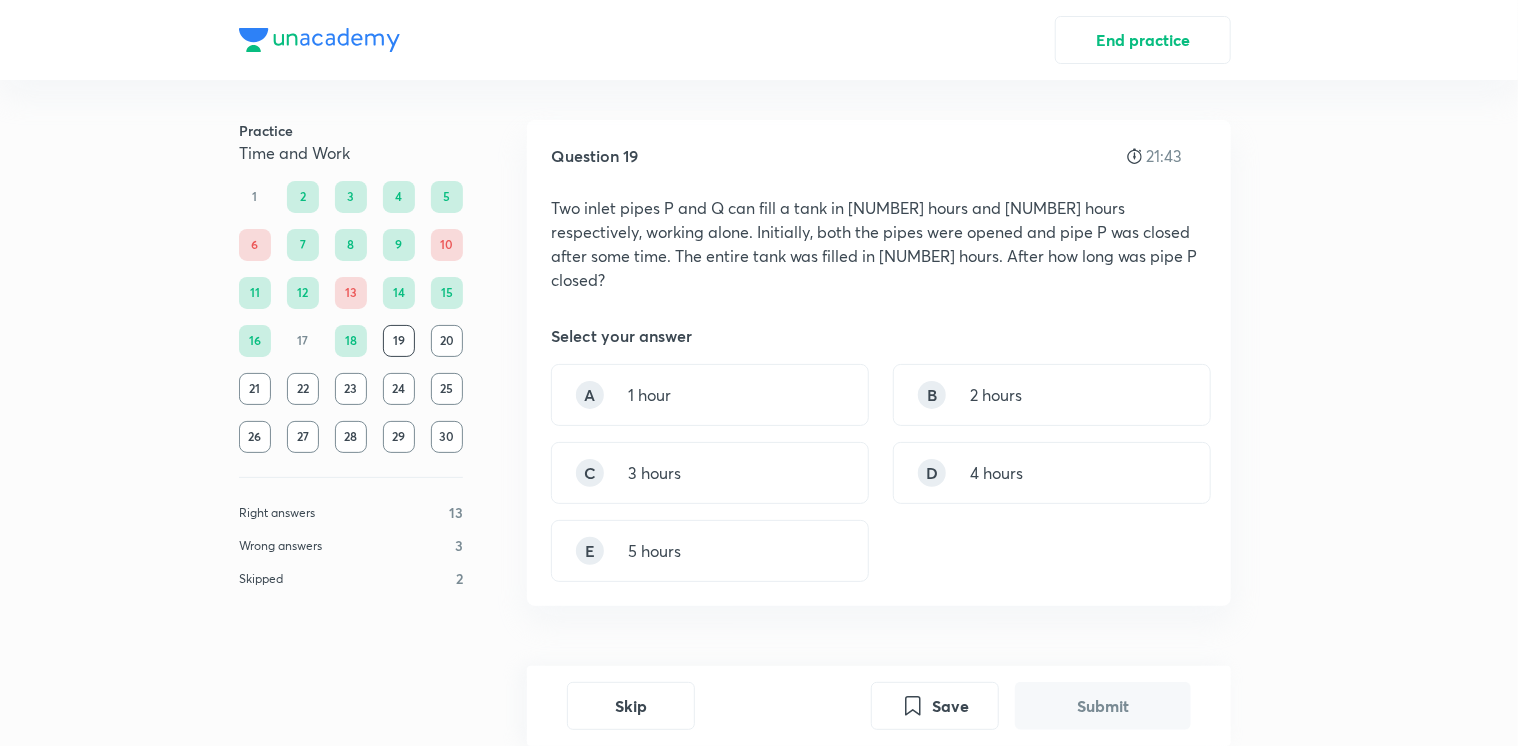 click on "A 1 hour B 2 hours C 3 hours D 4 hours E 5 hours" at bounding box center [879, 473] 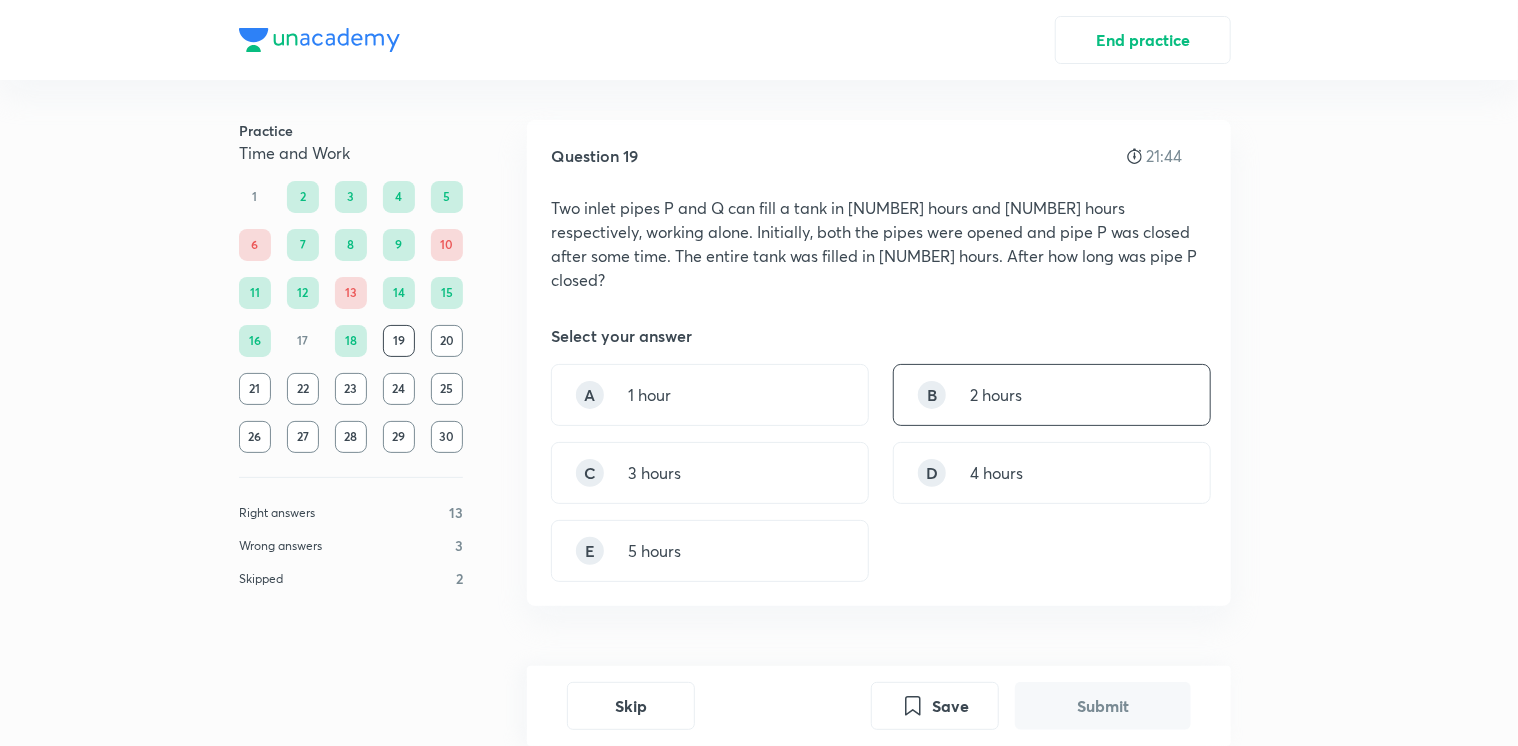 click on "B 2 hours" at bounding box center [1052, 395] 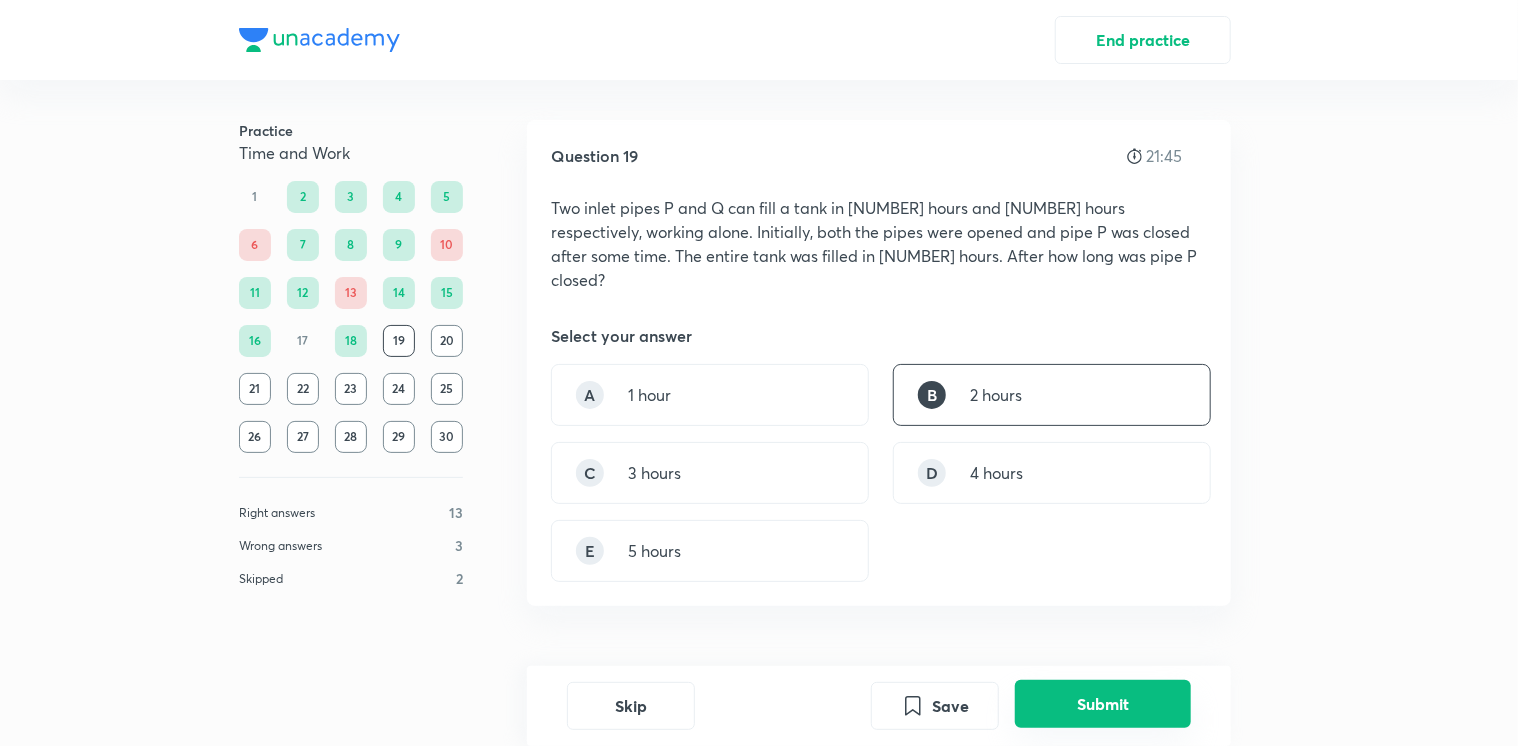 click on "Submit" at bounding box center [1103, 704] 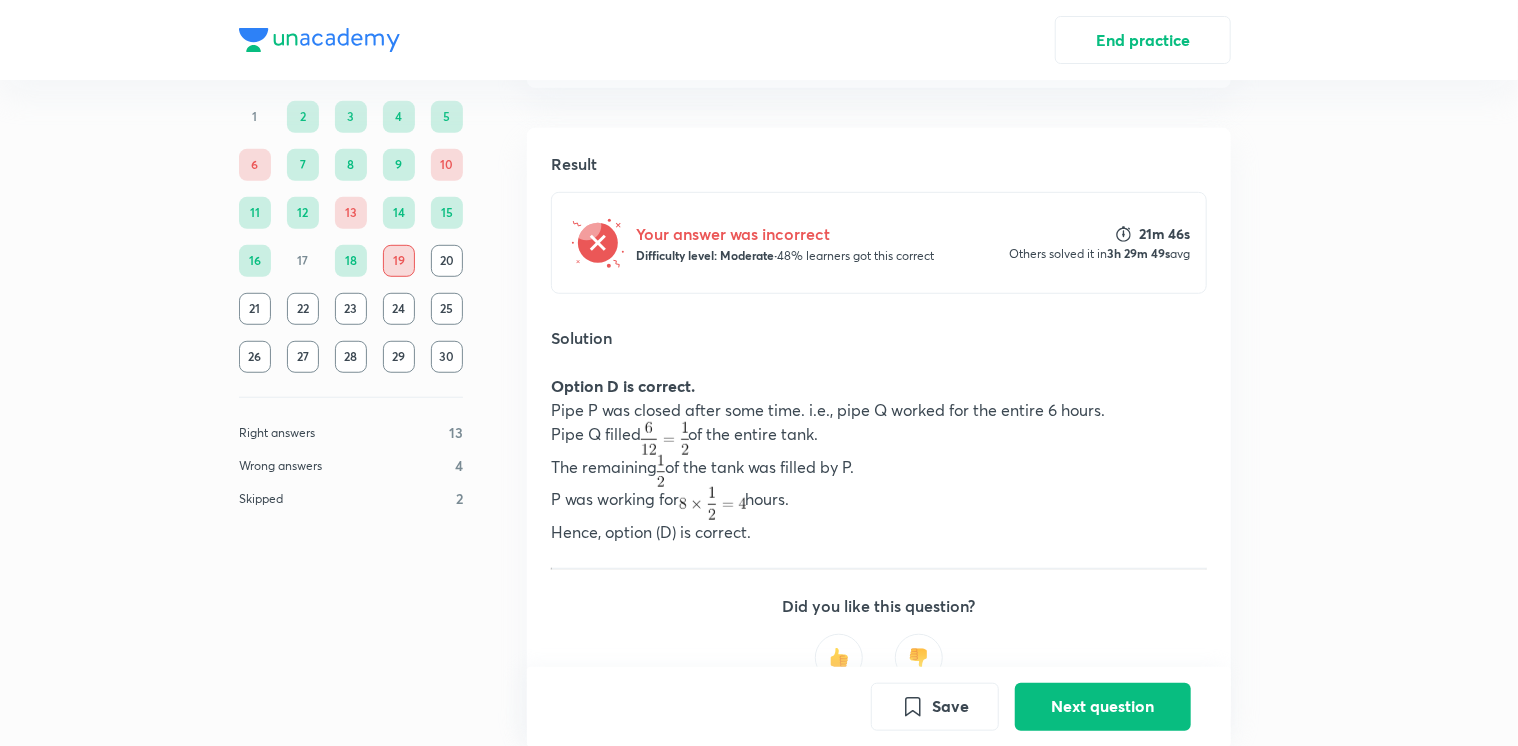 scroll, scrollTop: 628, scrollLeft: 0, axis: vertical 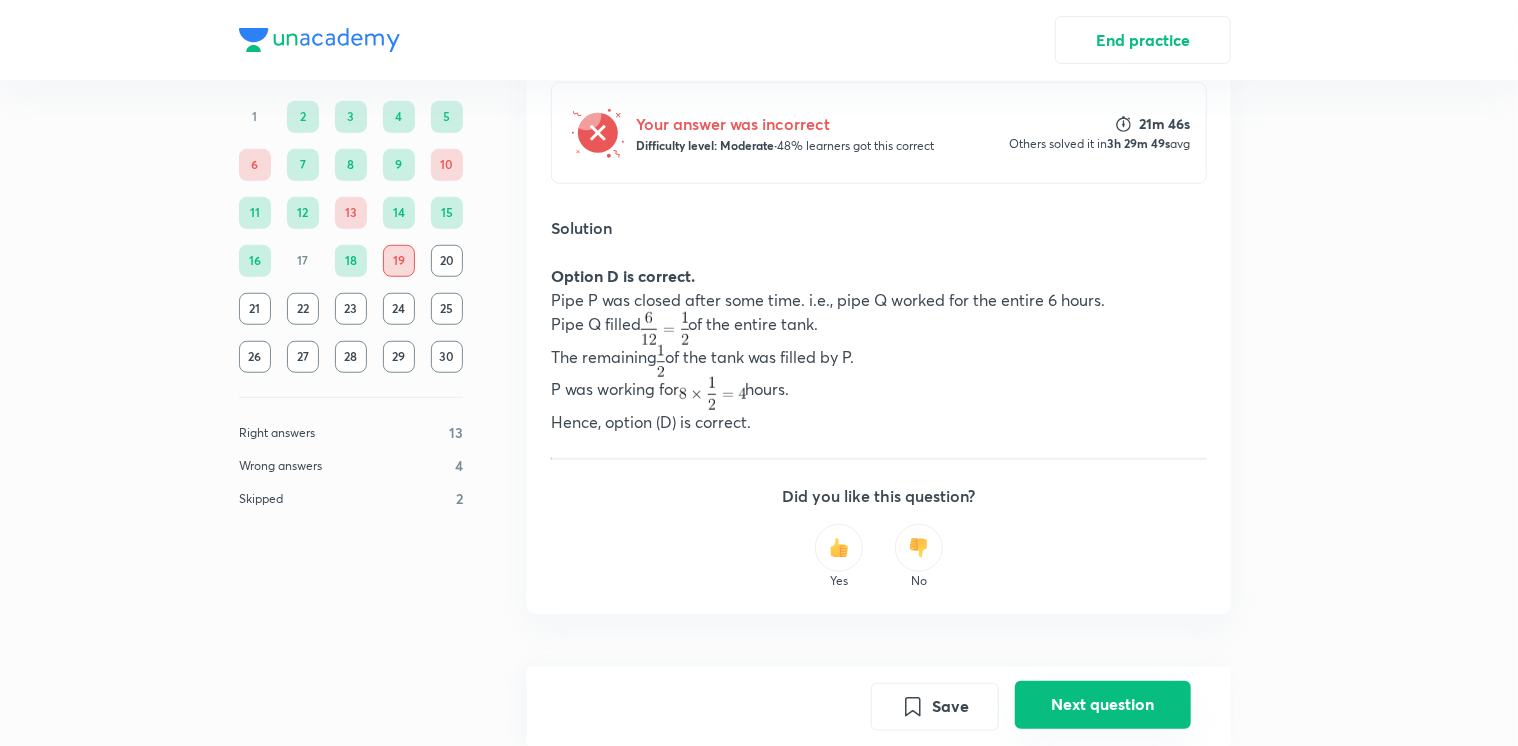 click on "Next question" at bounding box center [1103, 704] 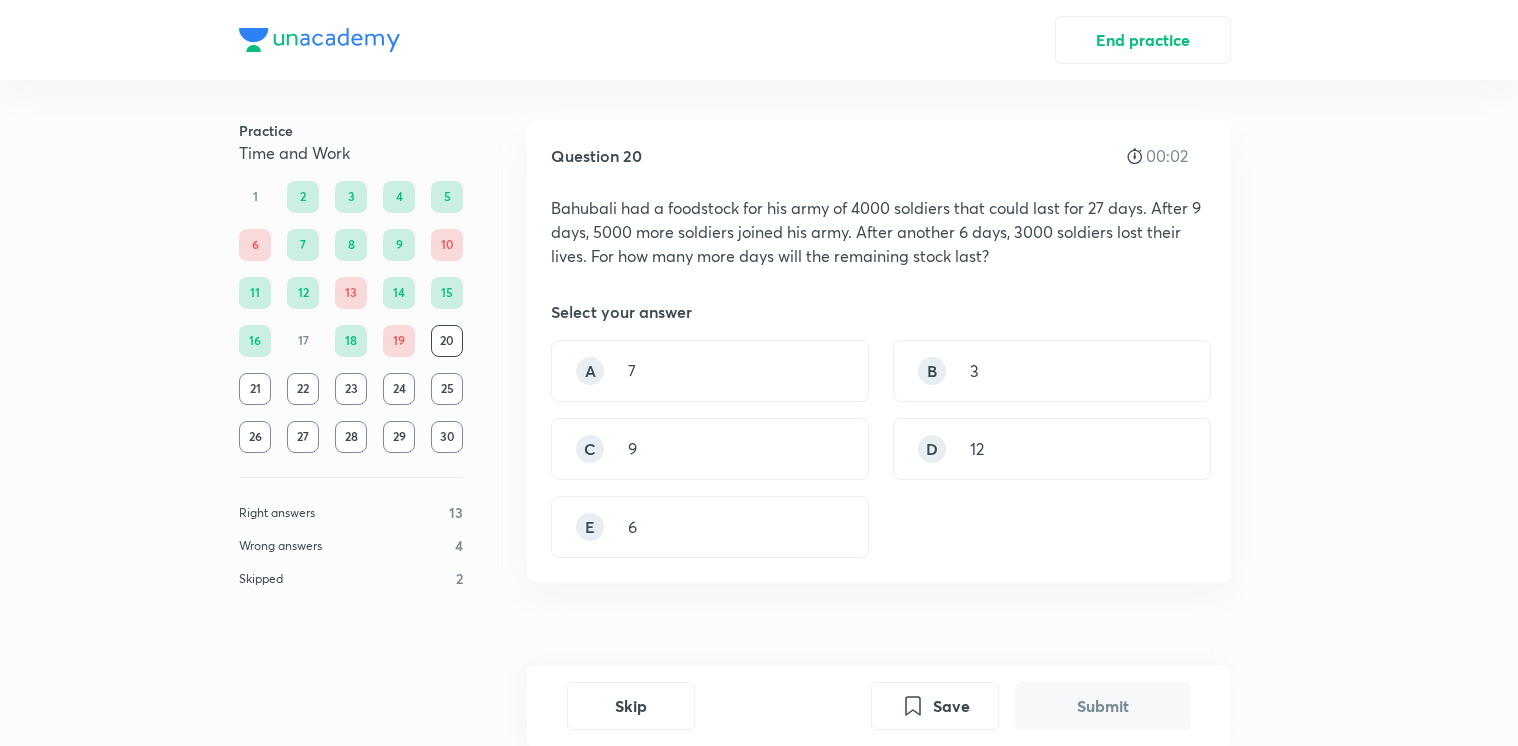 scroll, scrollTop: 0, scrollLeft: 0, axis: both 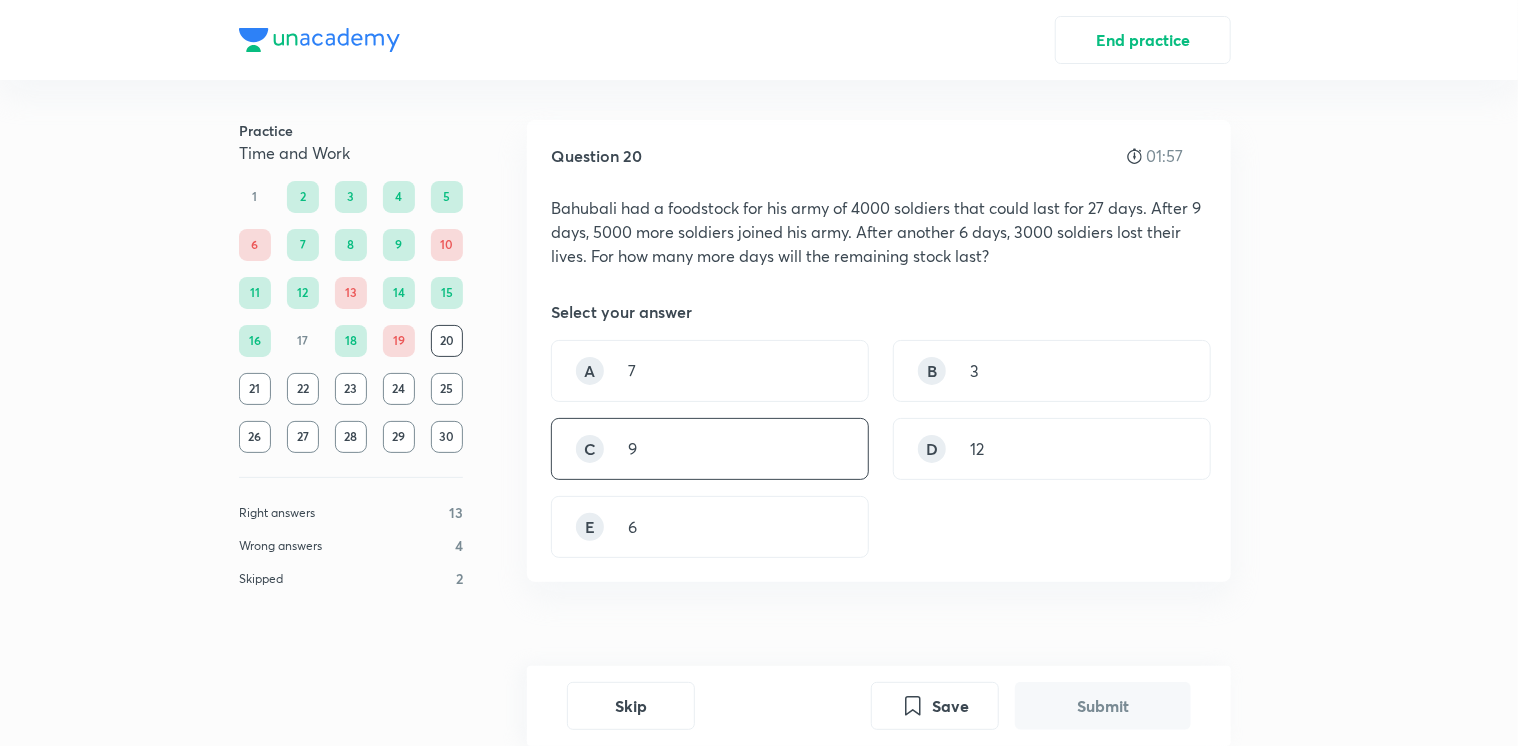 click on "C 9" at bounding box center [710, 449] 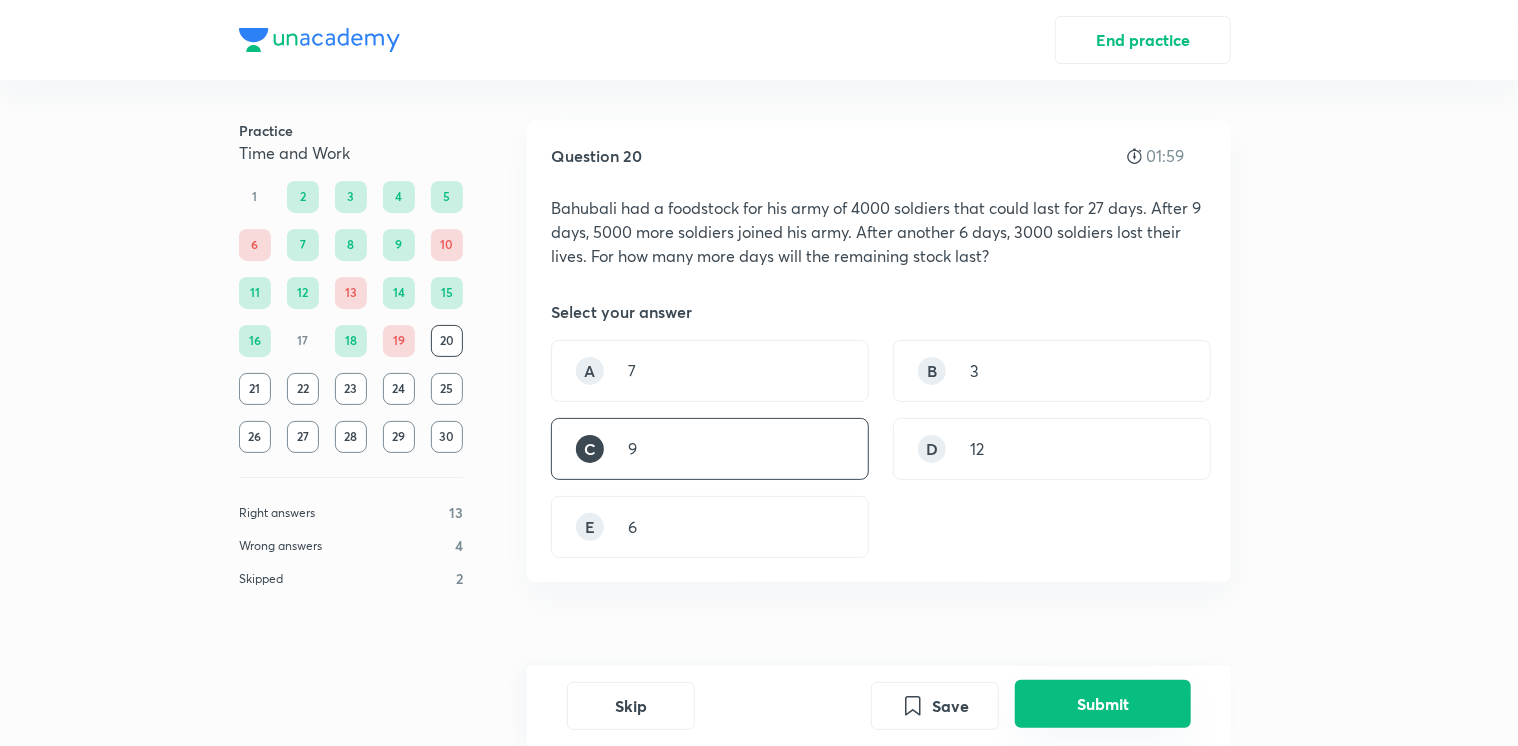click on "Submit" at bounding box center (1103, 704) 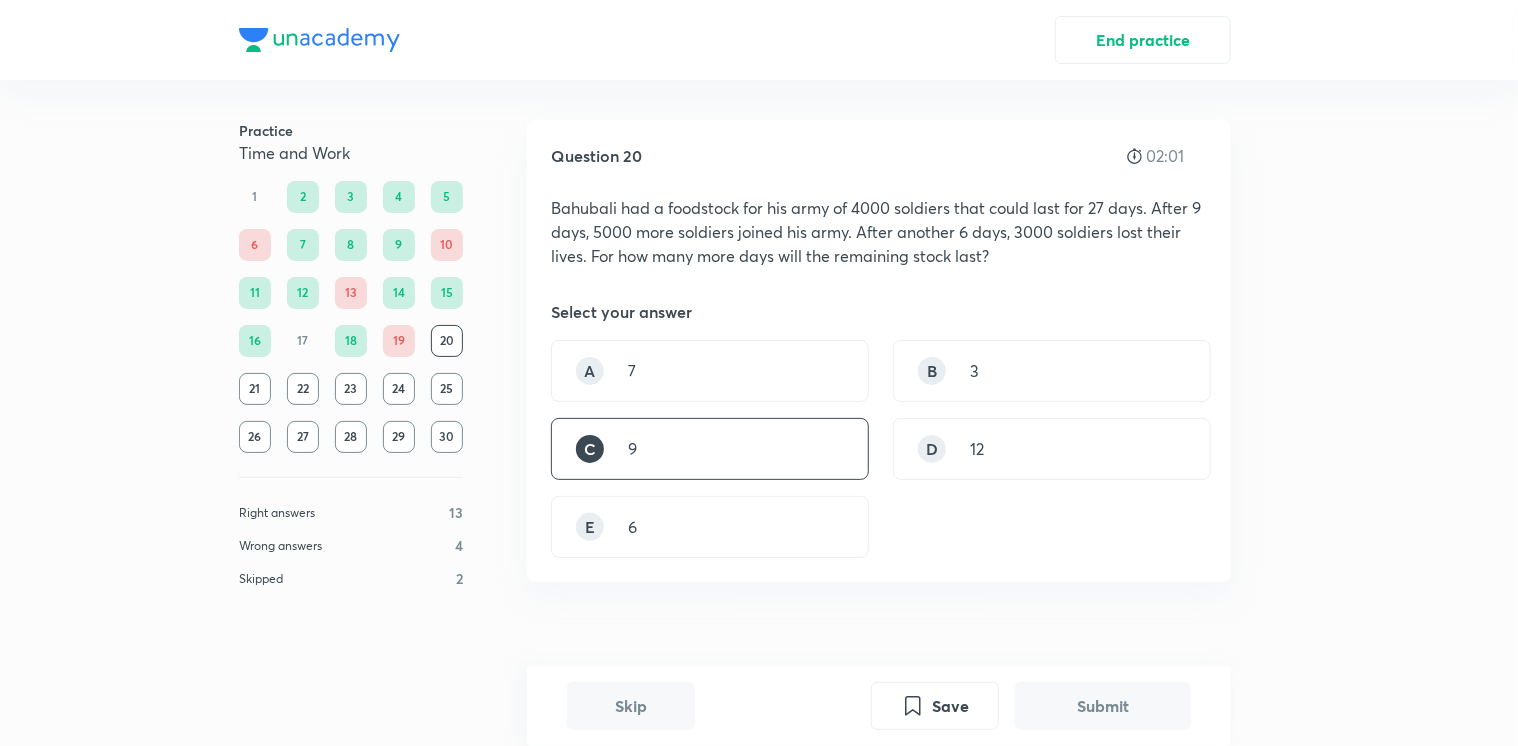 scroll, scrollTop: 594, scrollLeft: 0, axis: vertical 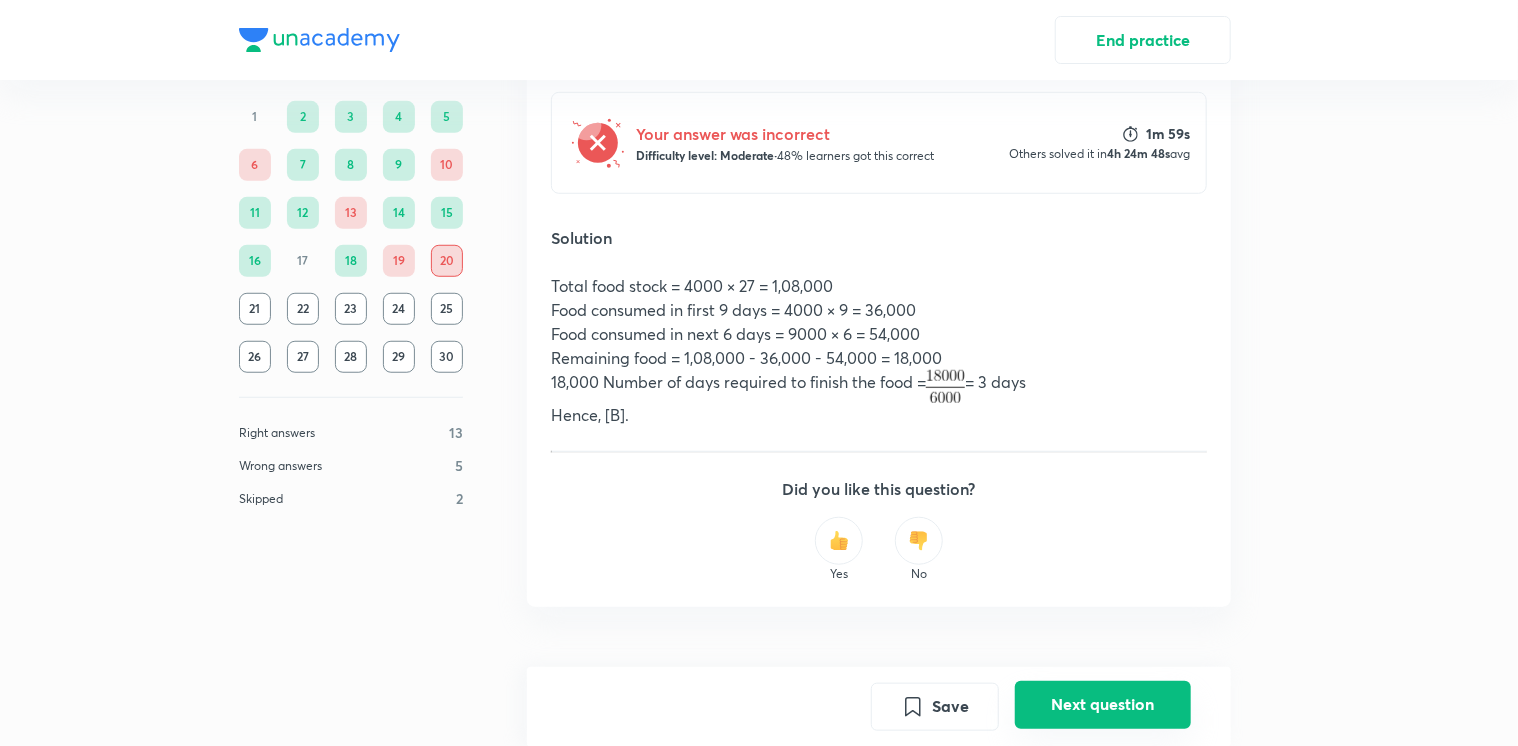 click on "Next question" at bounding box center (1103, 704) 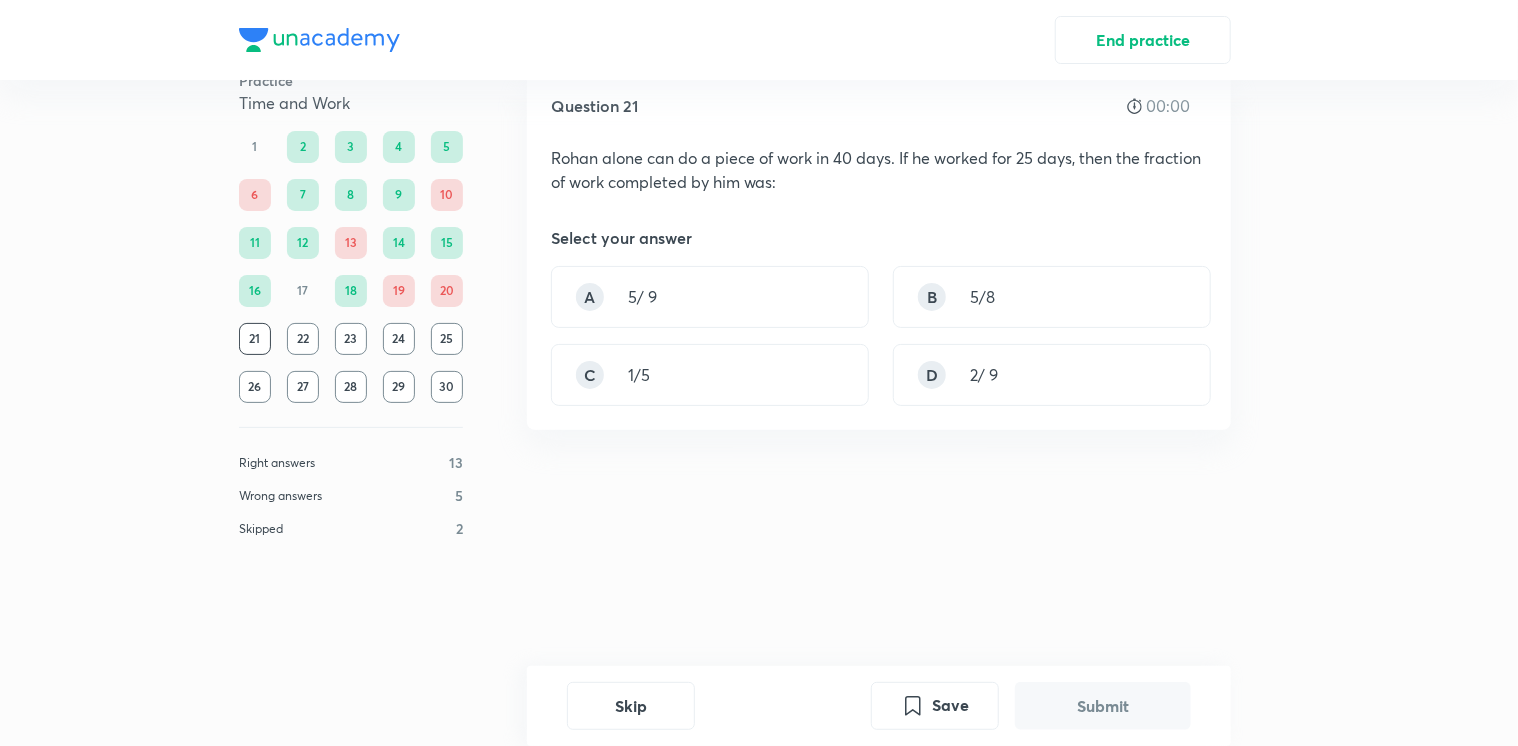 scroll, scrollTop: 0, scrollLeft: 0, axis: both 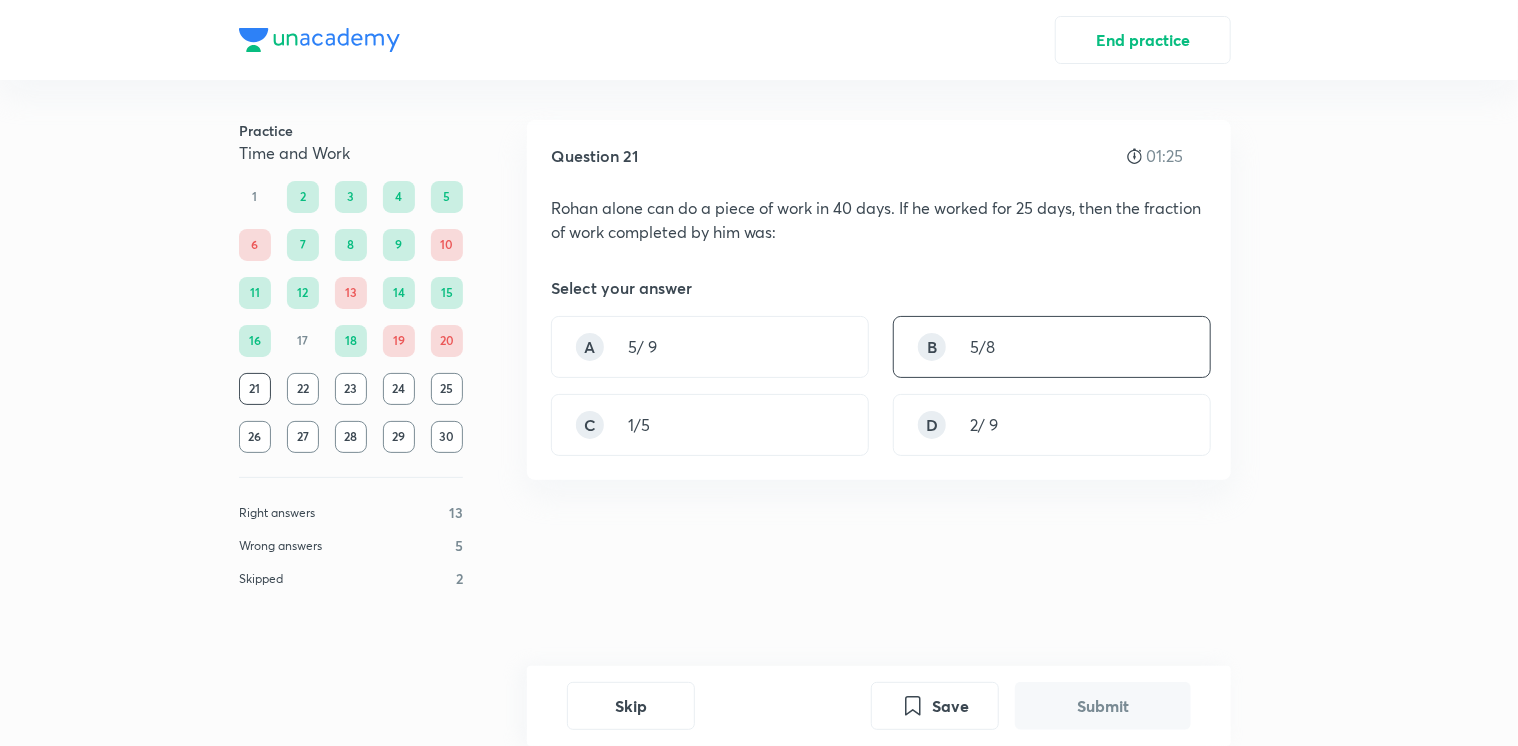 click on "B 5/8" at bounding box center [1052, 347] 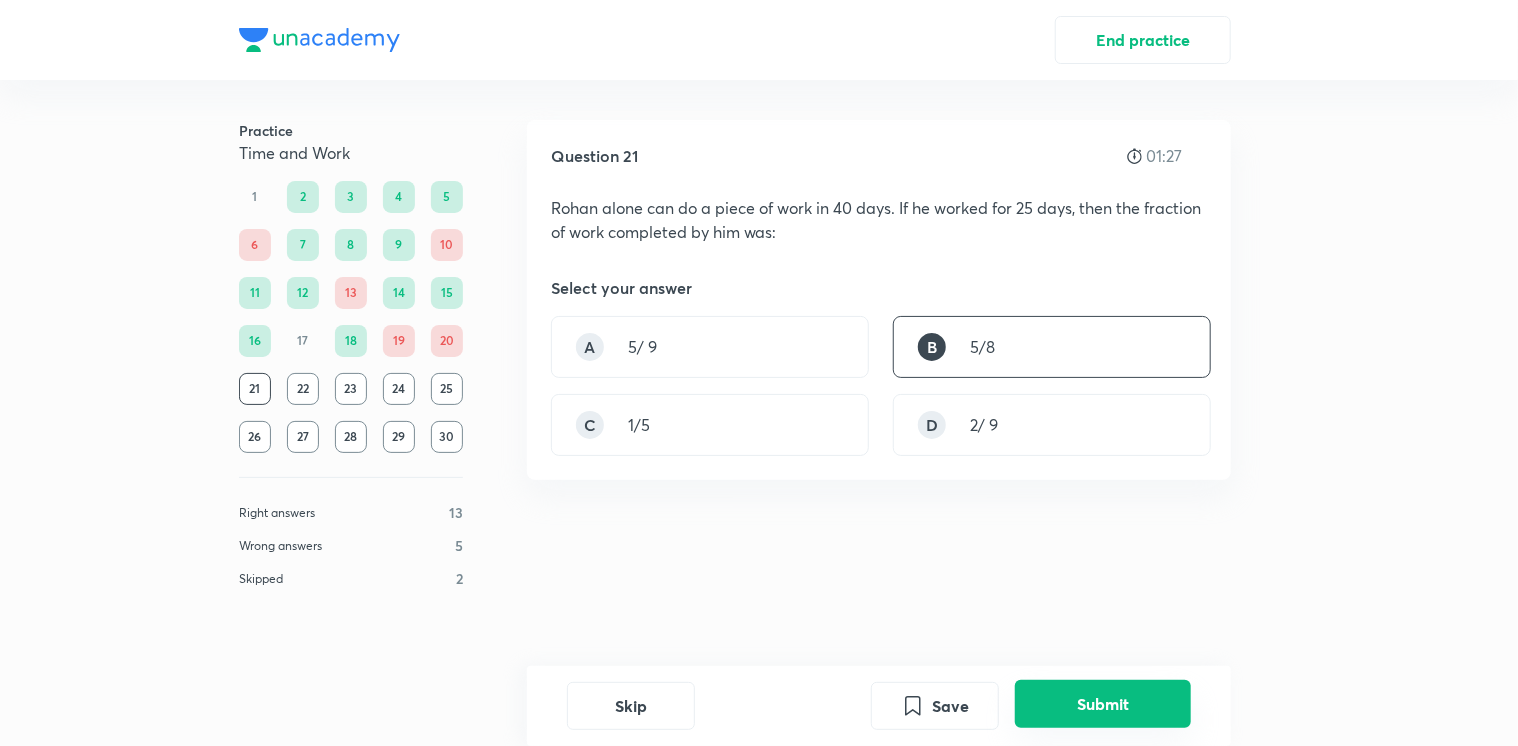 click on "Submit" at bounding box center [1103, 704] 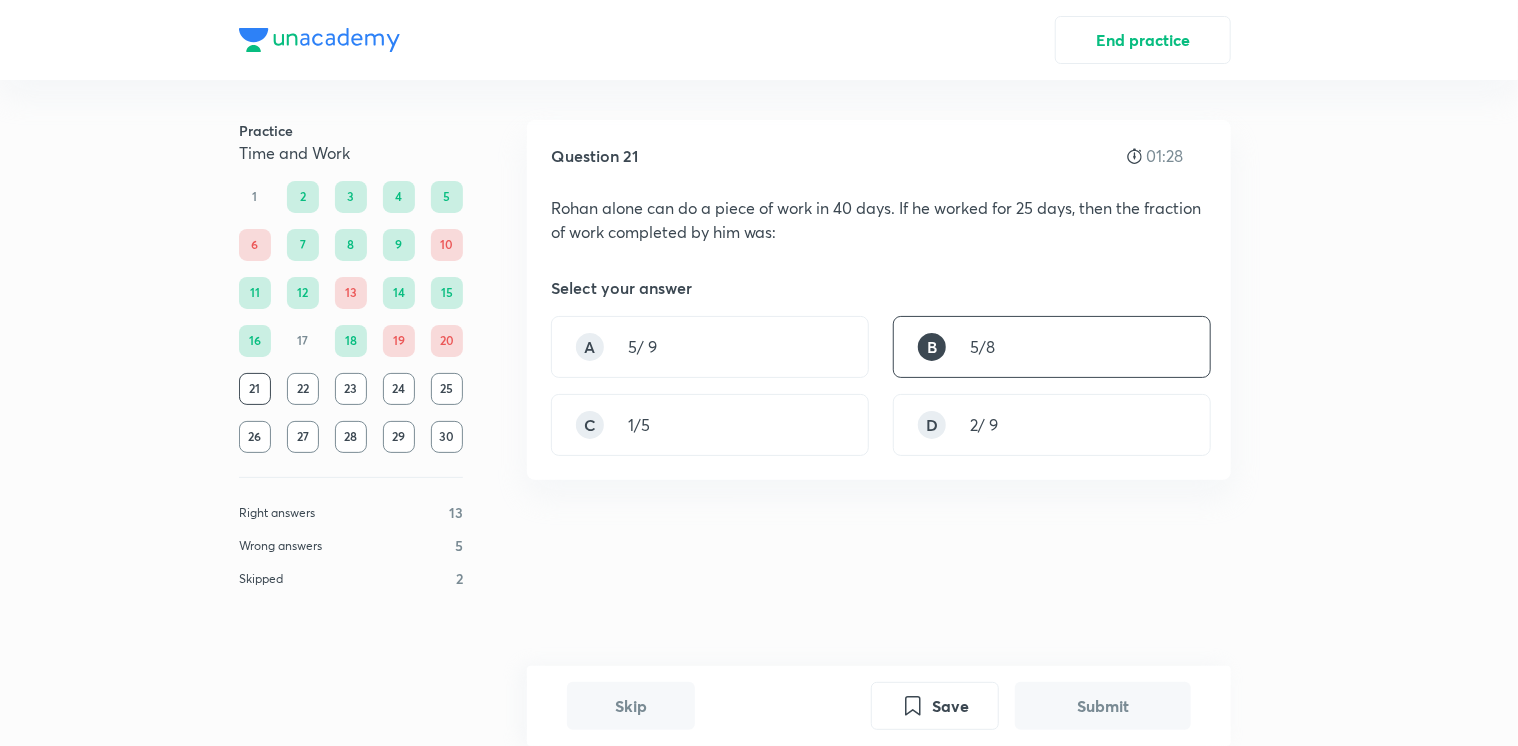 scroll, scrollTop: 404, scrollLeft: 0, axis: vertical 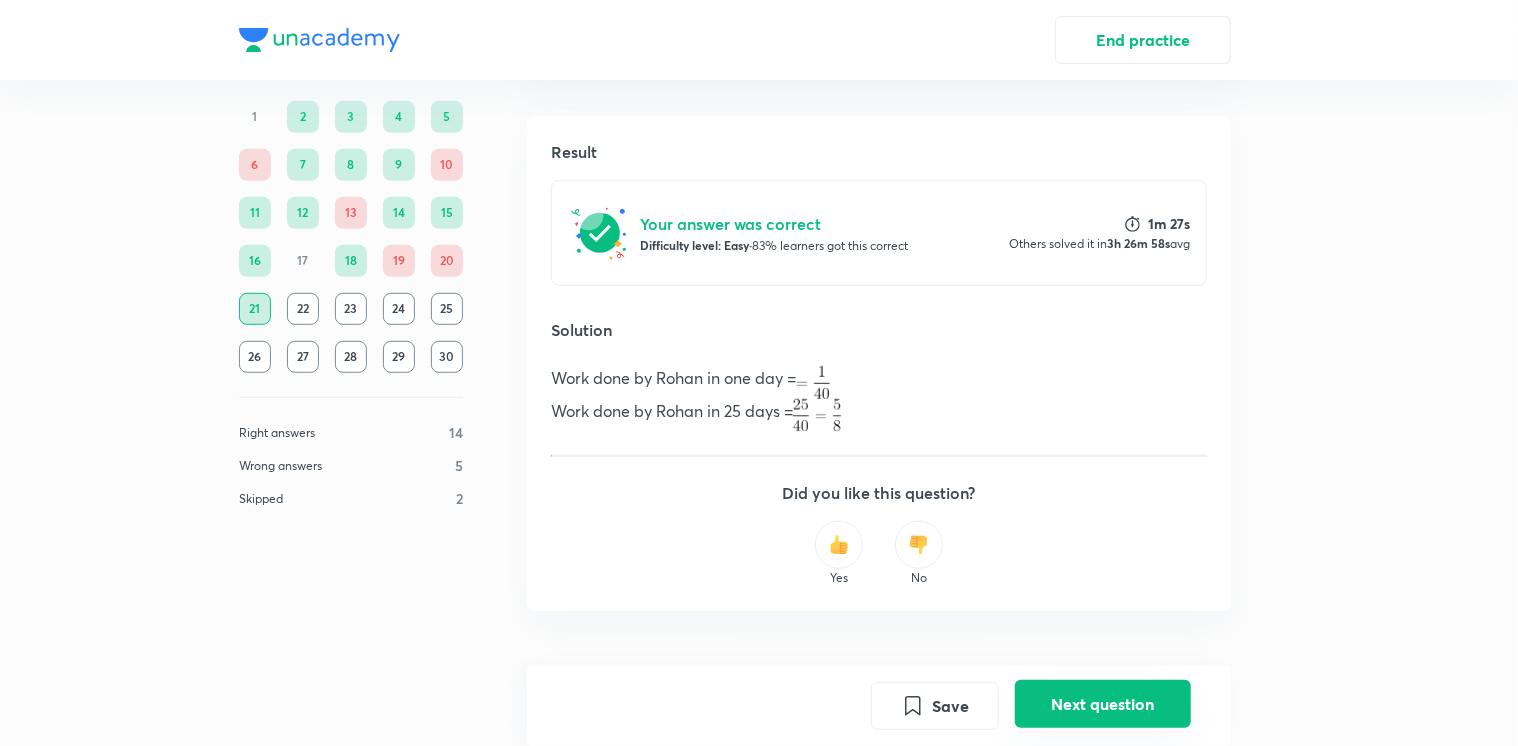 click on "Next question" at bounding box center (1103, 704) 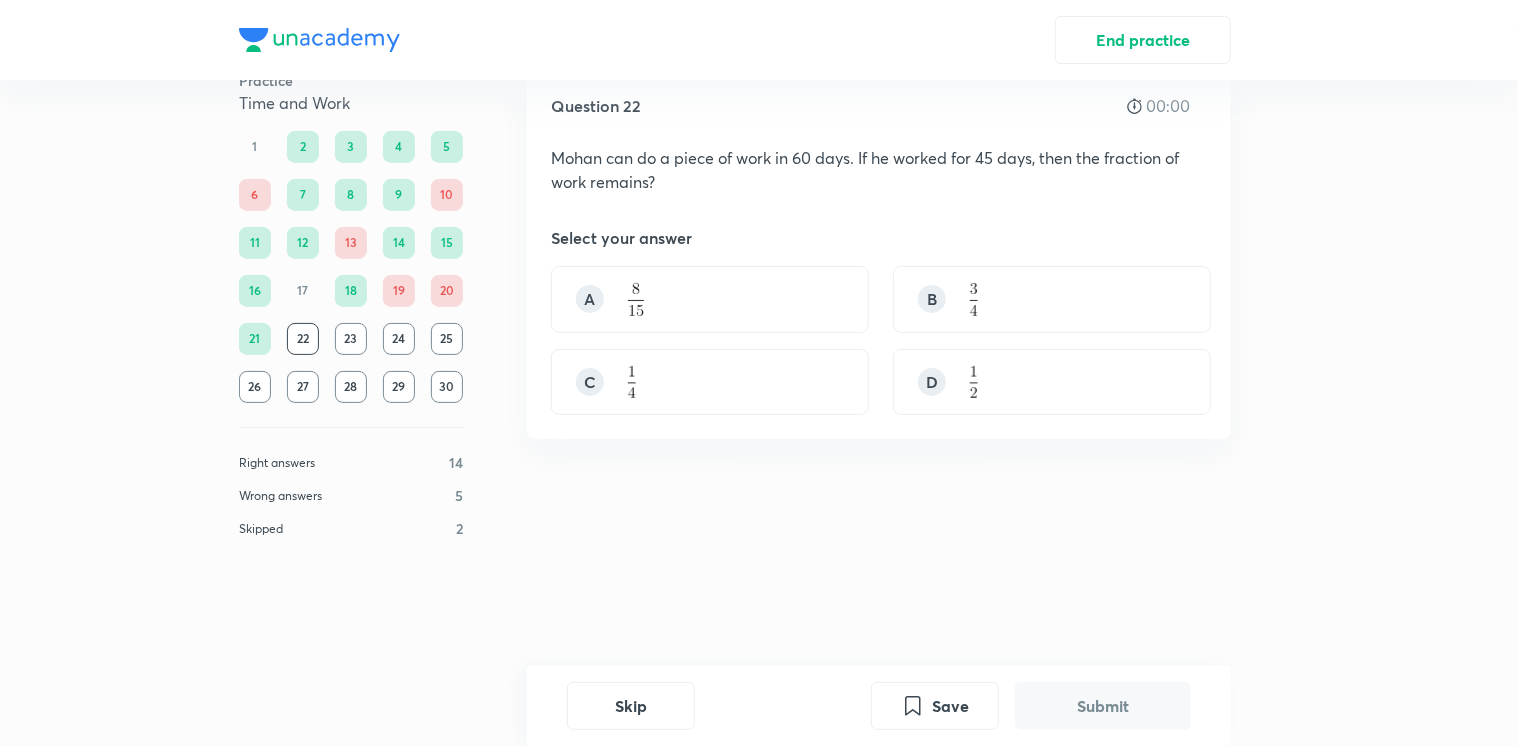 scroll, scrollTop: 0, scrollLeft: 0, axis: both 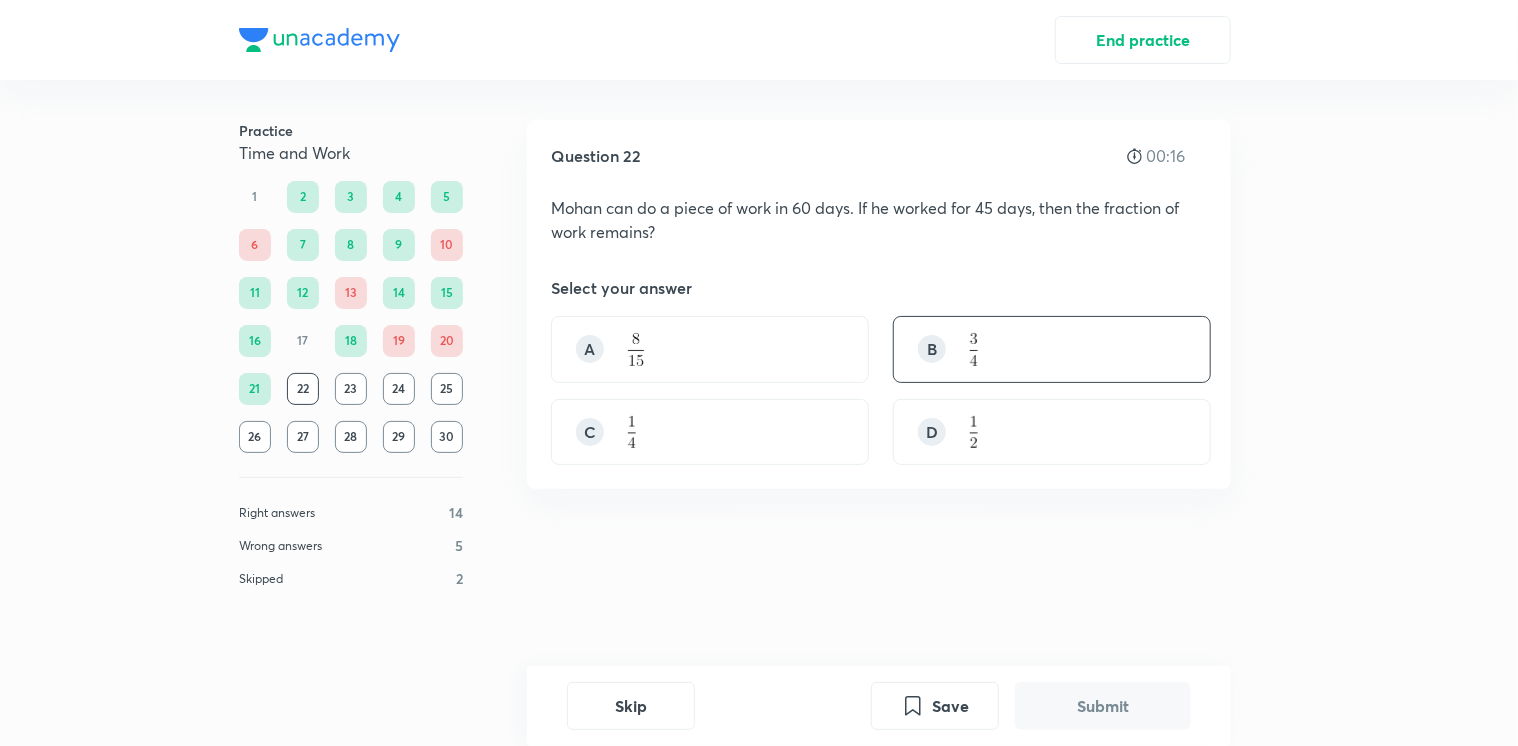 click on "B" at bounding box center [1052, 349] 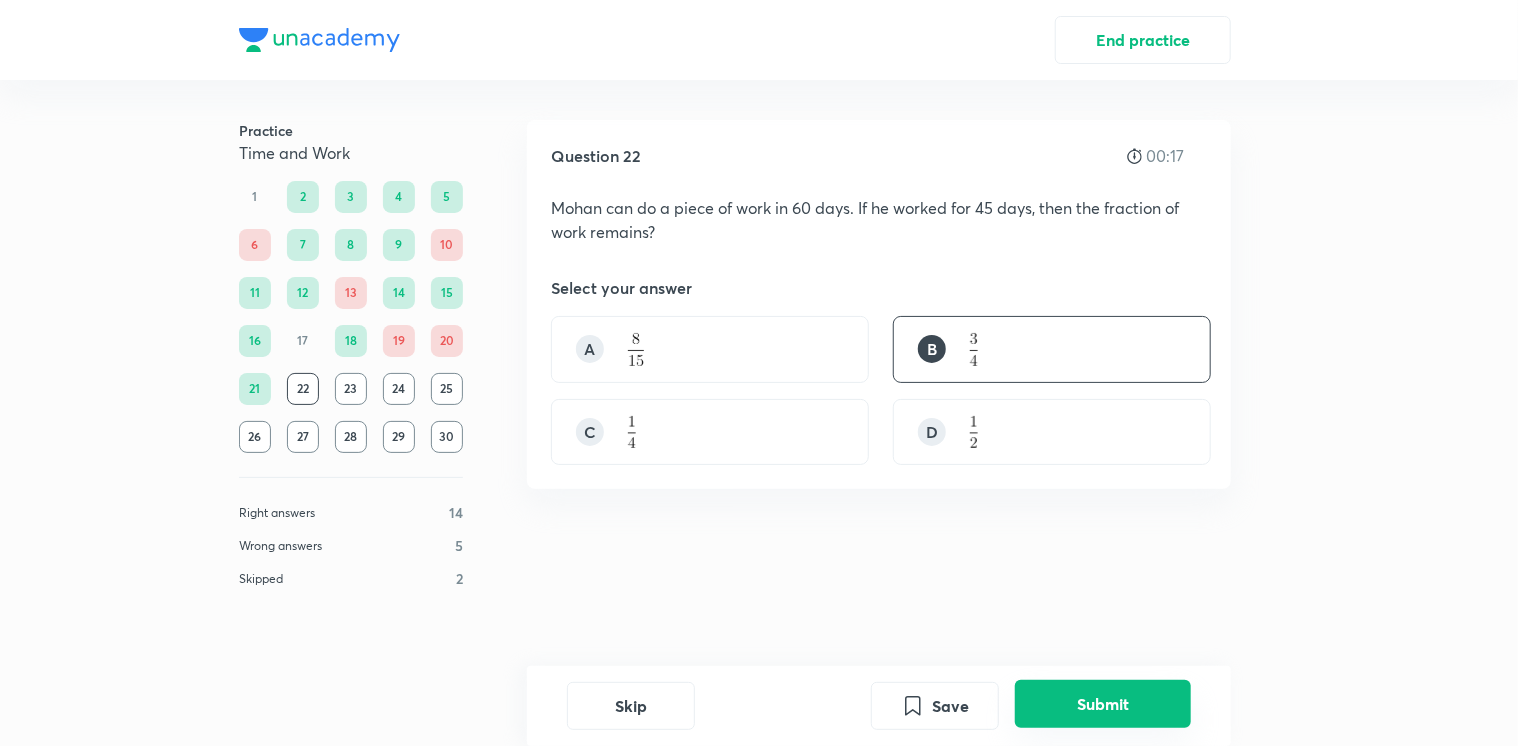 click on "Submit" at bounding box center (1103, 704) 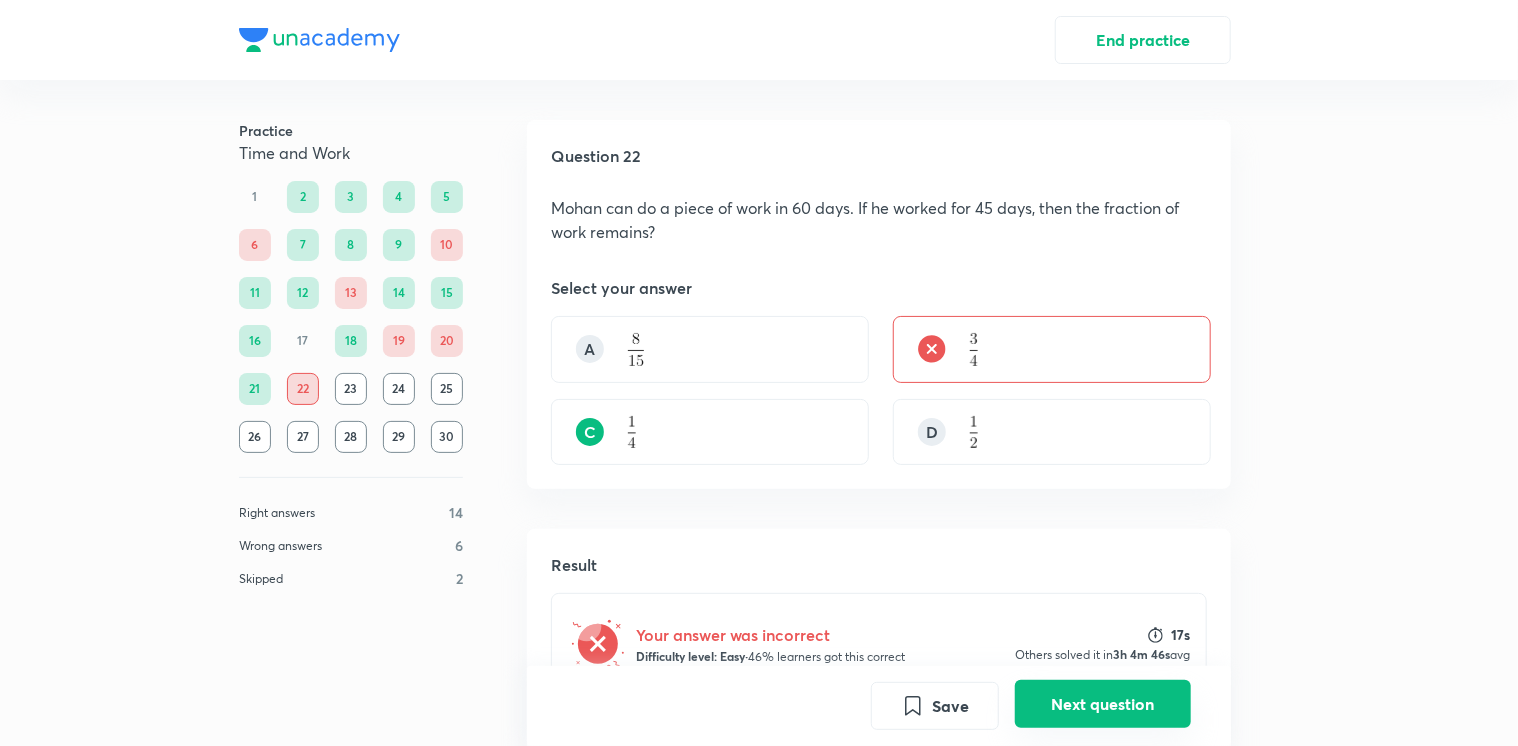 scroll, scrollTop: 447, scrollLeft: 0, axis: vertical 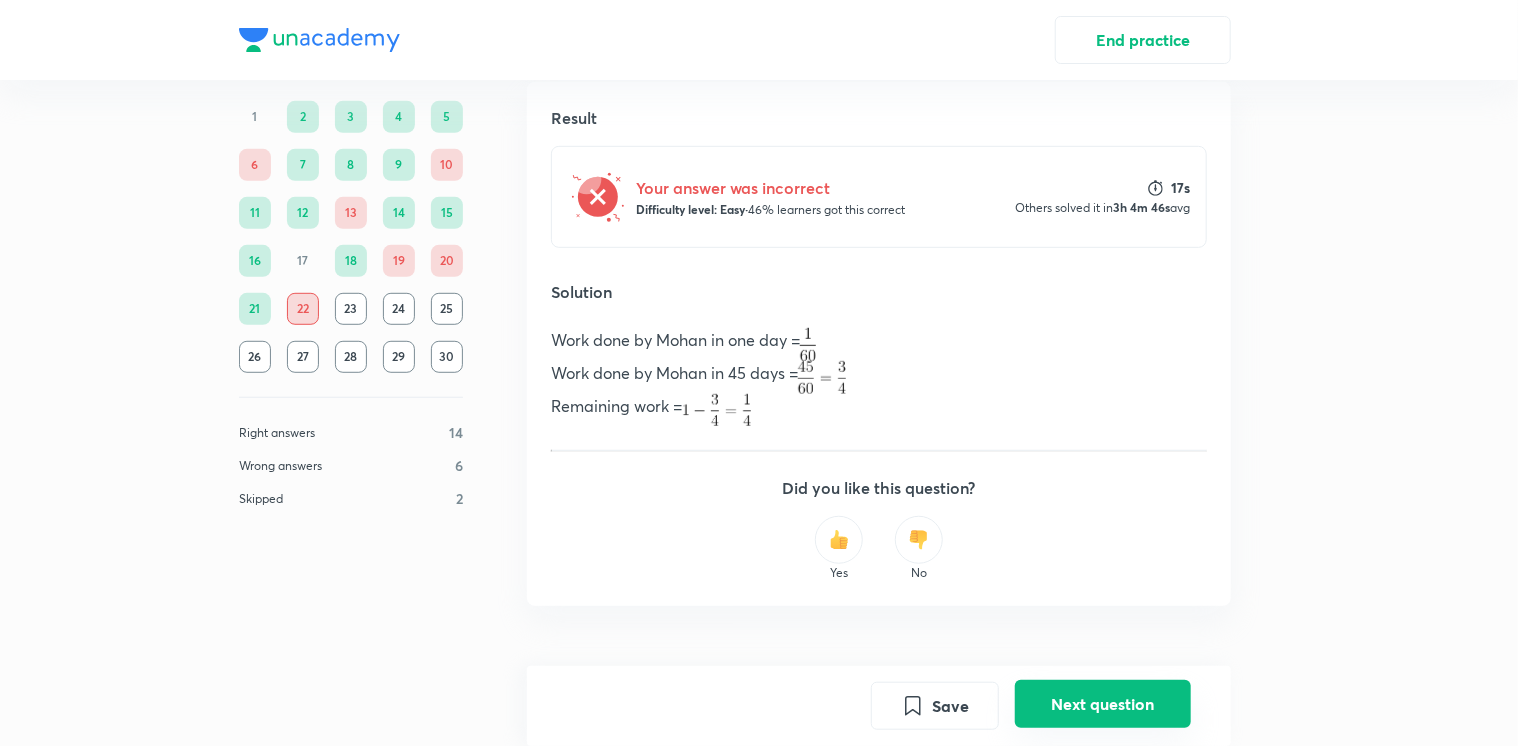 click on "Next question" at bounding box center [1103, 704] 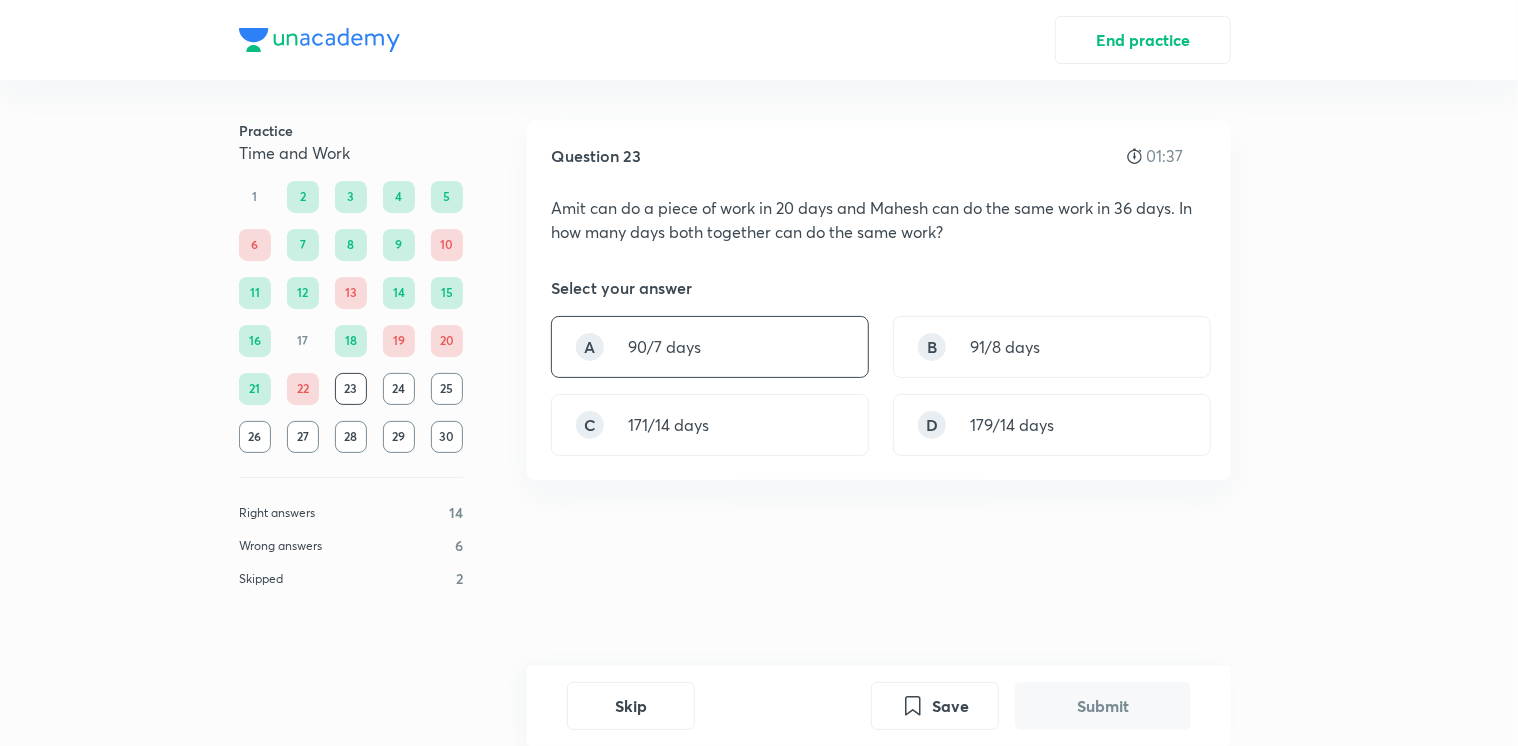 click on "A 90/7 days" at bounding box center (710, 347) 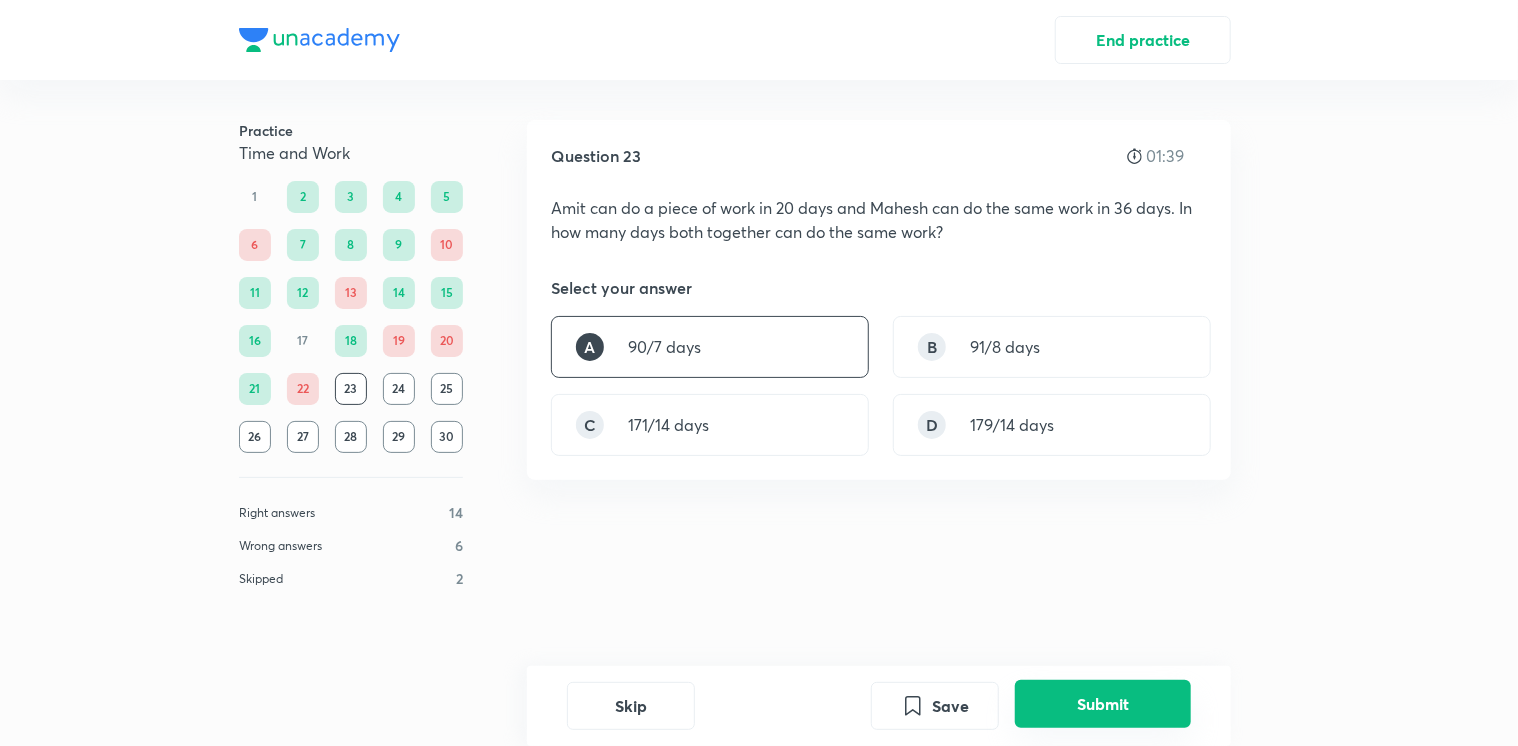 click on "Submit" at bounding box center (1103, 704) 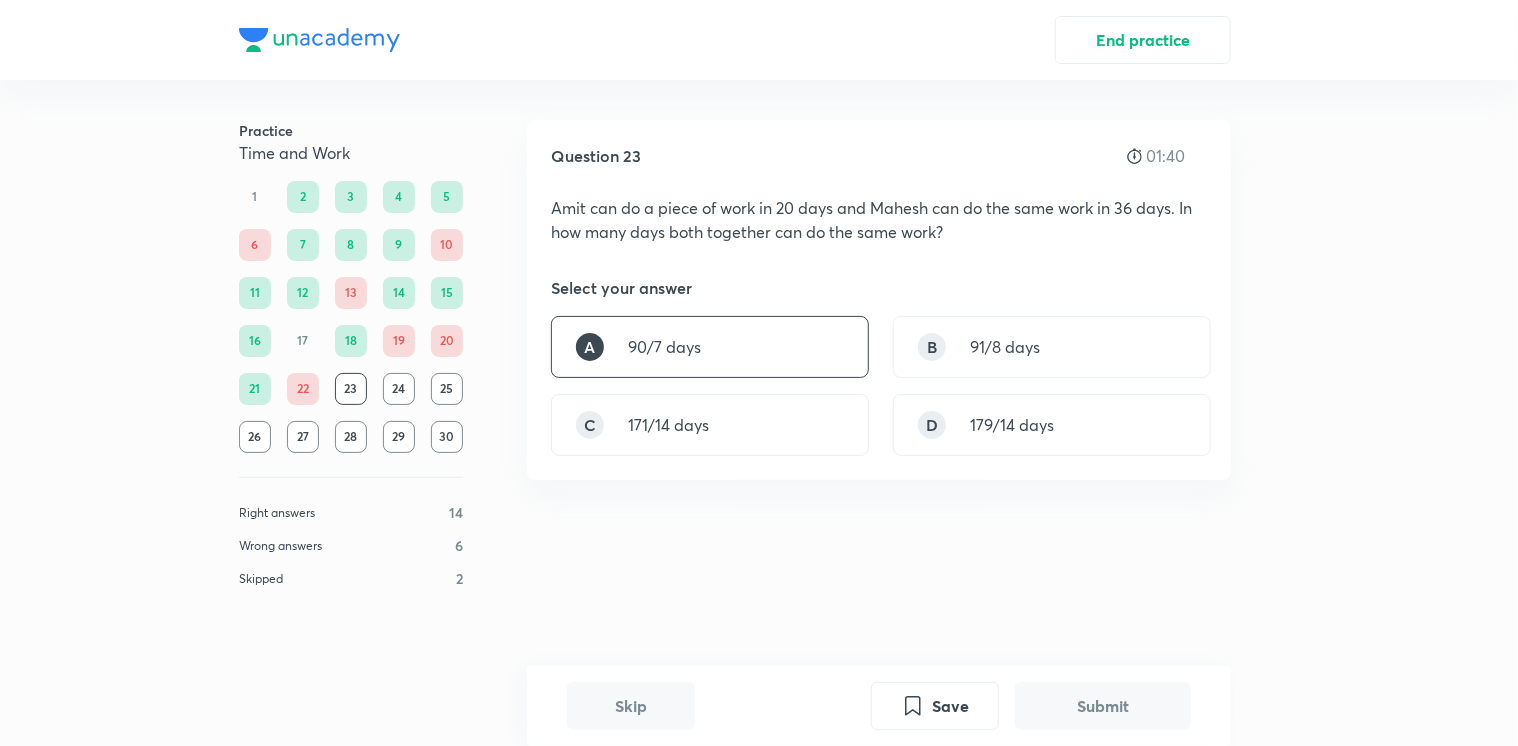 scroll, scrollTop: 460, scrollLeft: 0, axis: vertical 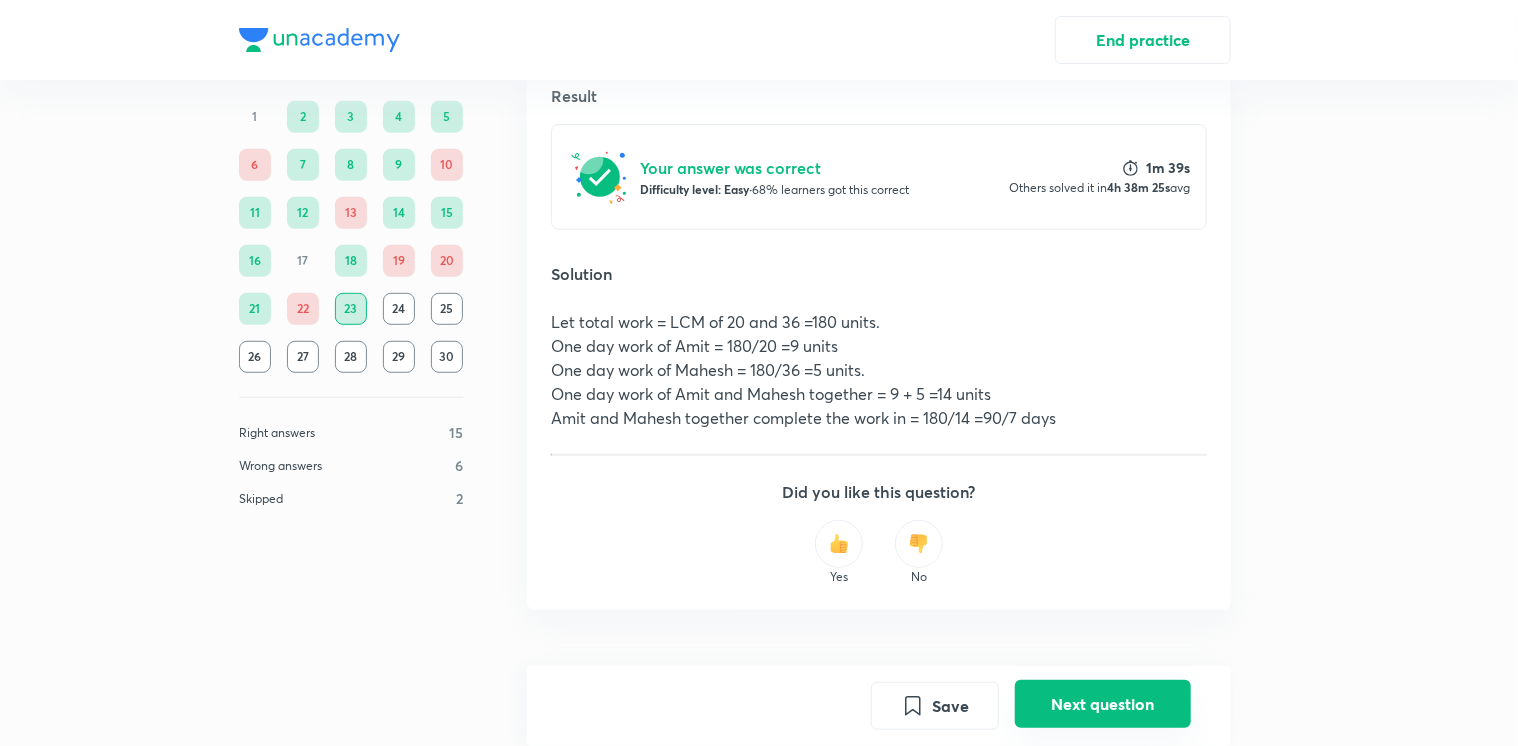 click on "Next question" at bounding box center (1103, 704) 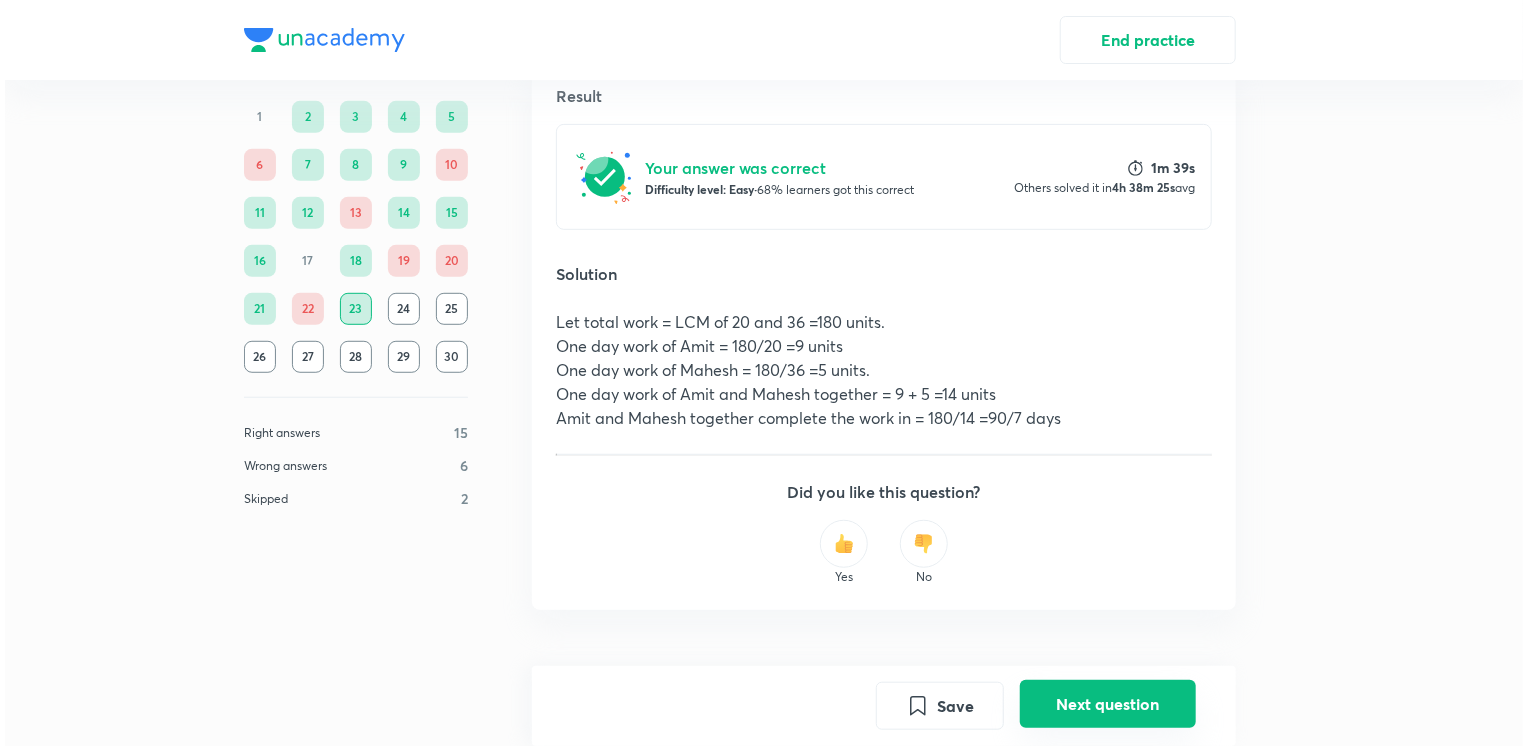 scroll, scrollTop: 0, scrollLeft: 0, axis: both 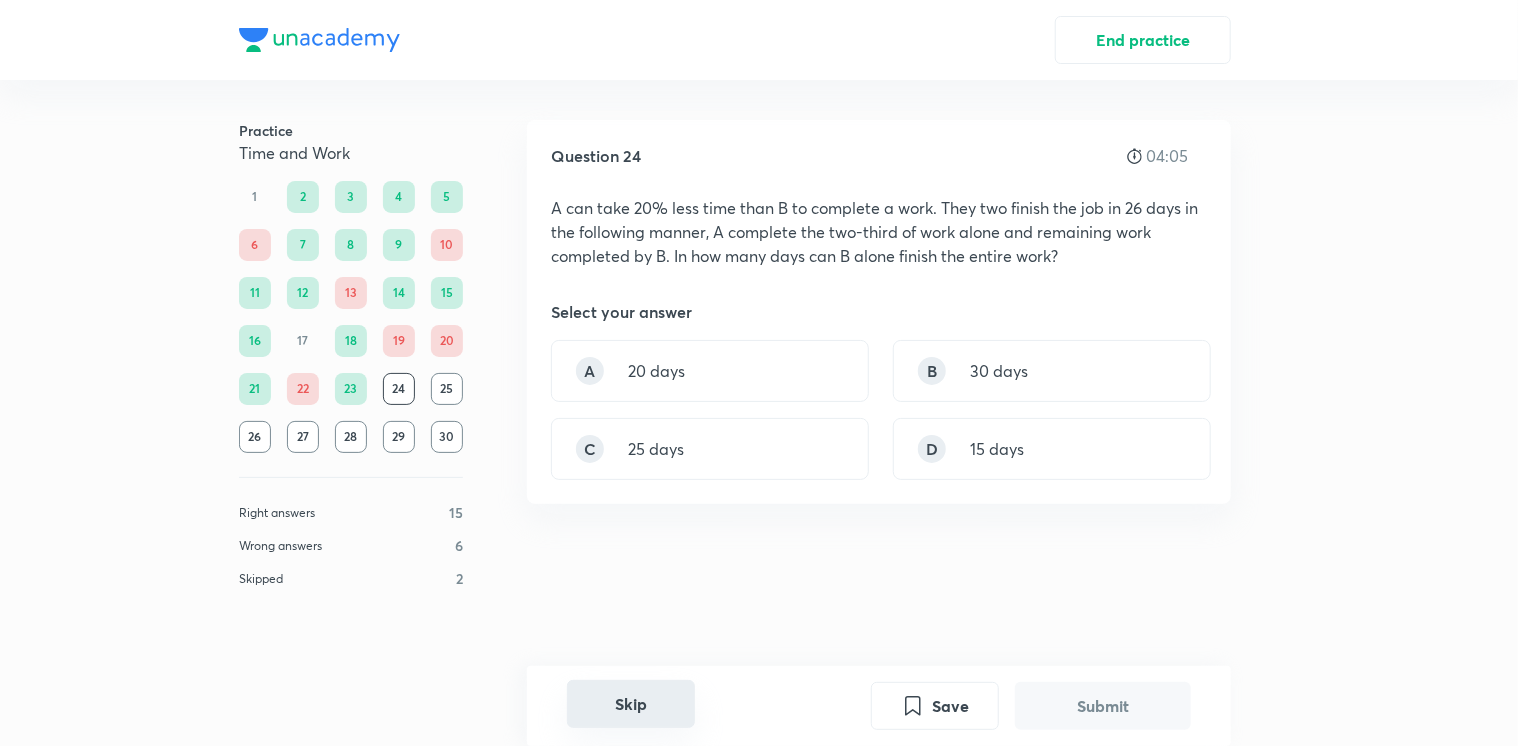 click on "Skip" at bounding box center (631, 704) 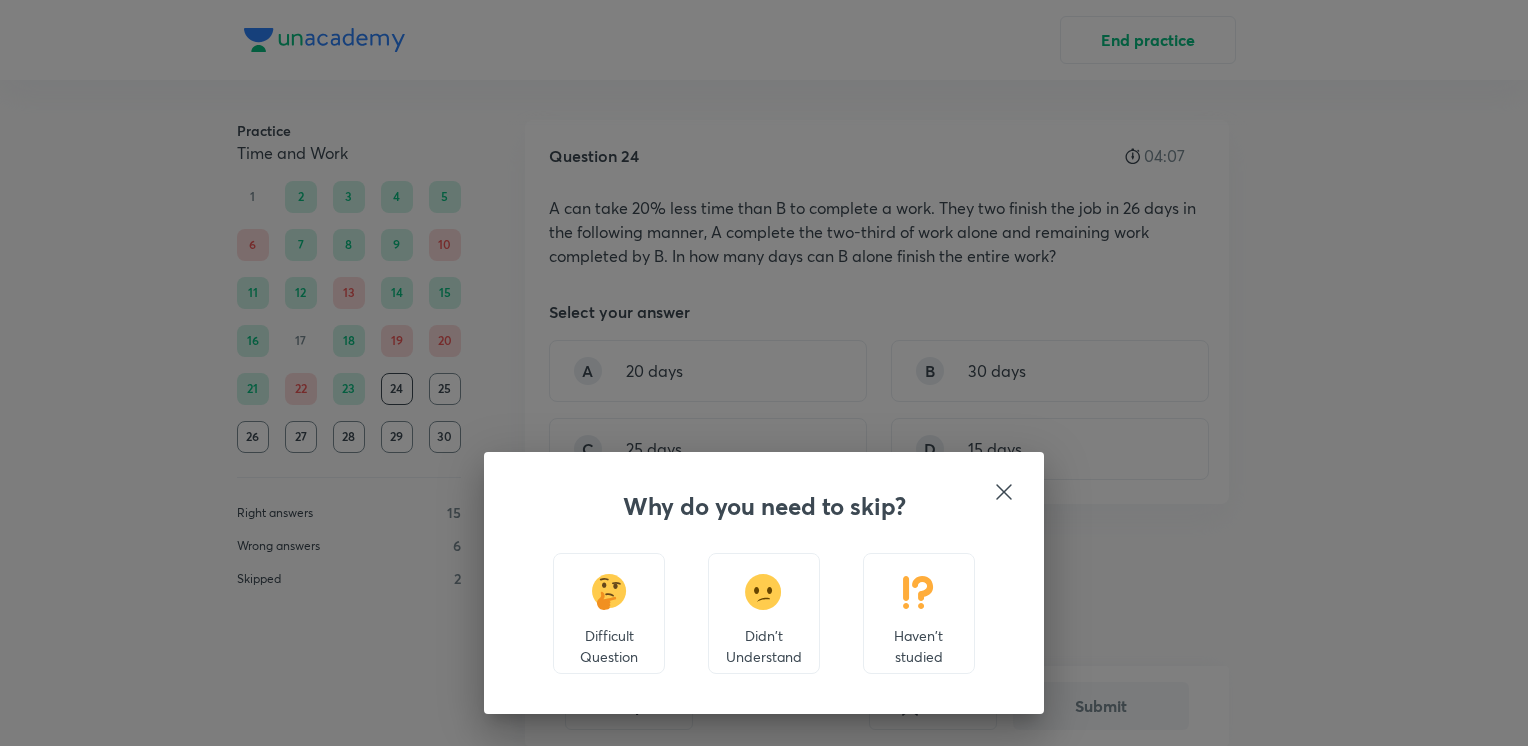 click 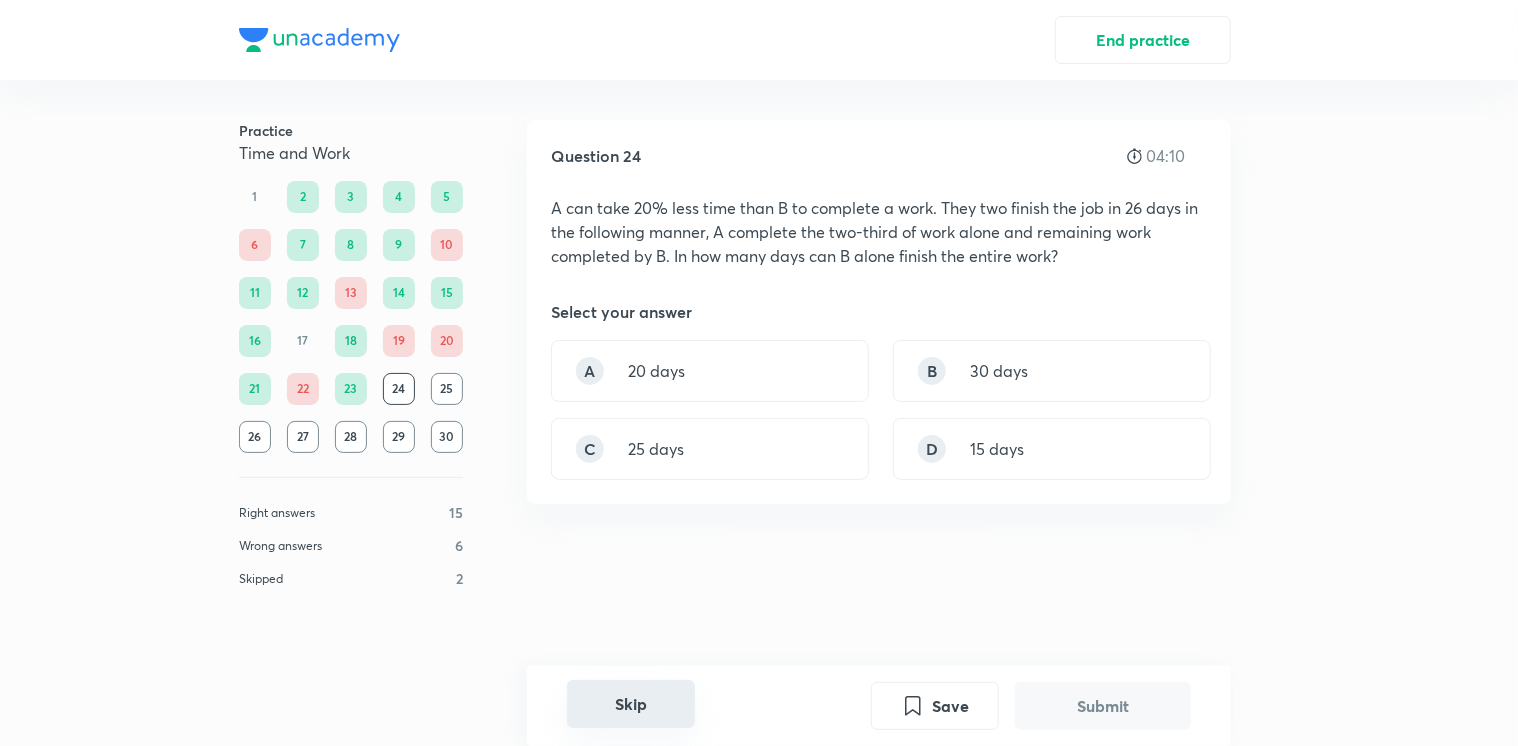 click on "Skip" at bounding box center [631, 704] 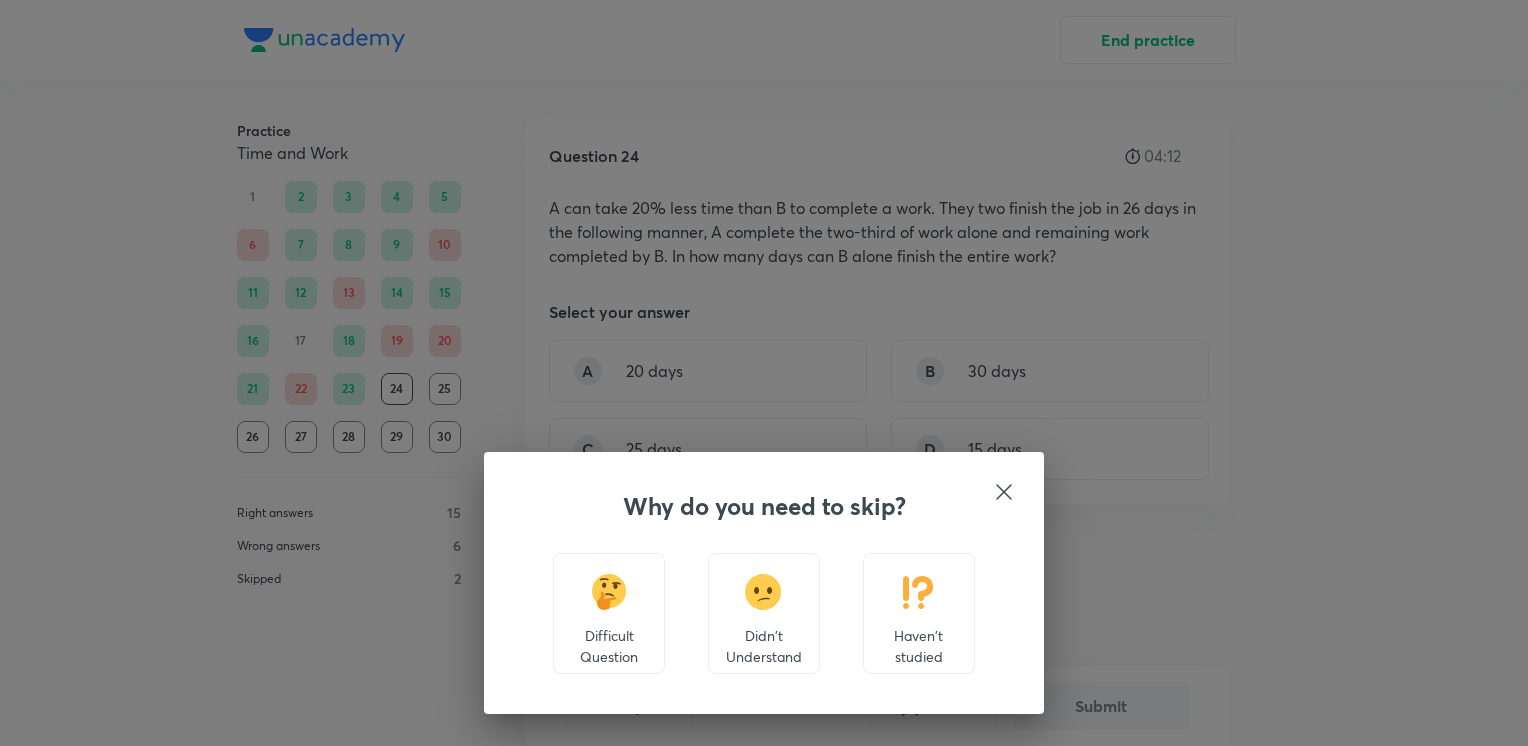 click at bounding box center (763, 592) 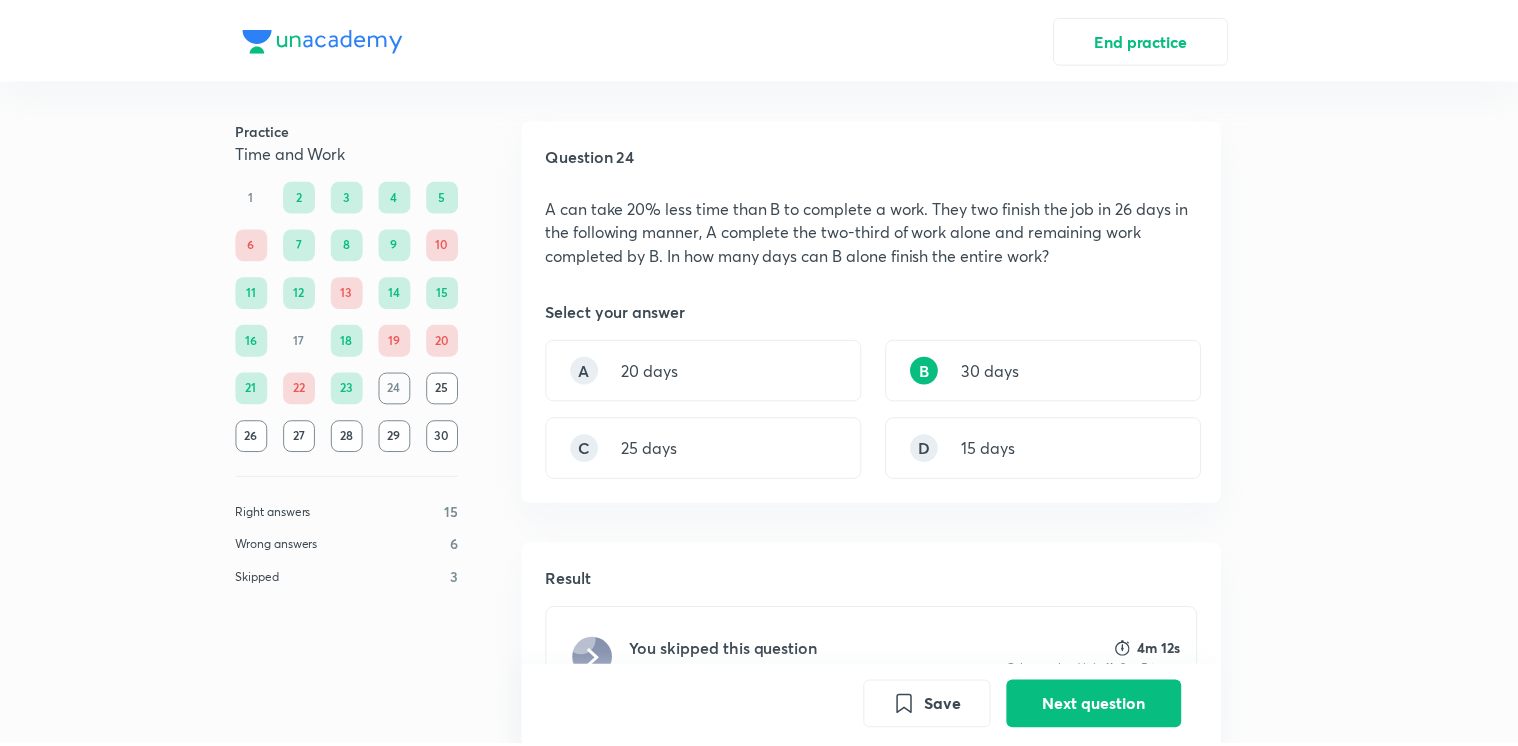 scroll, scrollTop: 543, scrollLeft: 0, axis: vertical 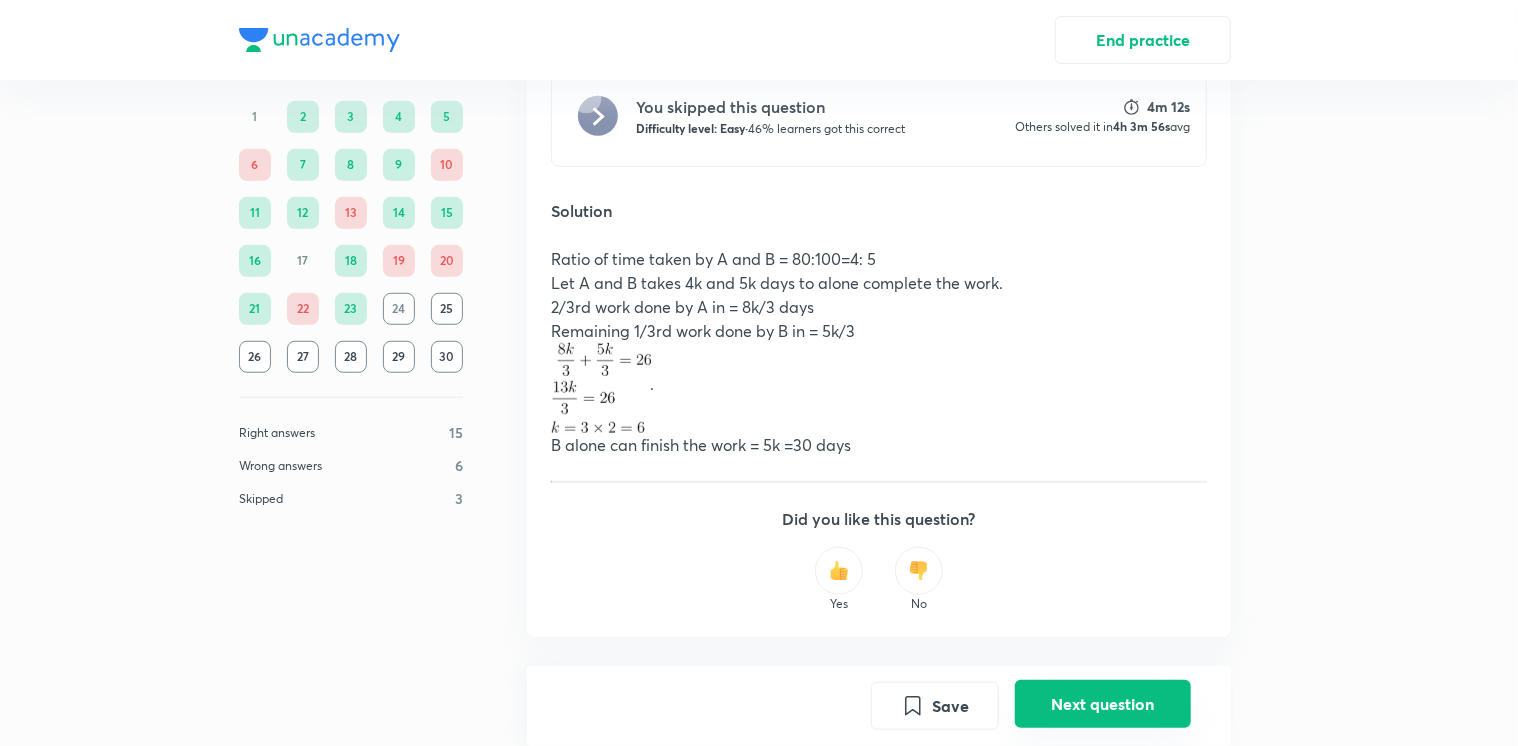 click on "Next question" at bounding box center (1103, 704) 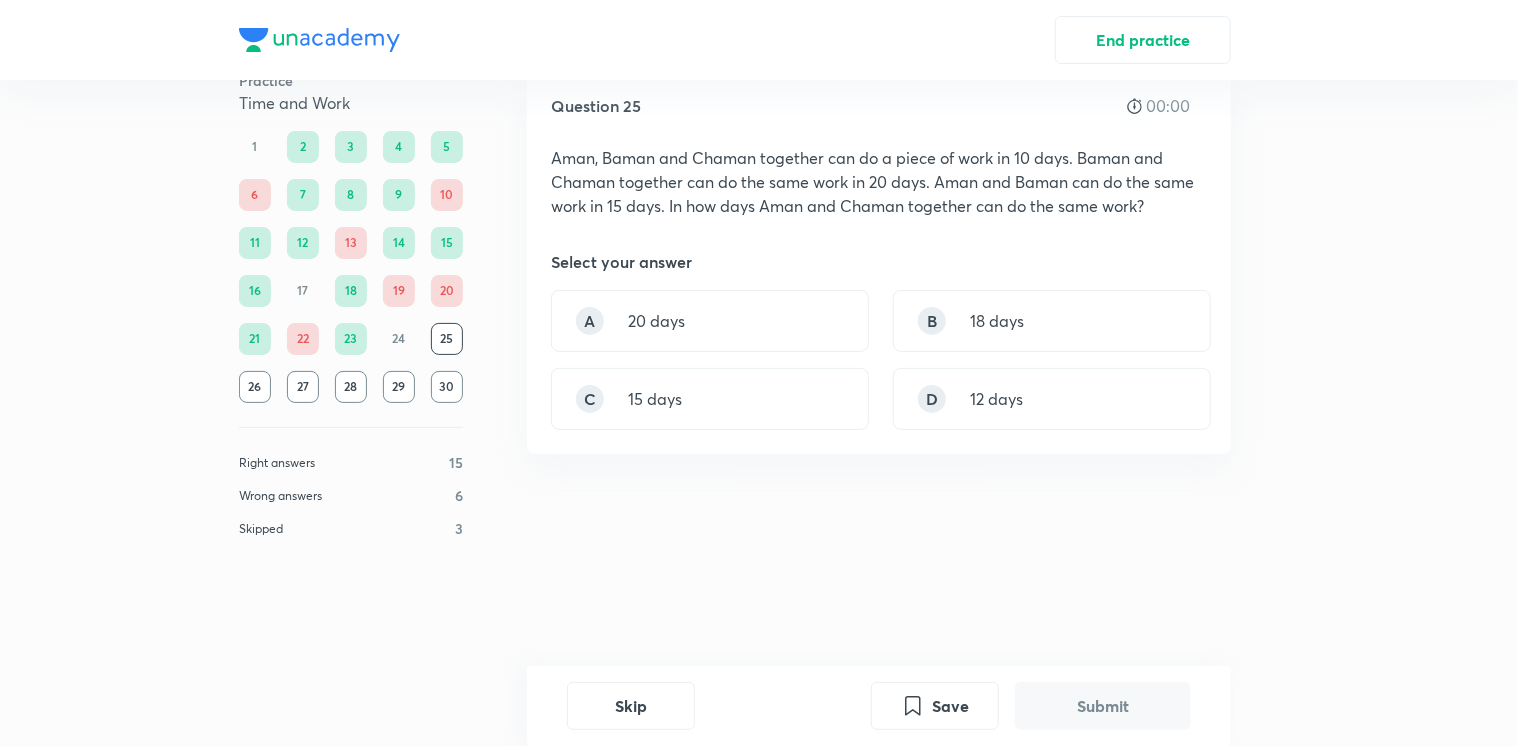 scroll, scrollTop: 0, scrollLeft: 0, axis: both 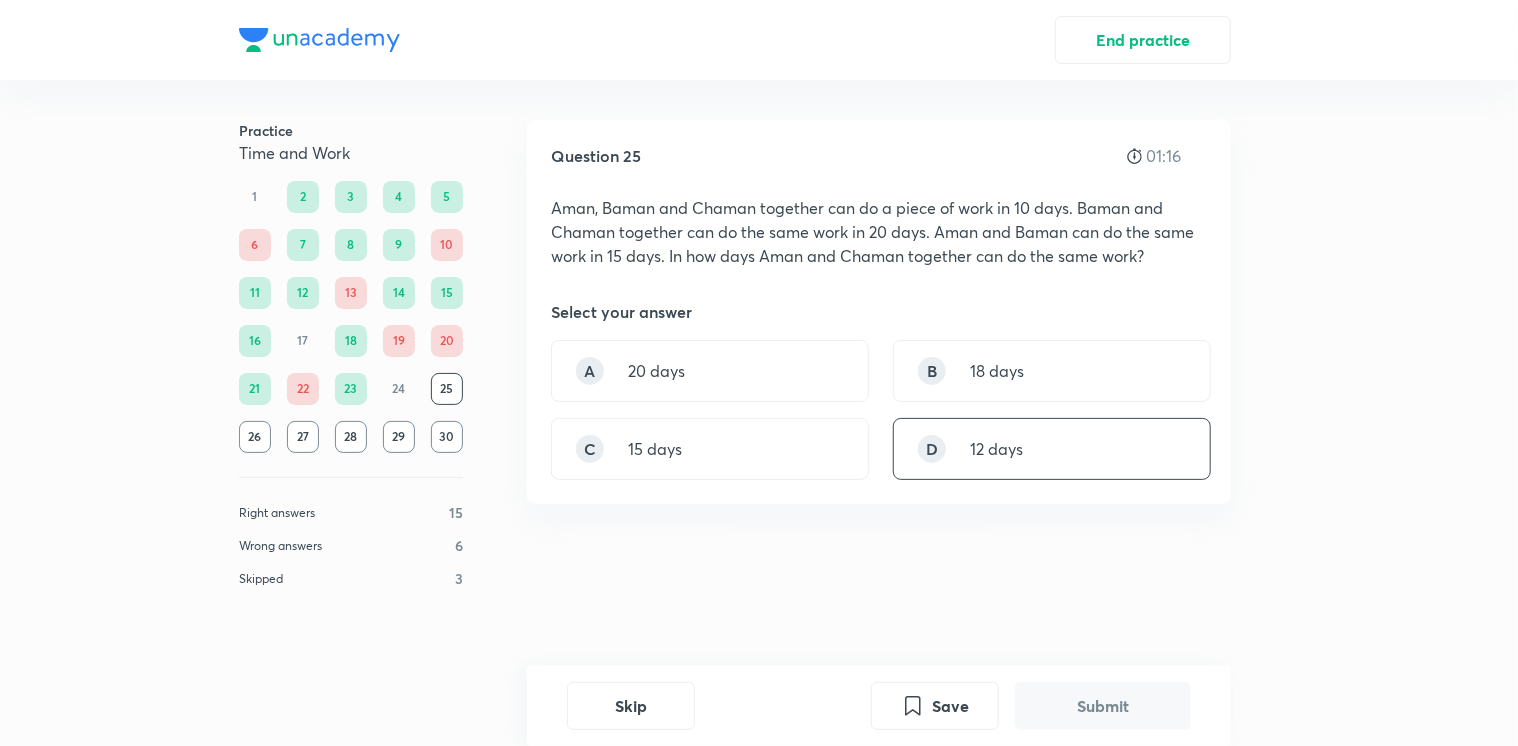 click on "D 12 days" at bounding box center [1052, 449] 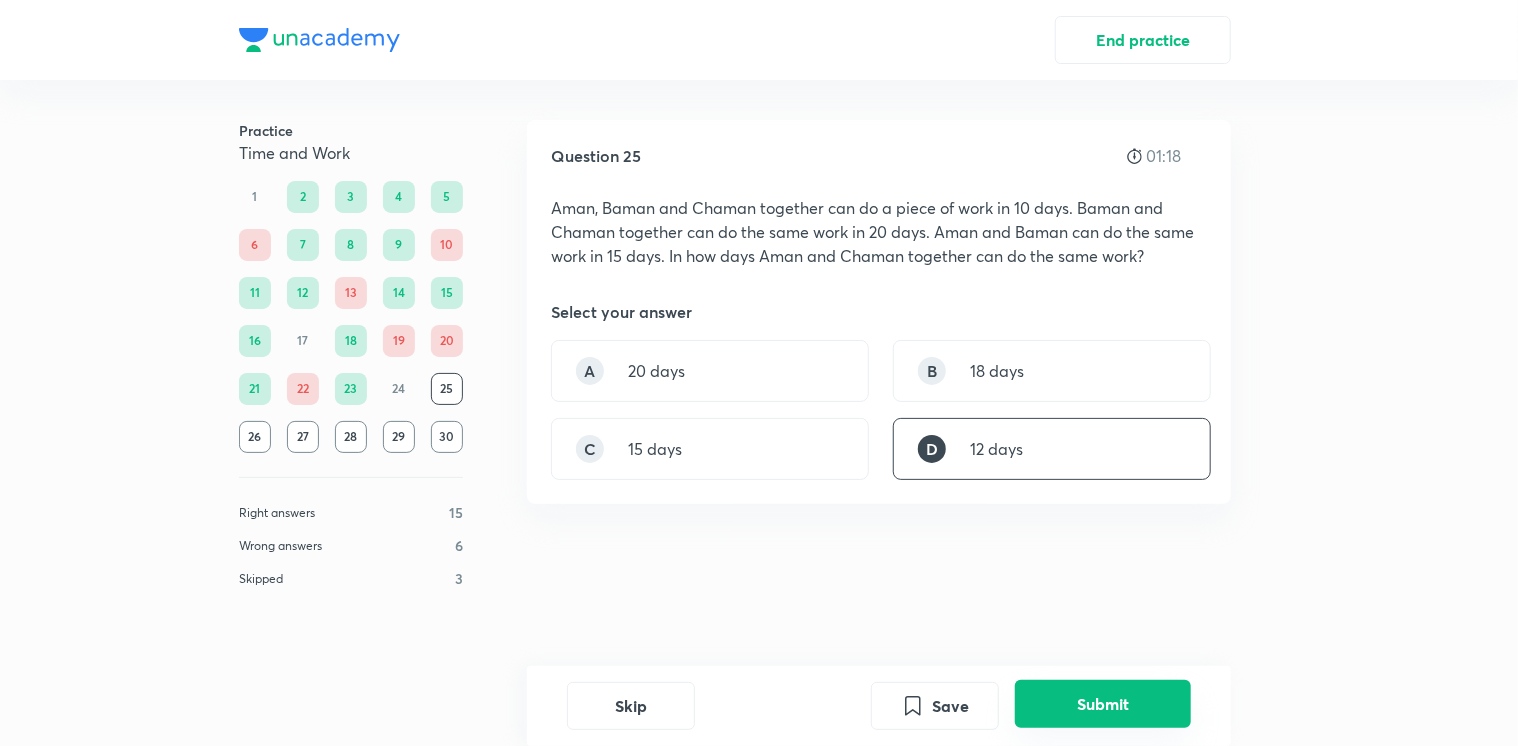 click on "Submit" at bounding box center [1103, 704] 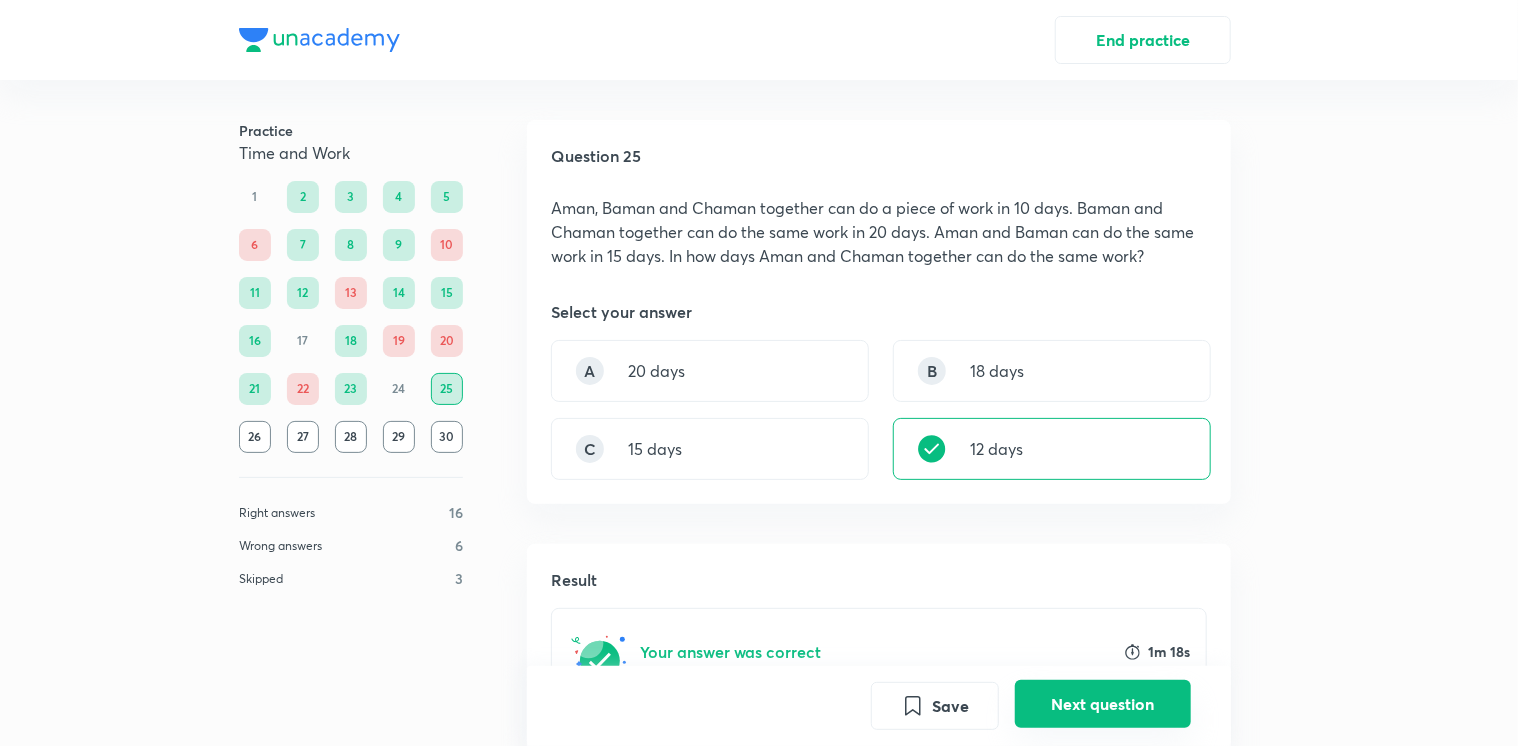 scroll, scrollTop: 543, scrollLeft: 0, axis: vertical 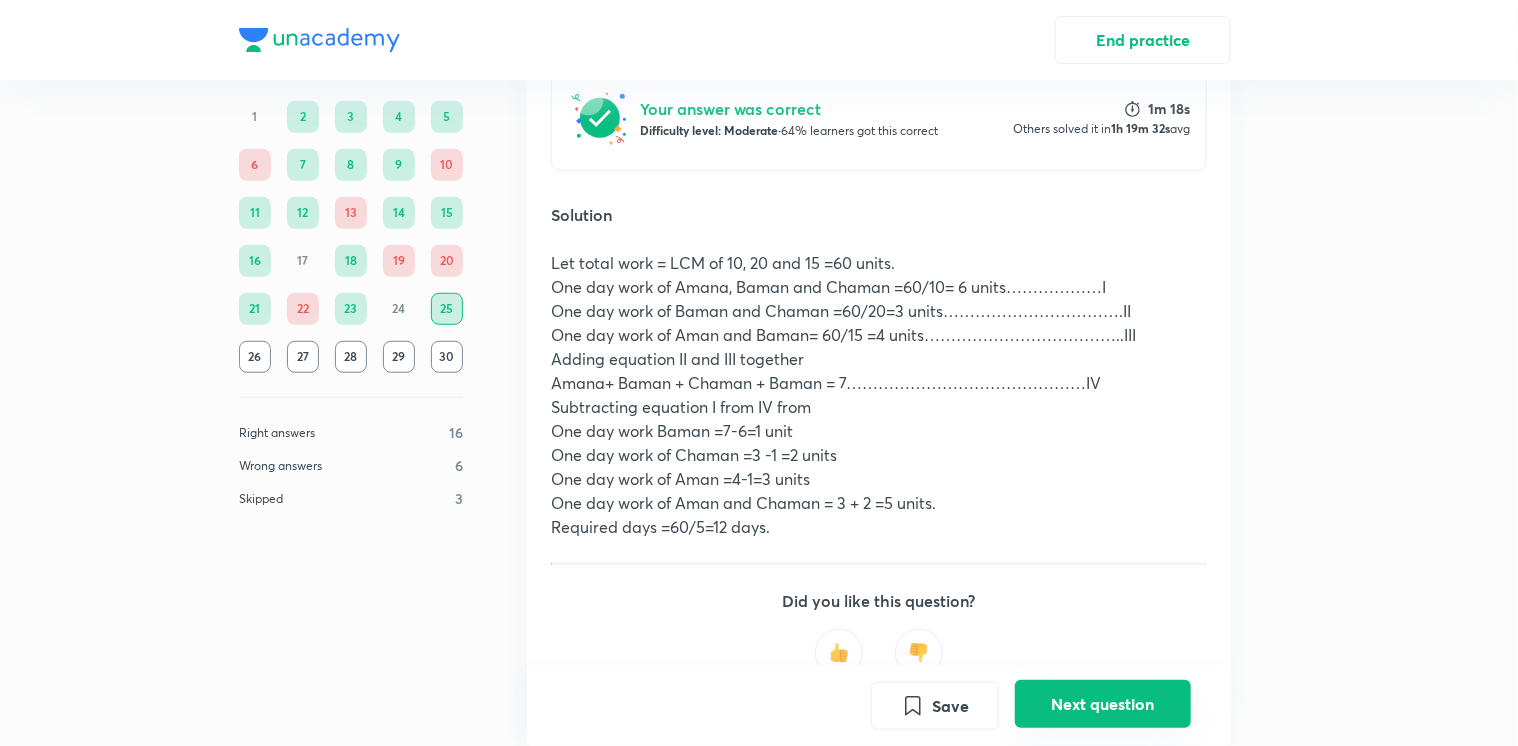 click on "Next question" at bounding box center (1103, 704) 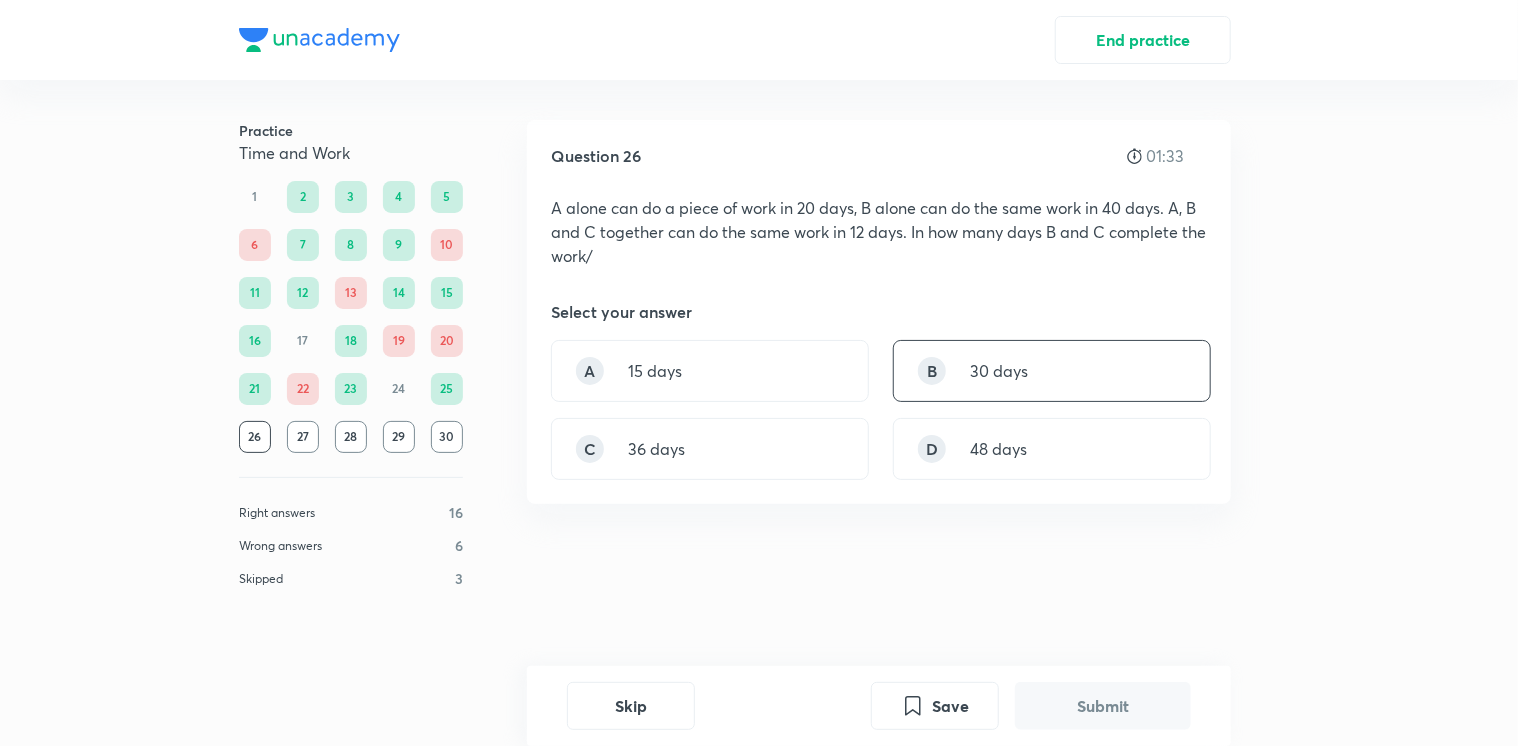 click on "B 30 days" at bounding box center (1052, 371) 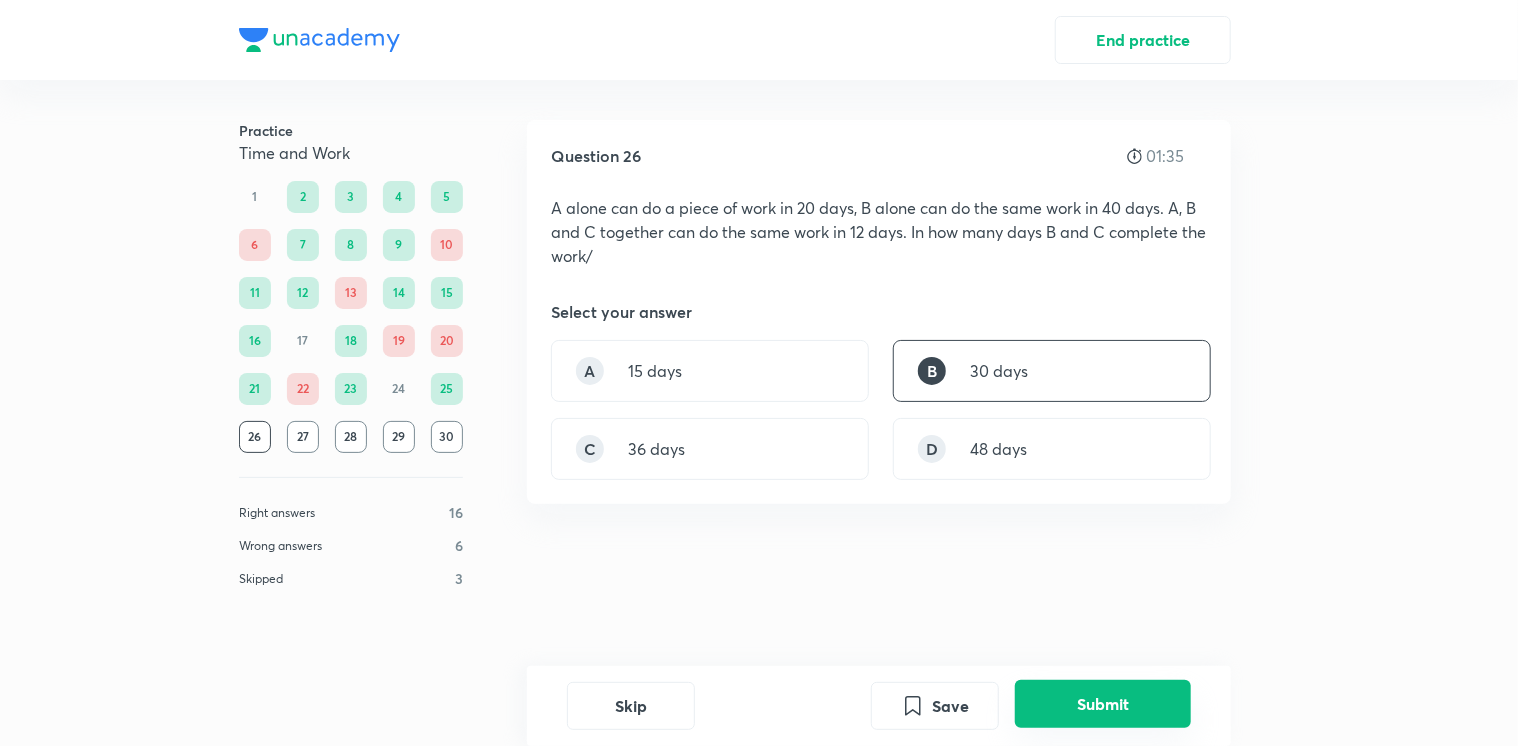 click on "Submit" at bounding box center [1103, 704] 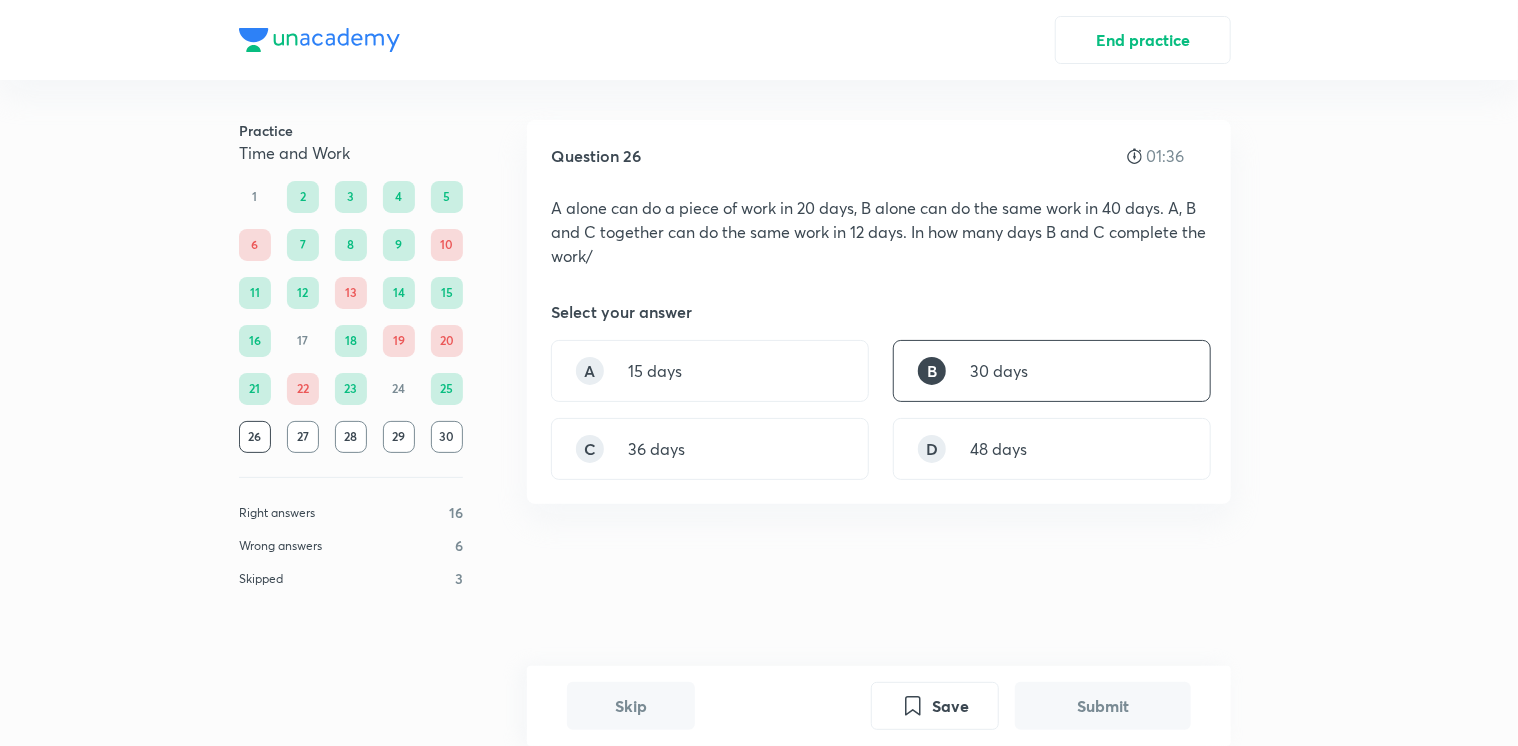 scroll, scrollTop: 484, scrollLeft: 0, axis: vertical 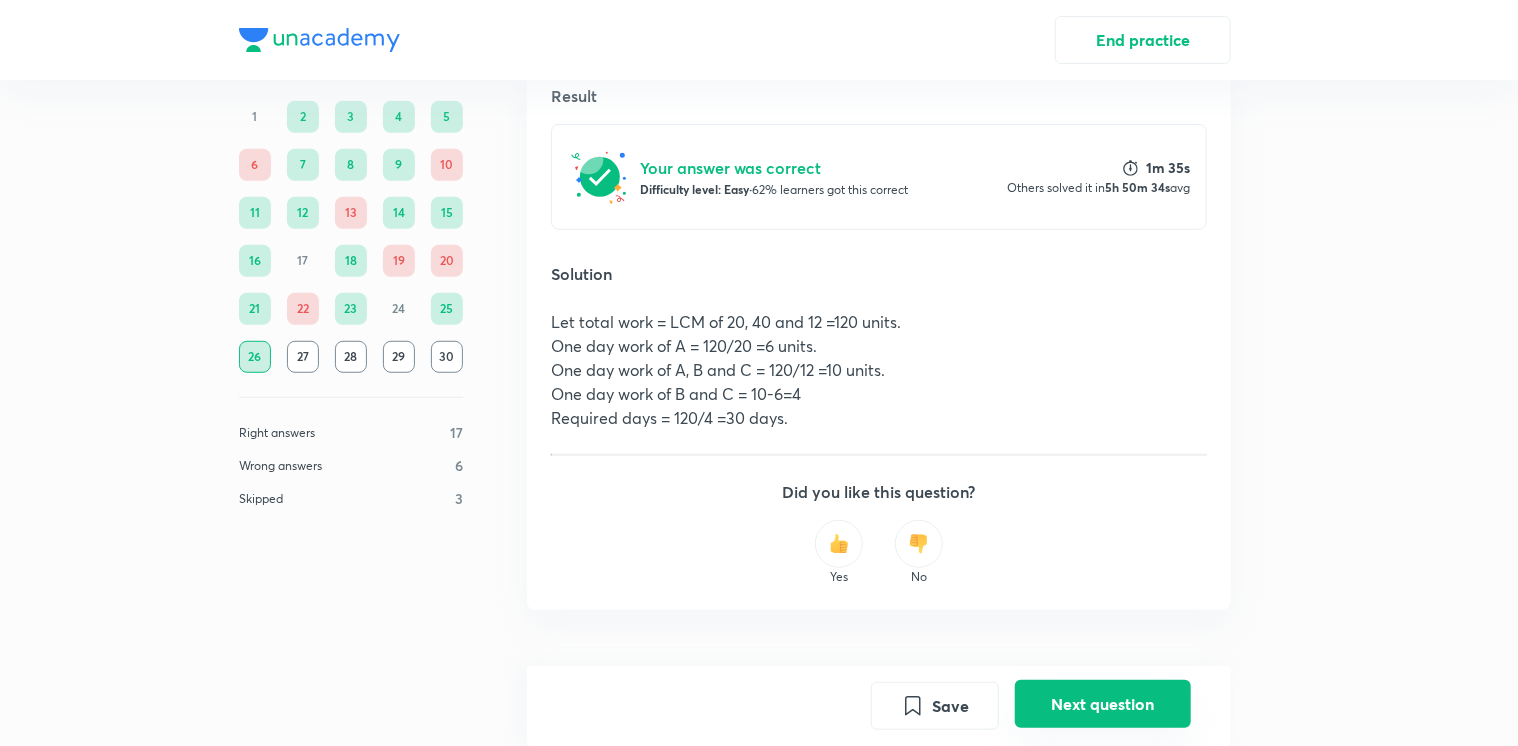 click on "Next question" at bounding box center (1103, 704) 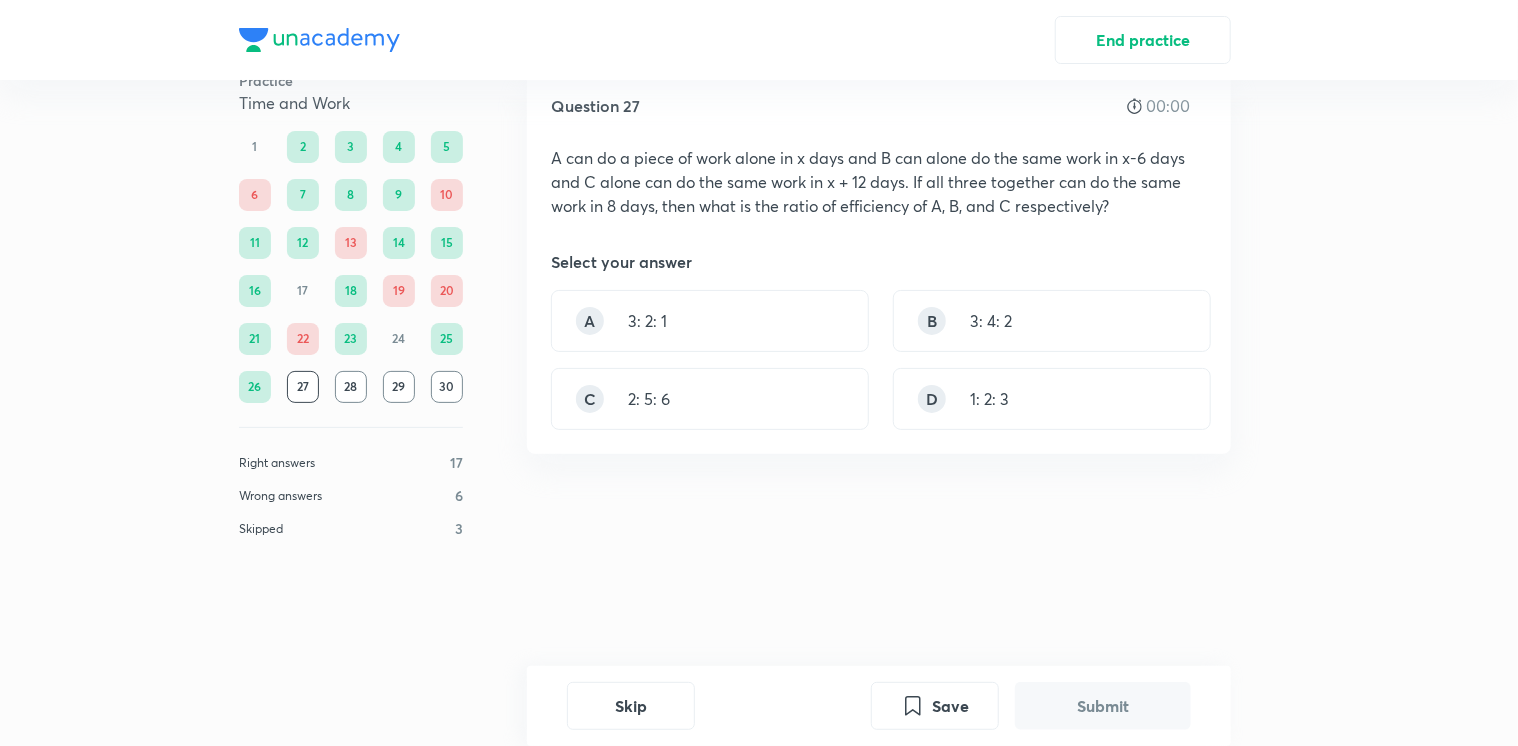 scroll, scrollTop: 0, scrollLeft: 0, axis: both 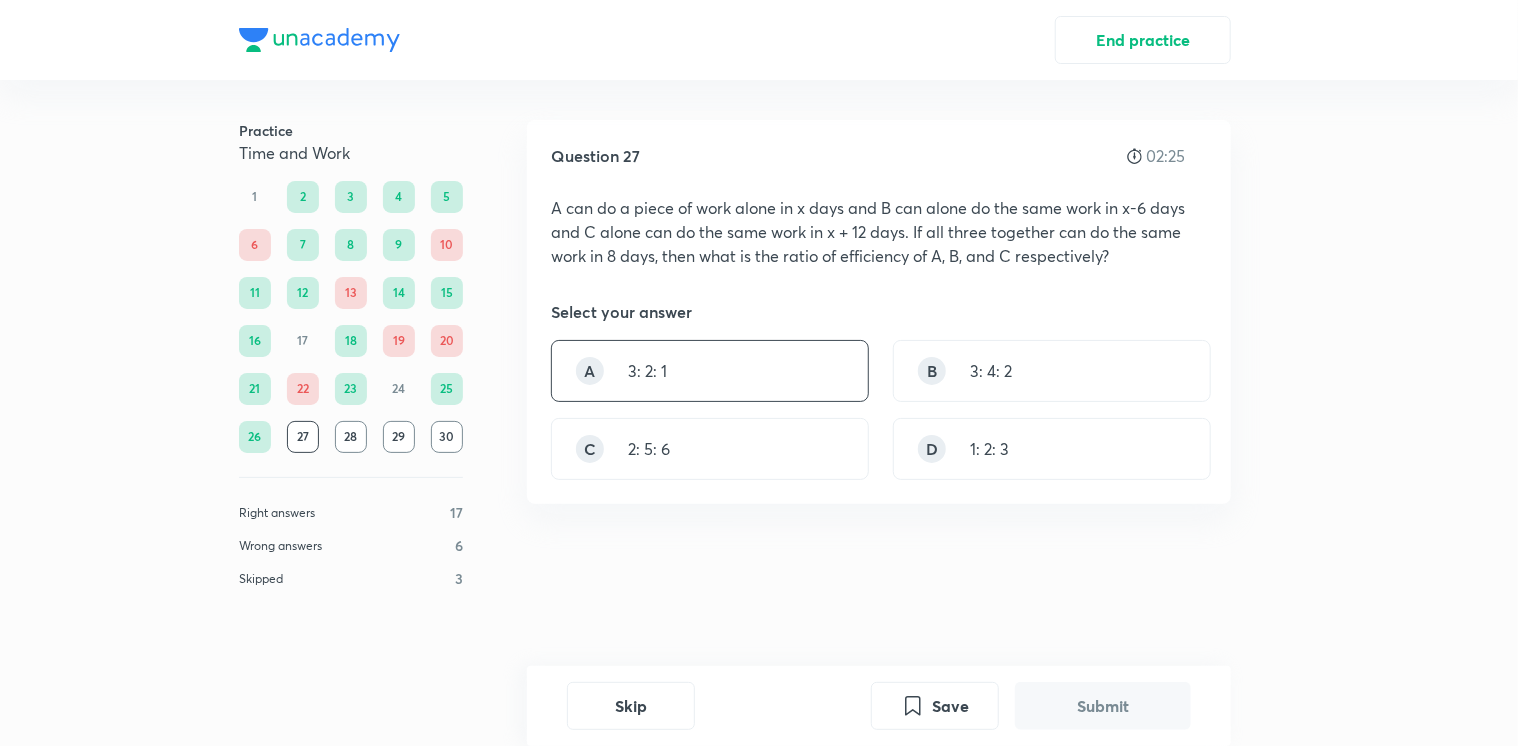 click on "A 3: 2: 1" at bounding box center (710, 371) 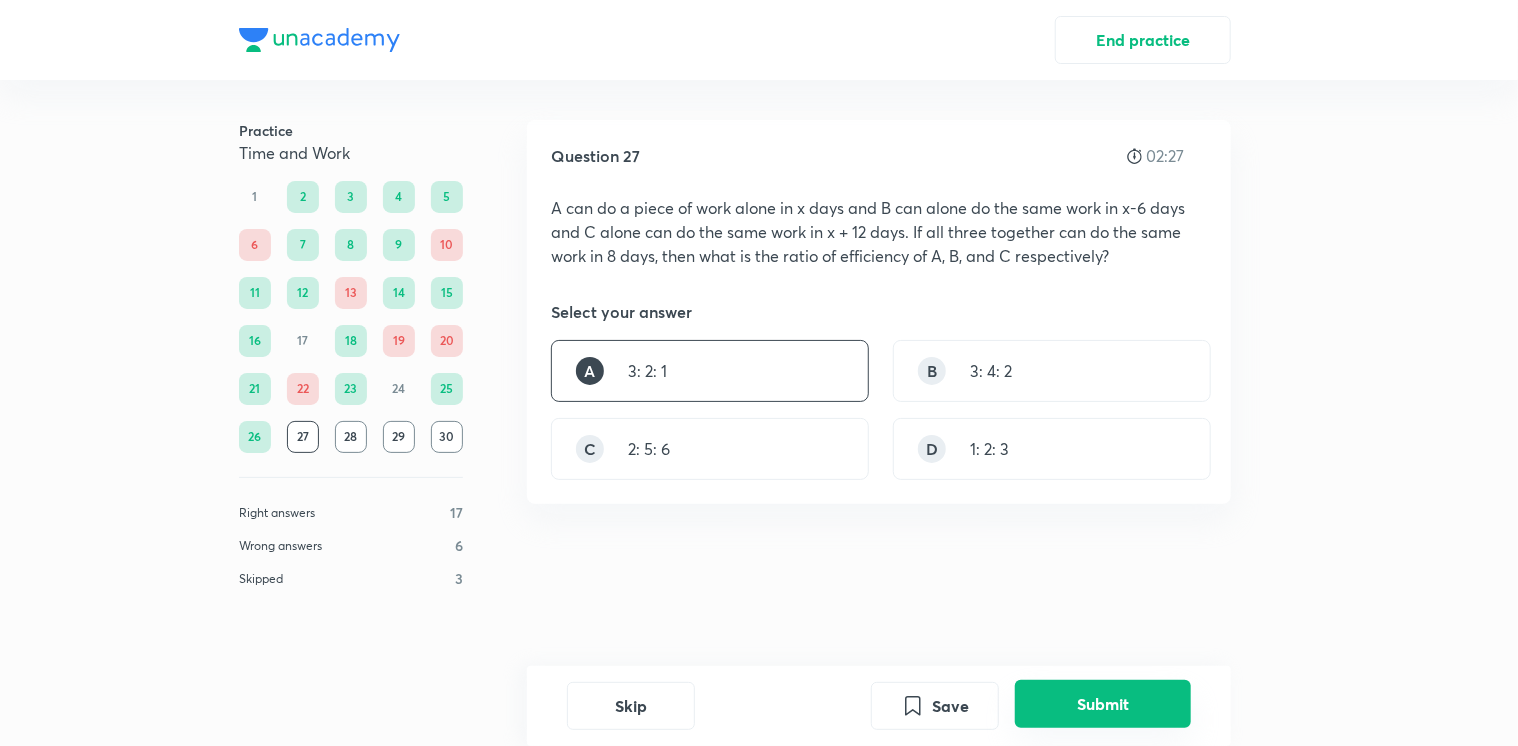 click on "Submit" at bounding box center (1103, 704) 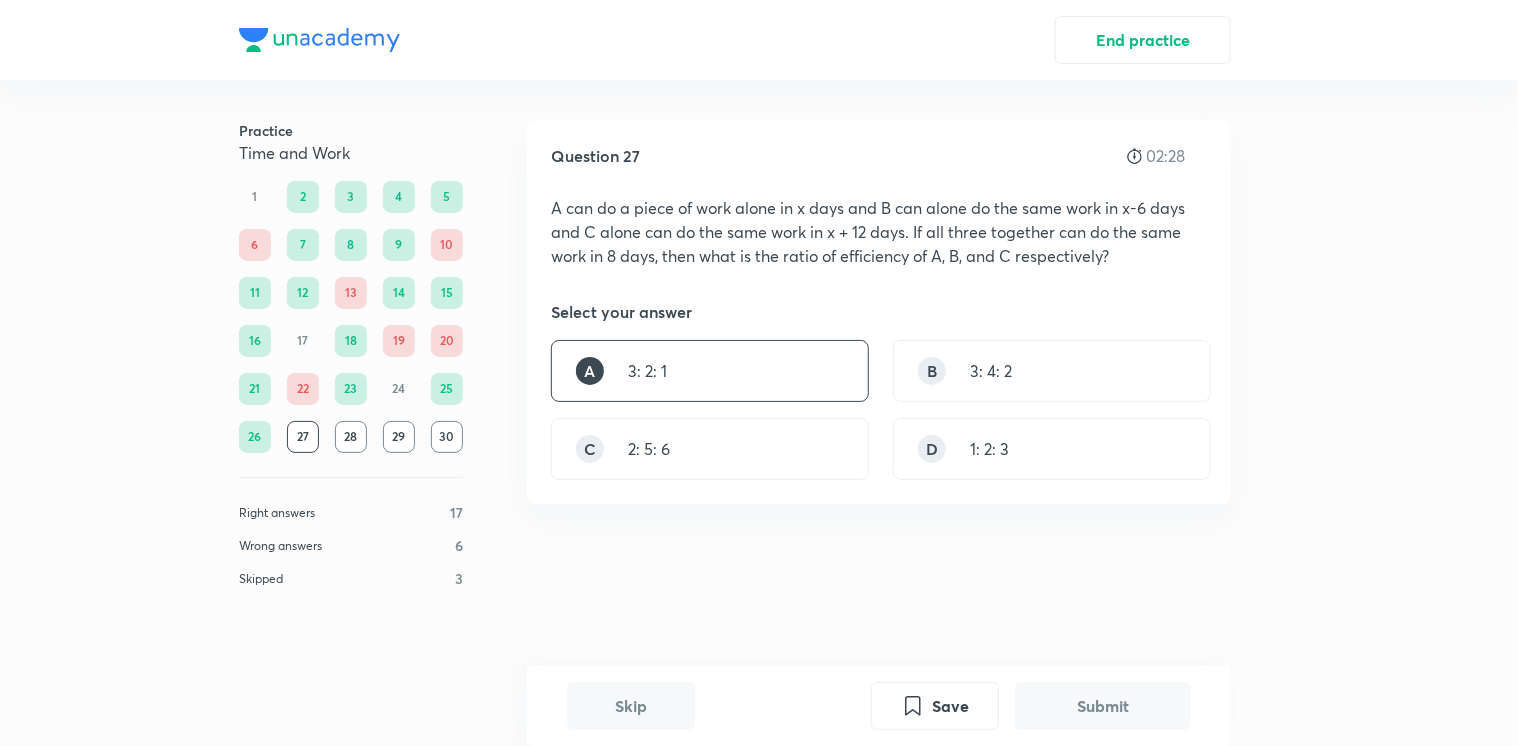 scroll, scrollTop: 526, scrollLeft: 0, axis: vertical 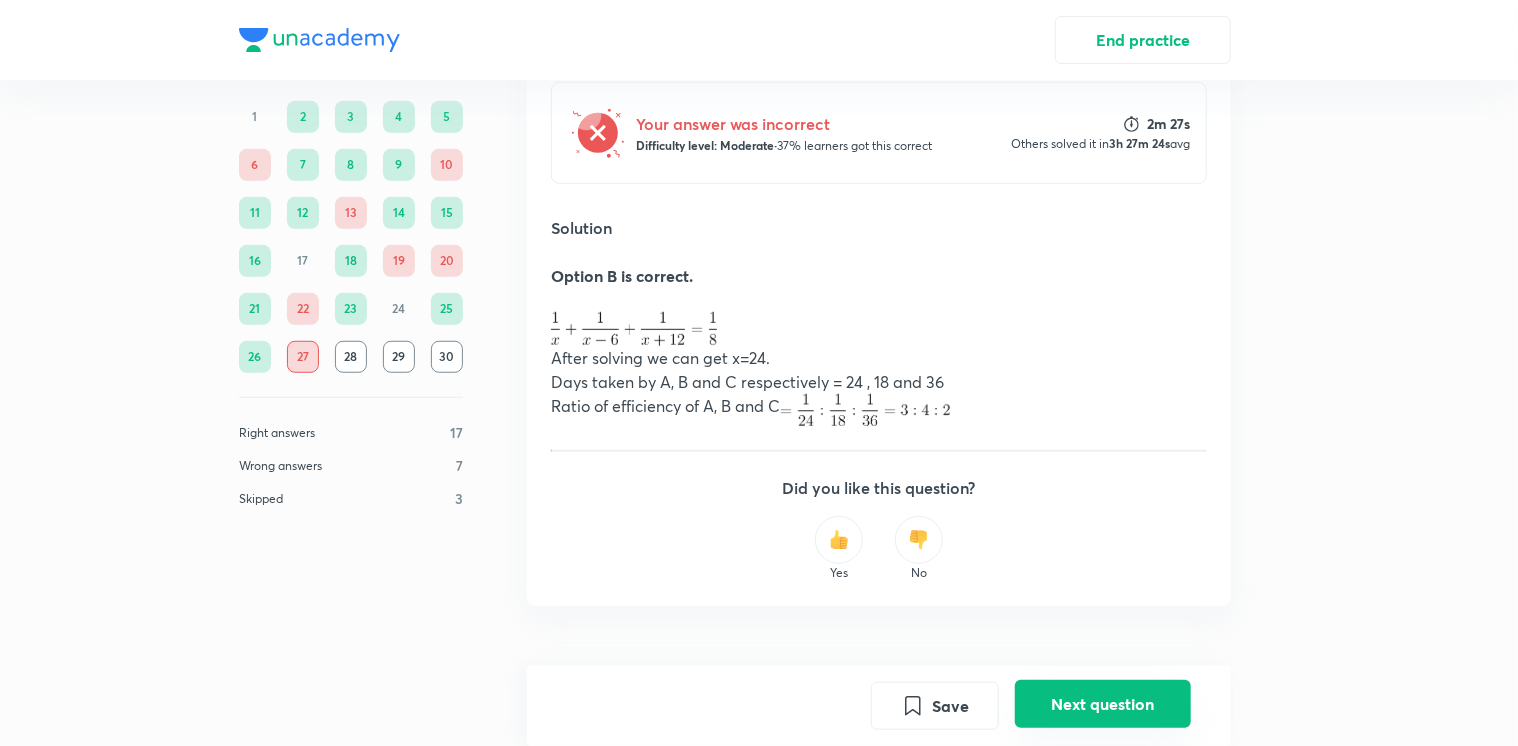 click on "Next question" at bounding box center [1103, 704] 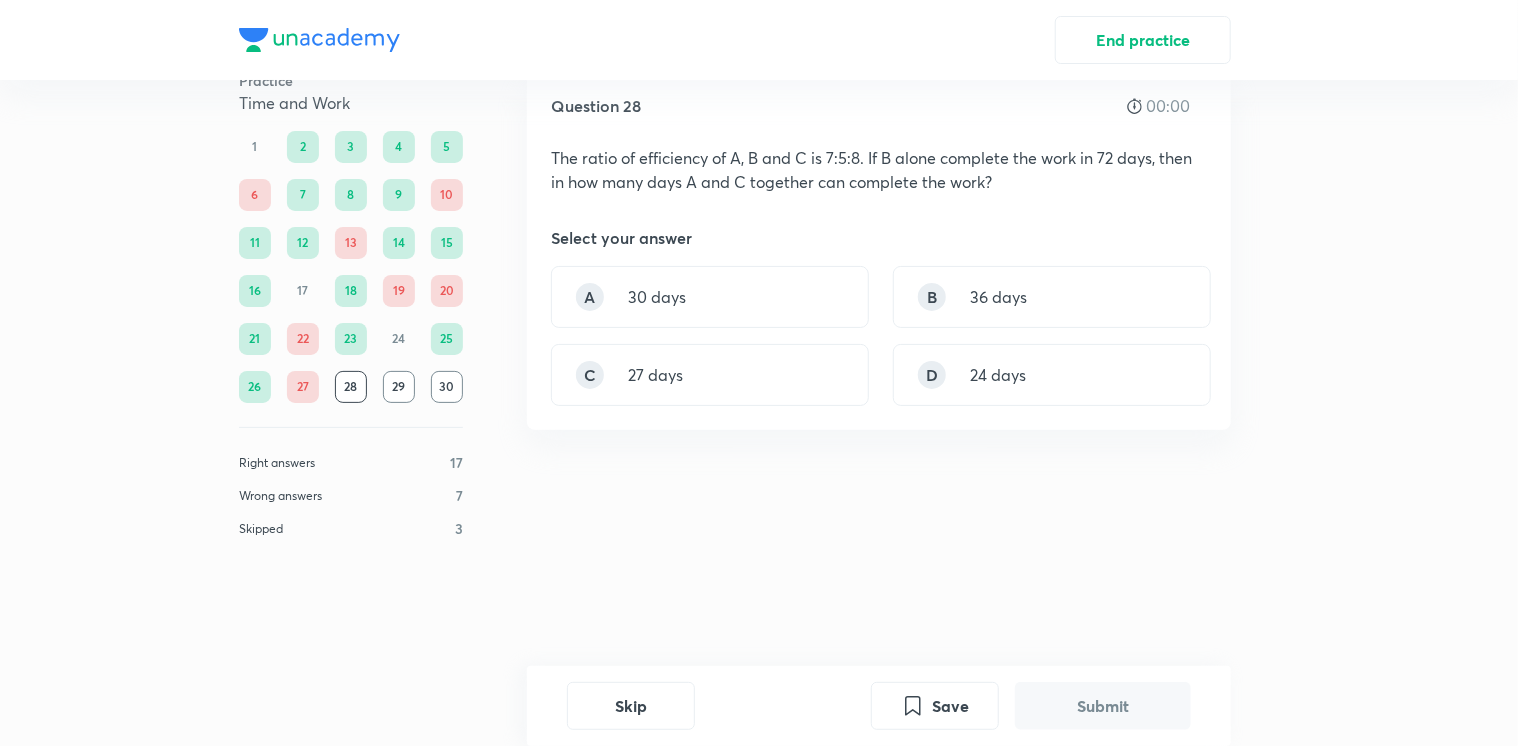 scroll, scrollTop: 0, scrollLeft: 0, axis: both 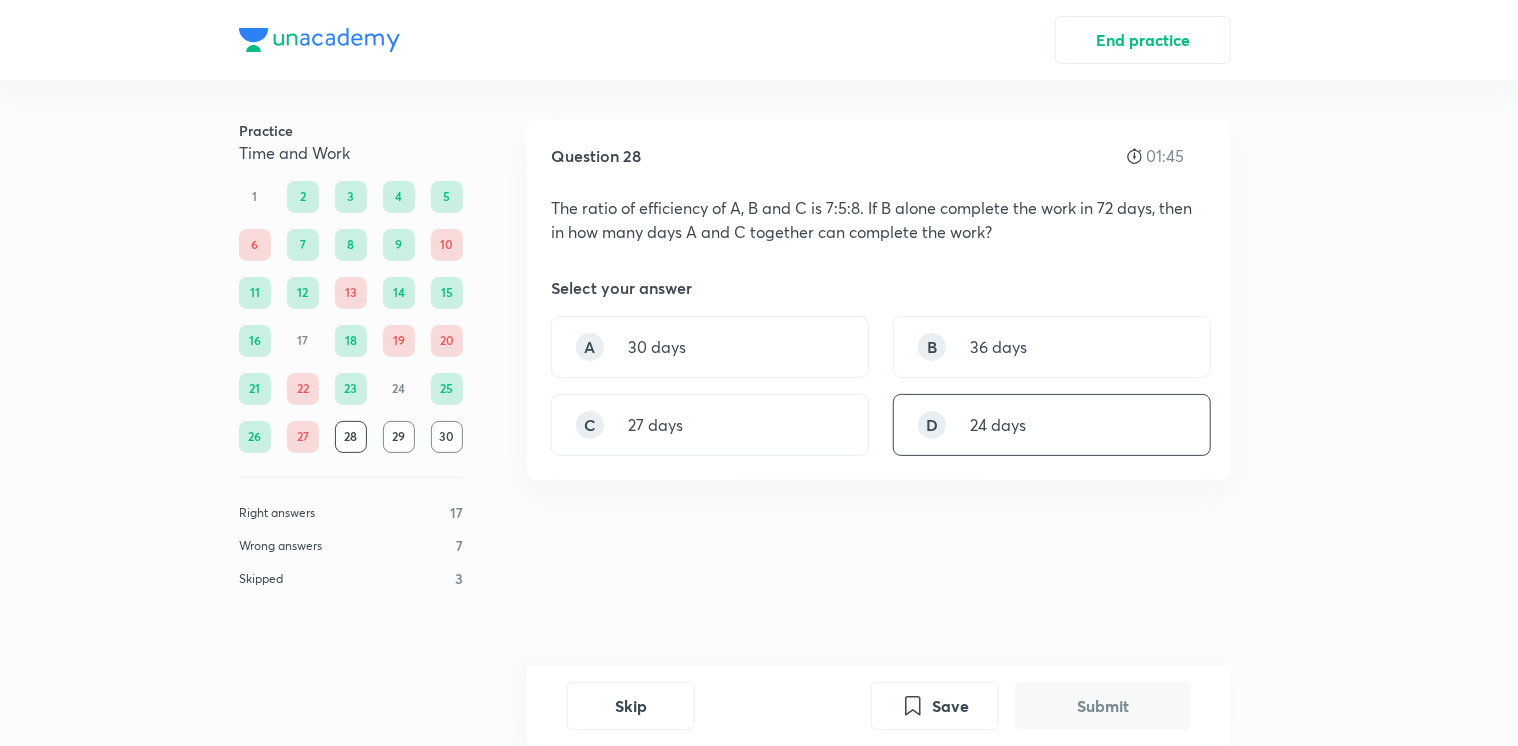 click on "D 24 days" at bounding box center [1052, 425] 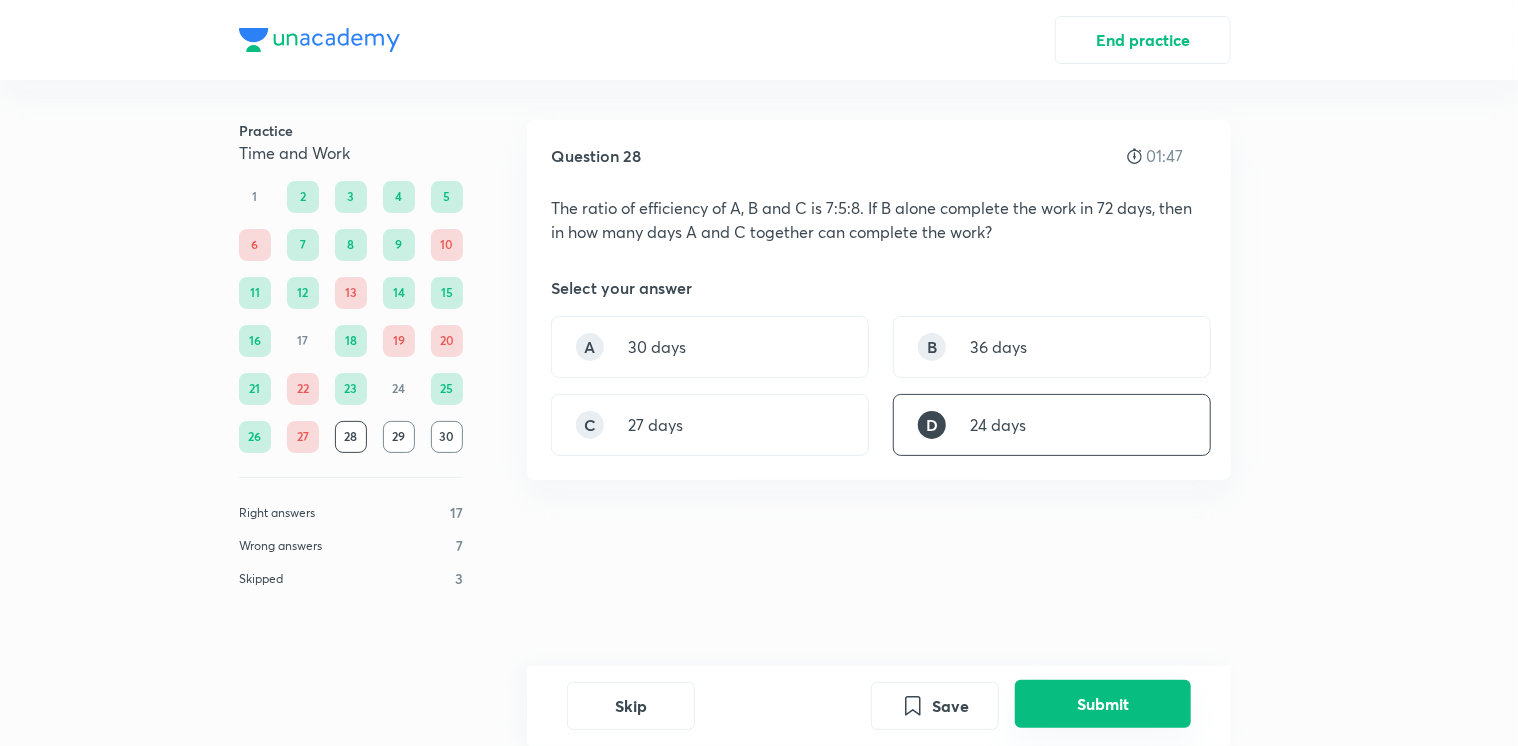 click on "Submit" at bounding box center (1103, 704) 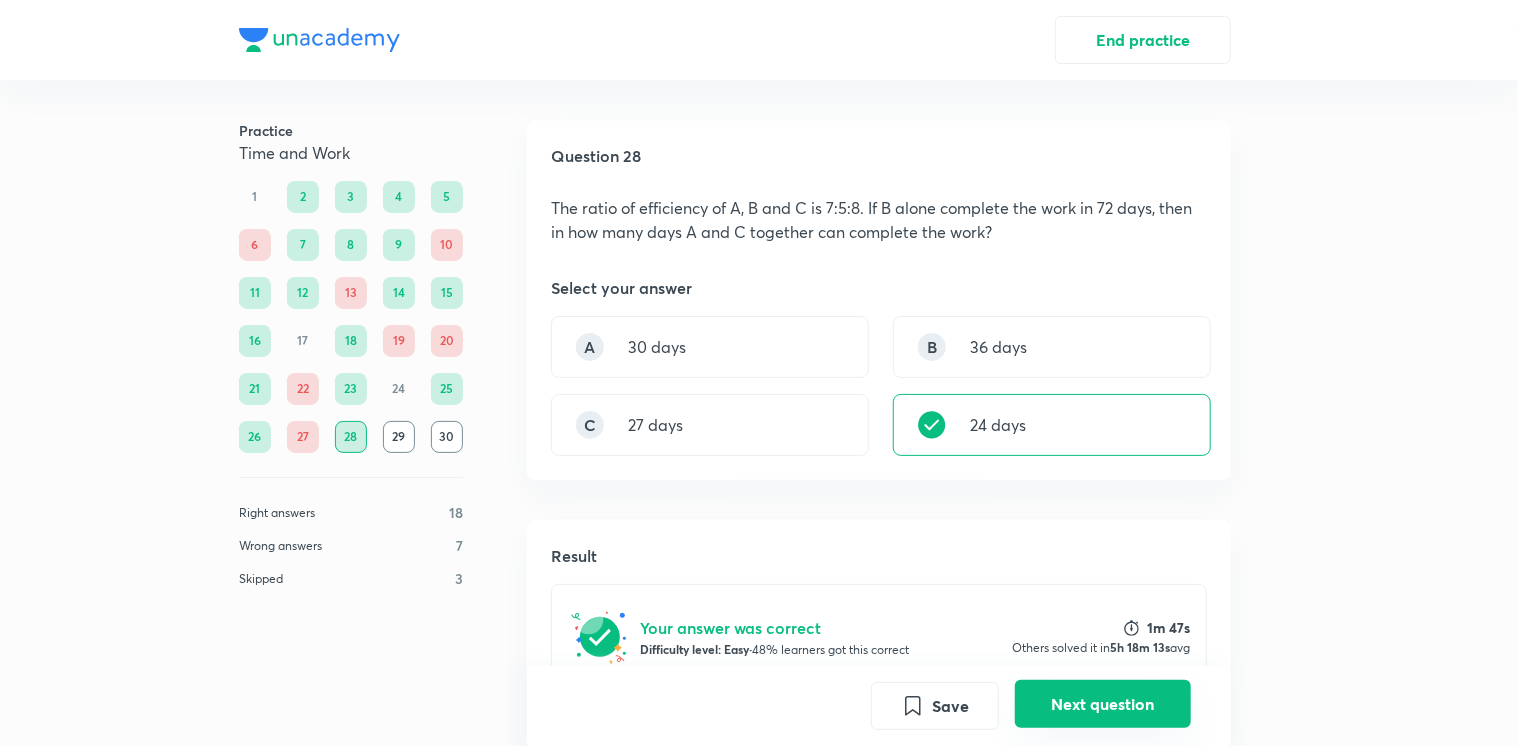 scroll, scrollTop: 436, scrollLeft: 0, axis: vertical 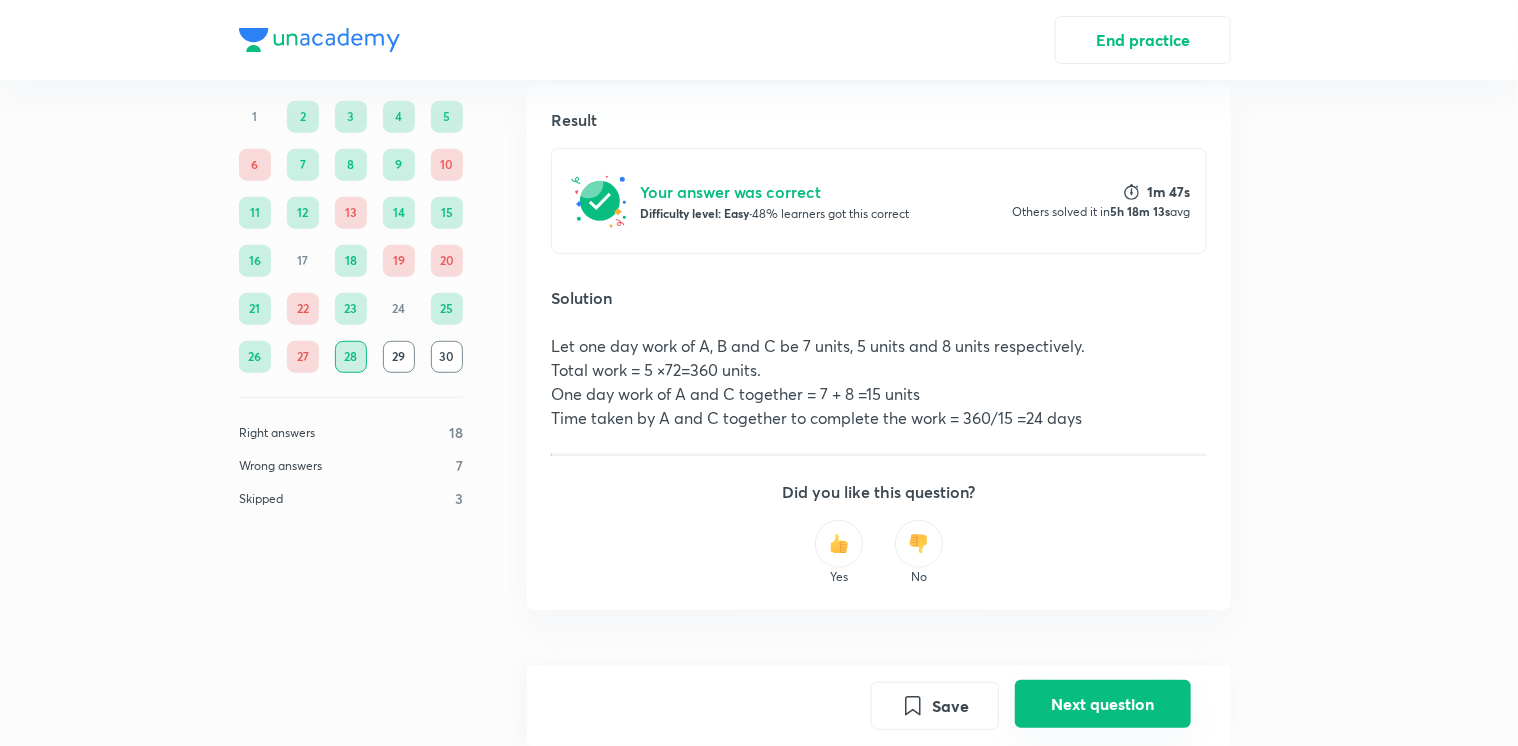 click on "Next question" at bounding box center (1103, 704) 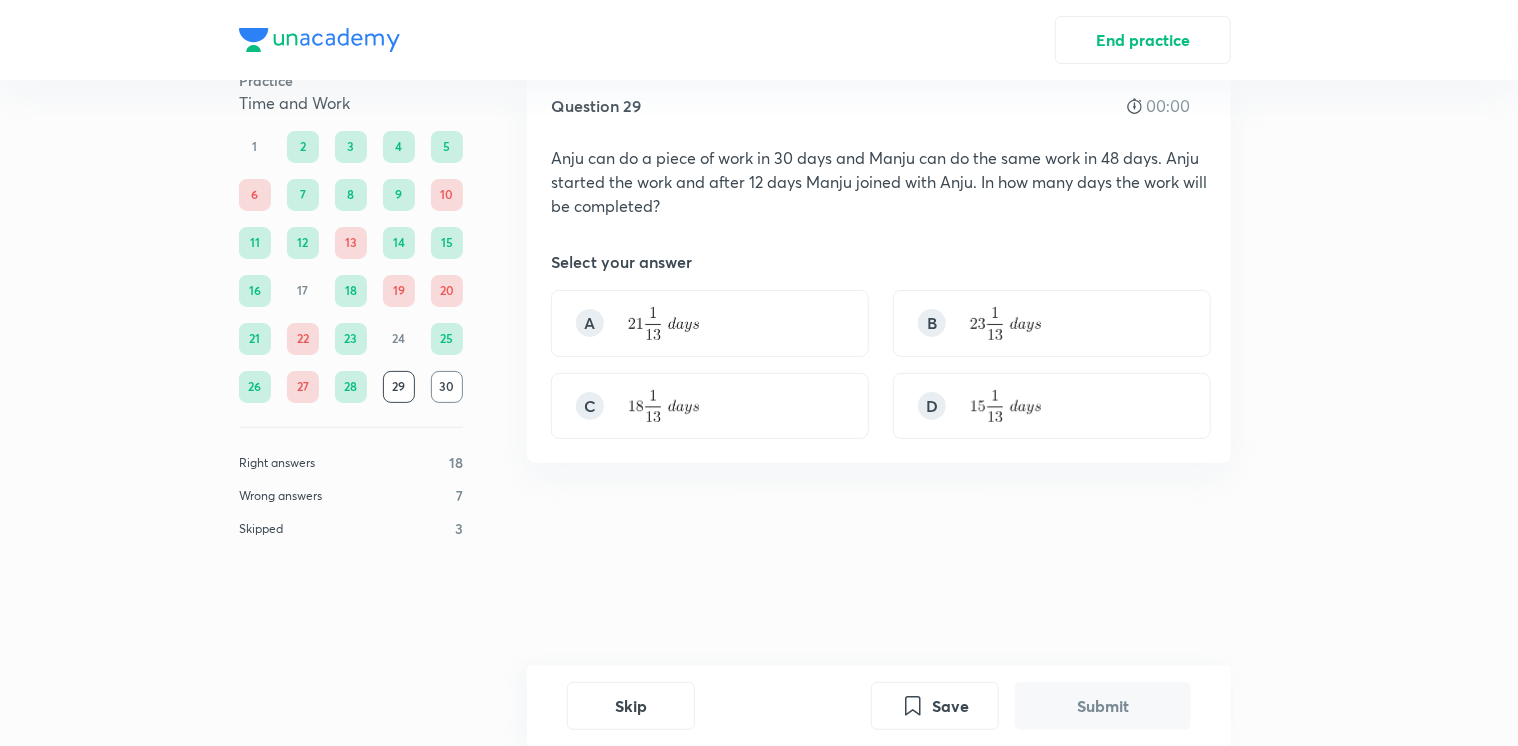 scroll, scrollTop: 0, scrollLeft: 0, axis: both 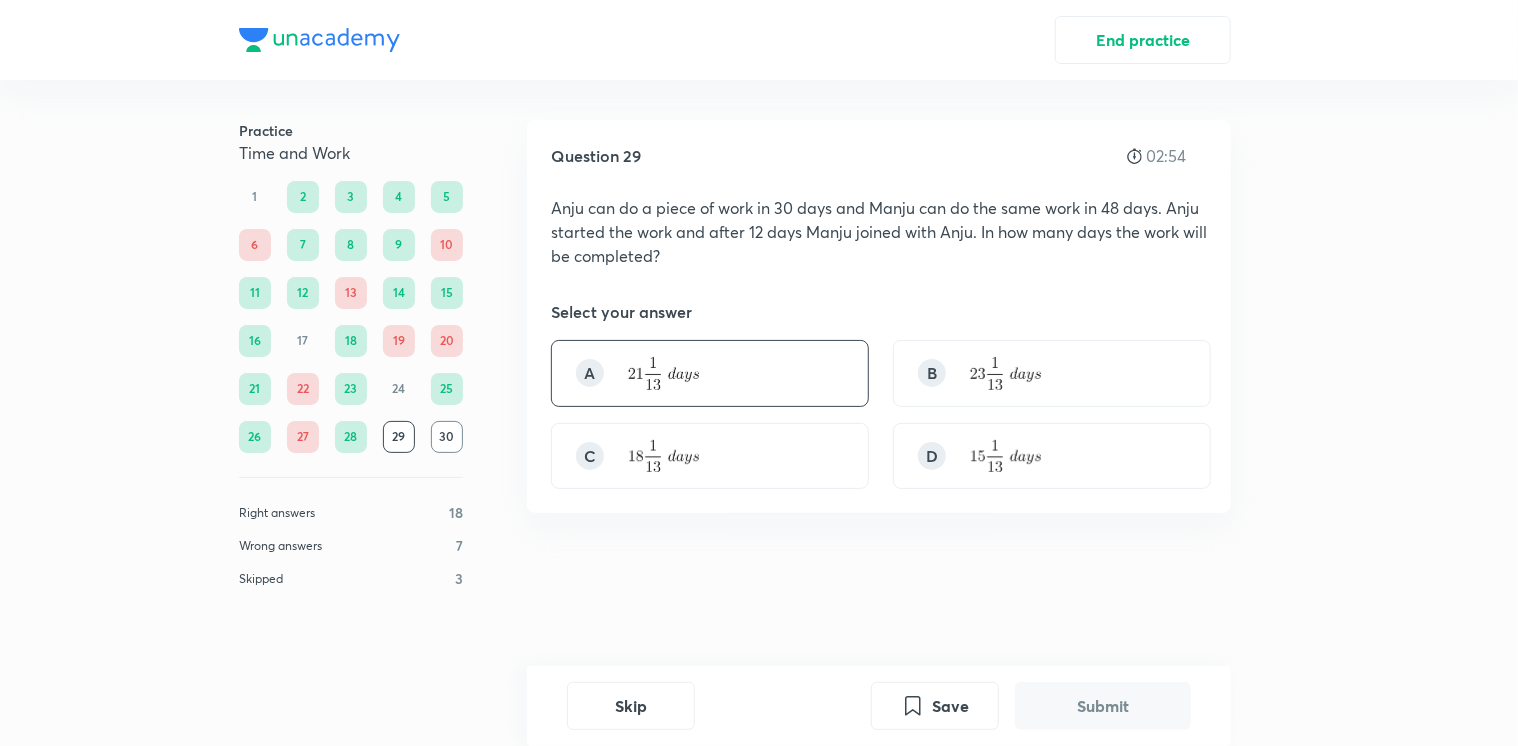 click on "A" at bounding box center [710, 373] 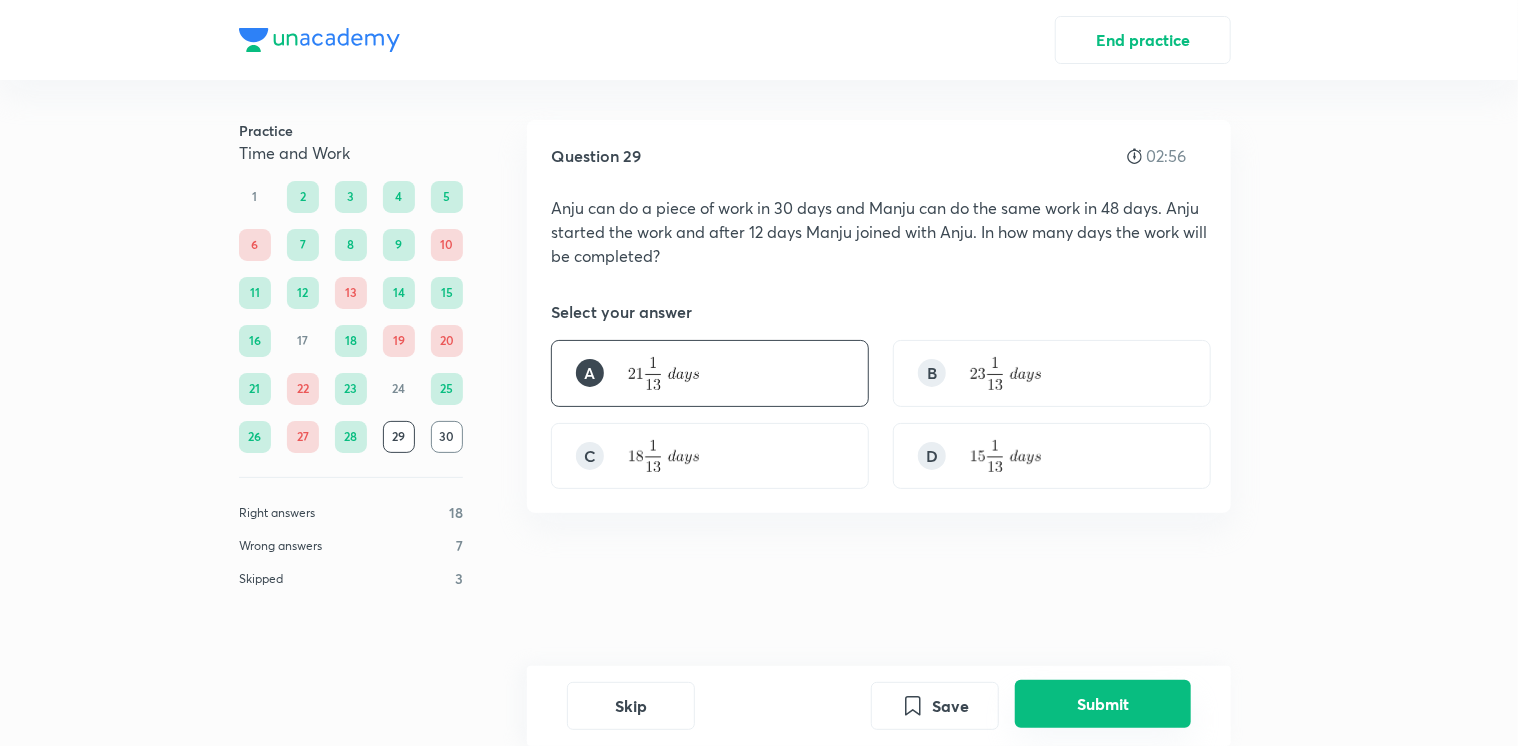 click on "Submit" at bounding box center [1103, 704] 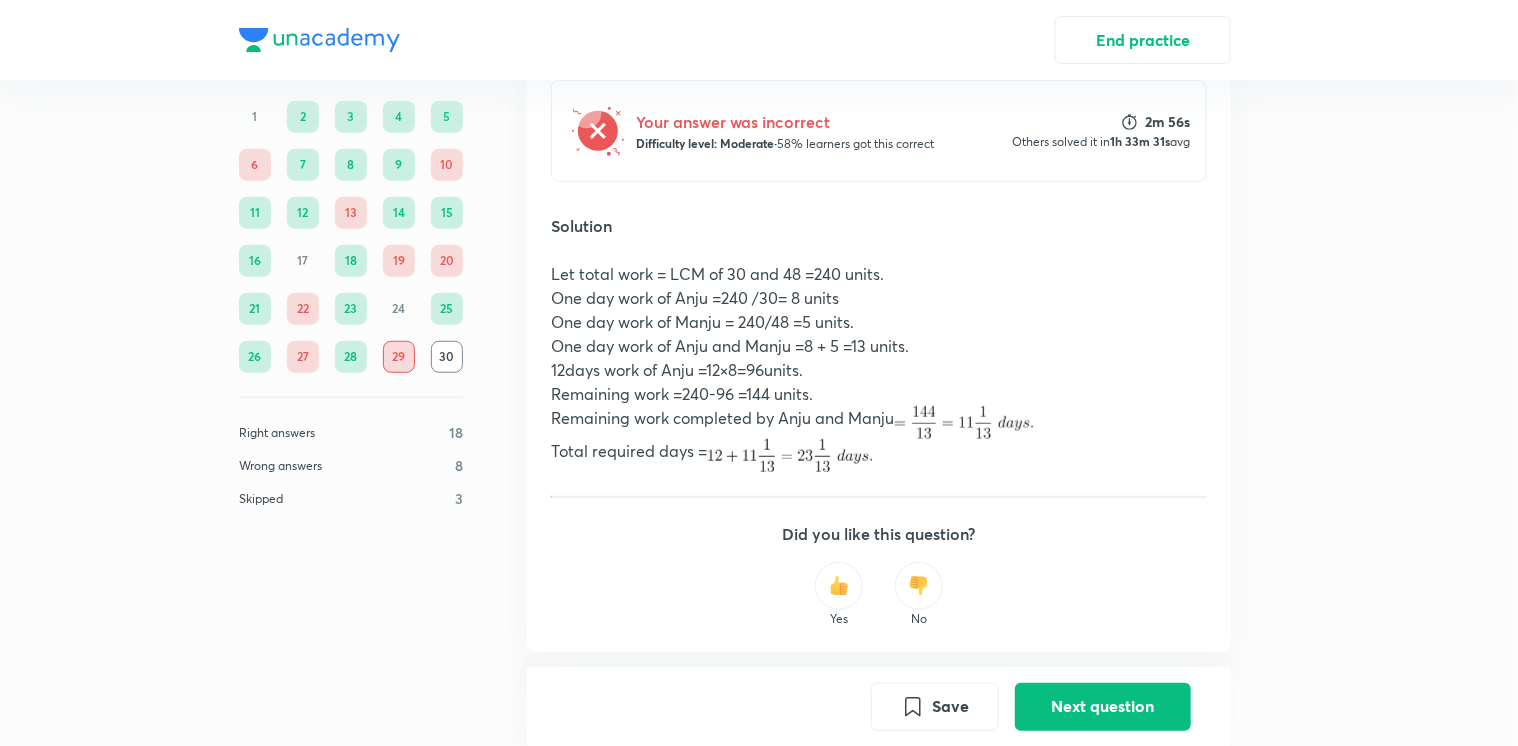 scroll, scrollTop: 546, scrollLeft: 0, axis: vertical 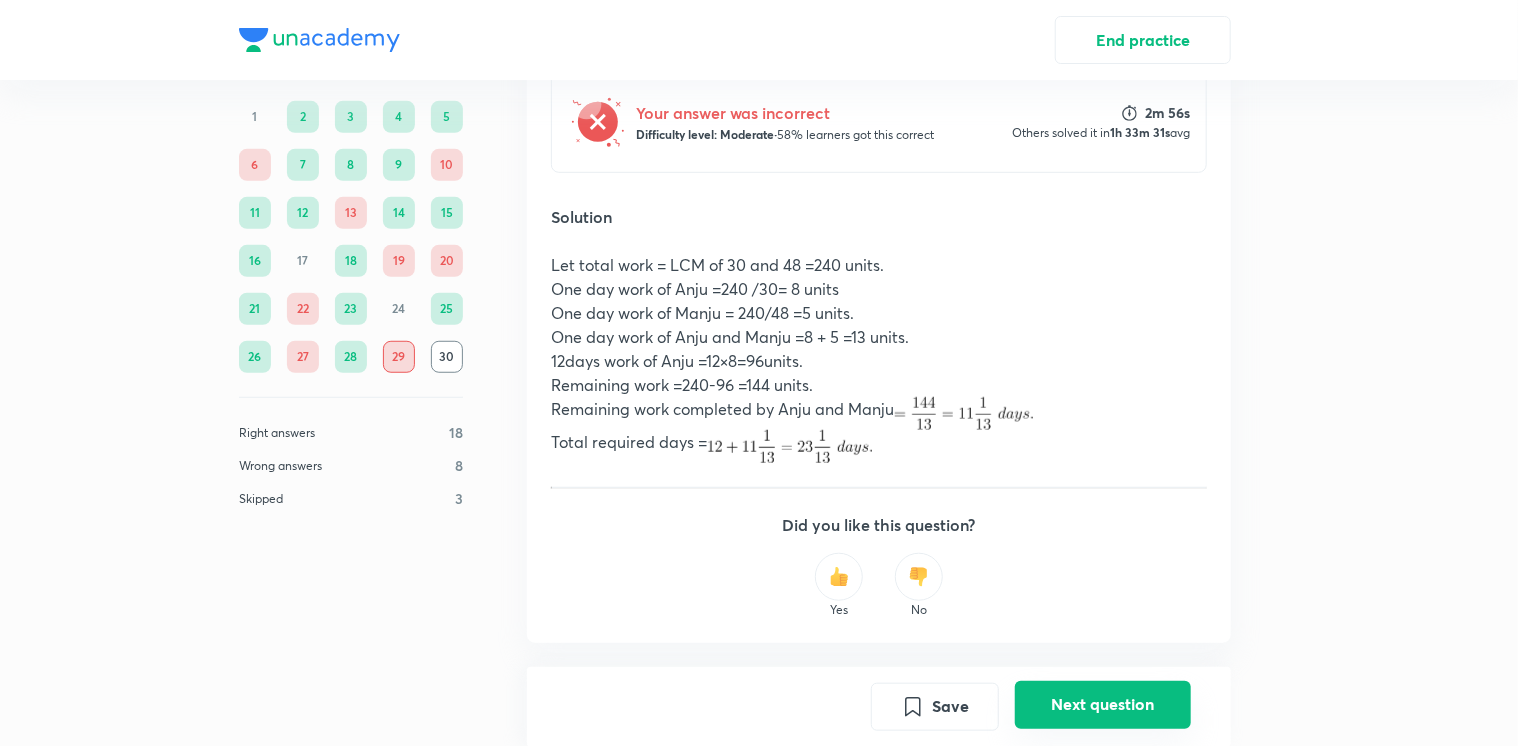 click on "Next question" at bounding box center (1103, 704) 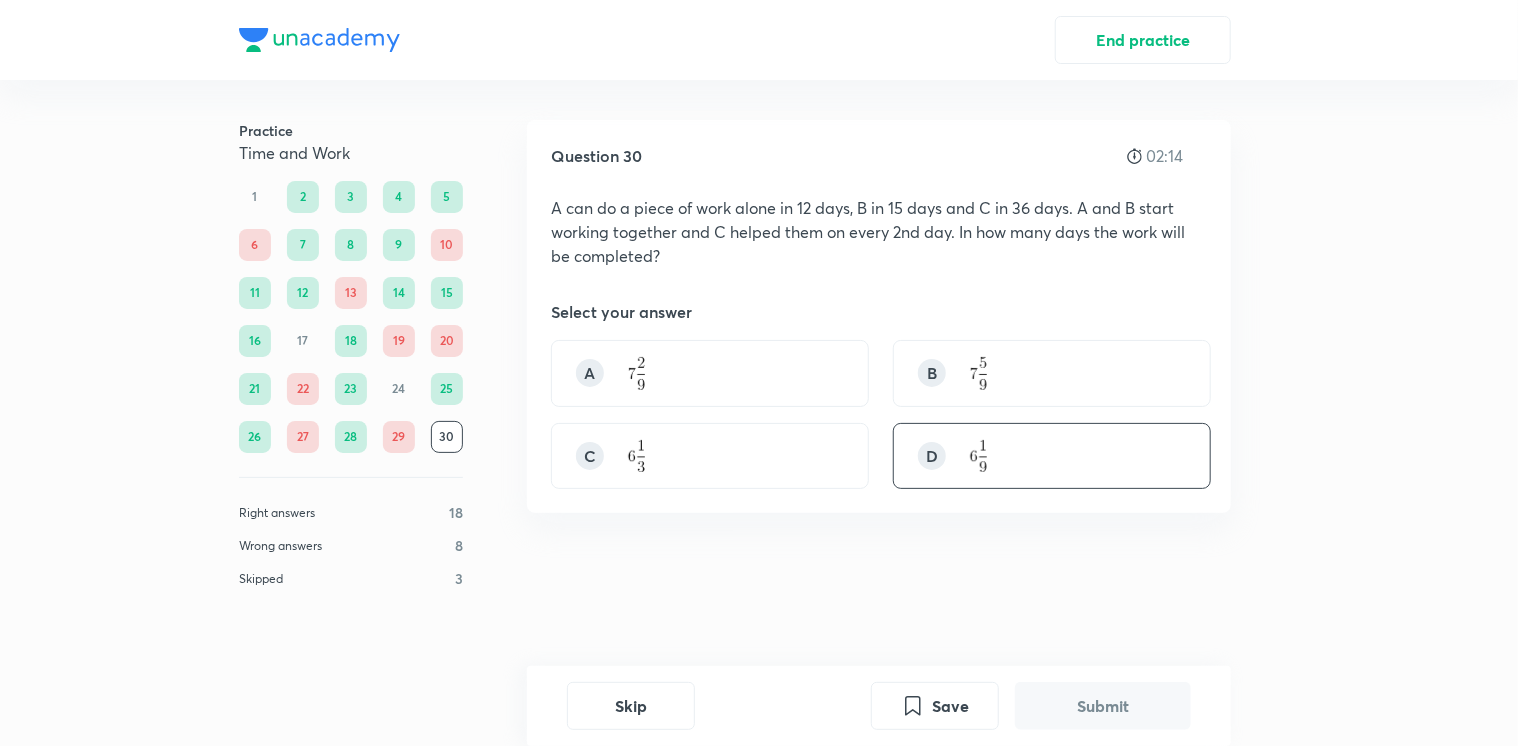 click on "D" at bounding box center [1052, 456] 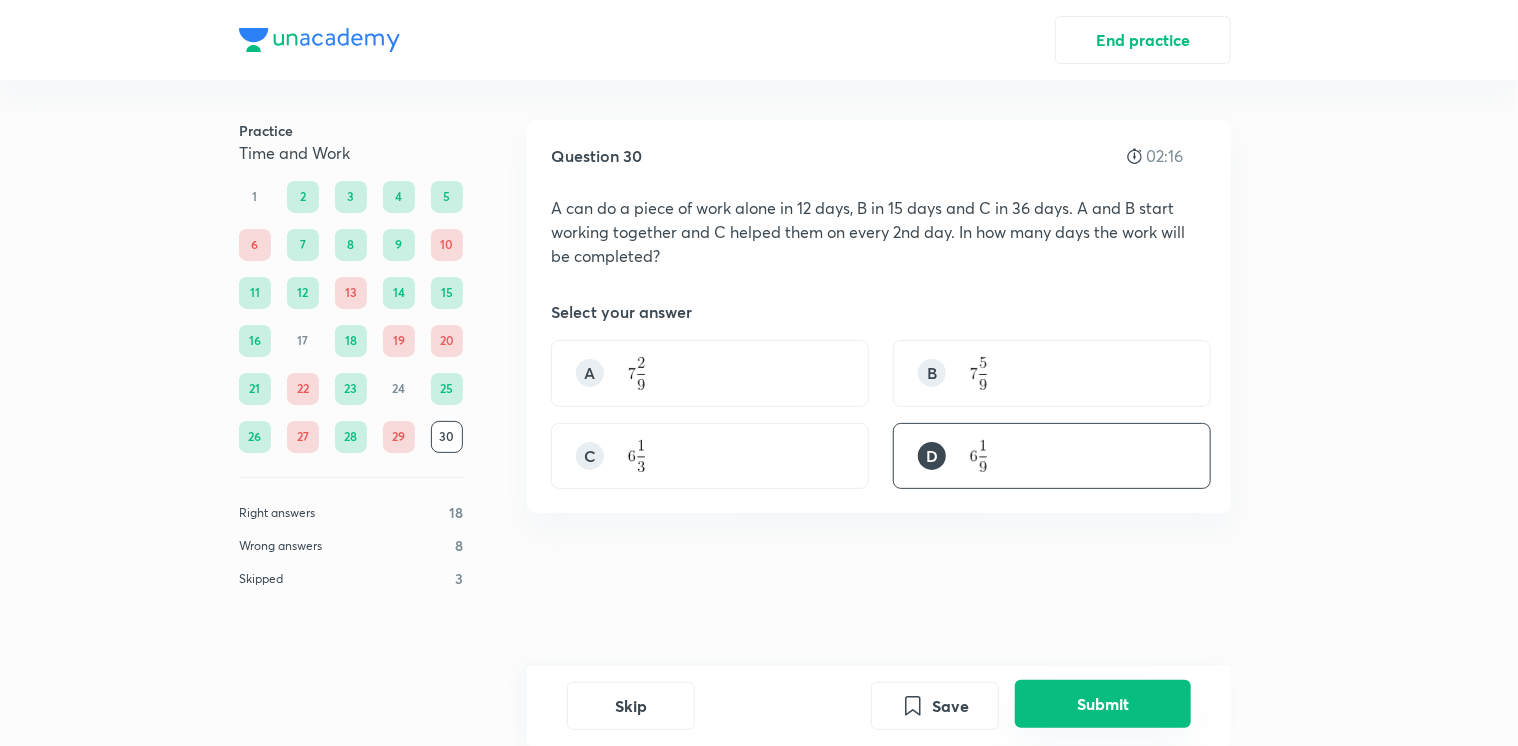 click on "Submit" at bounding box center (1103, 704) 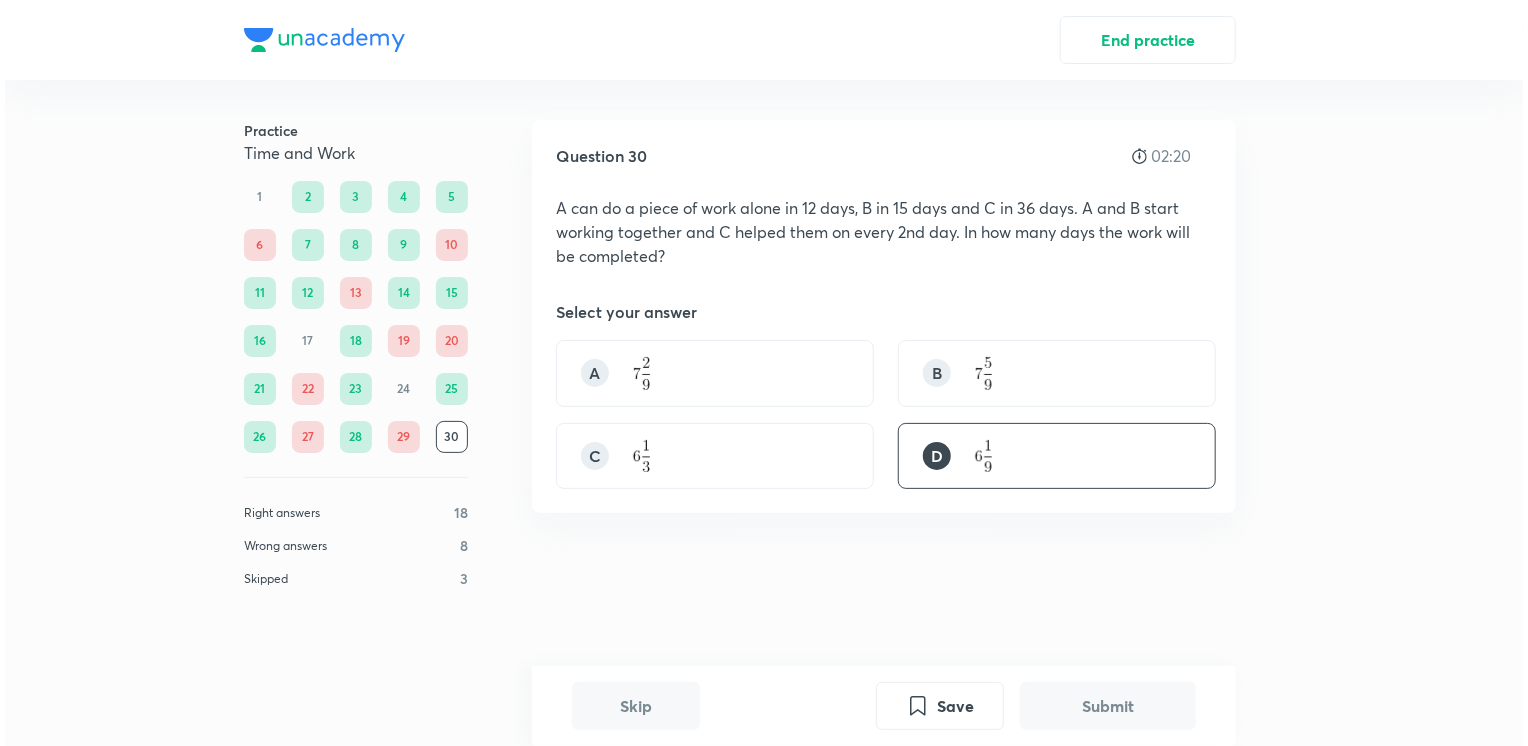 scroll, scrollTop: 552, scrollLeft: 0, axis: vertical 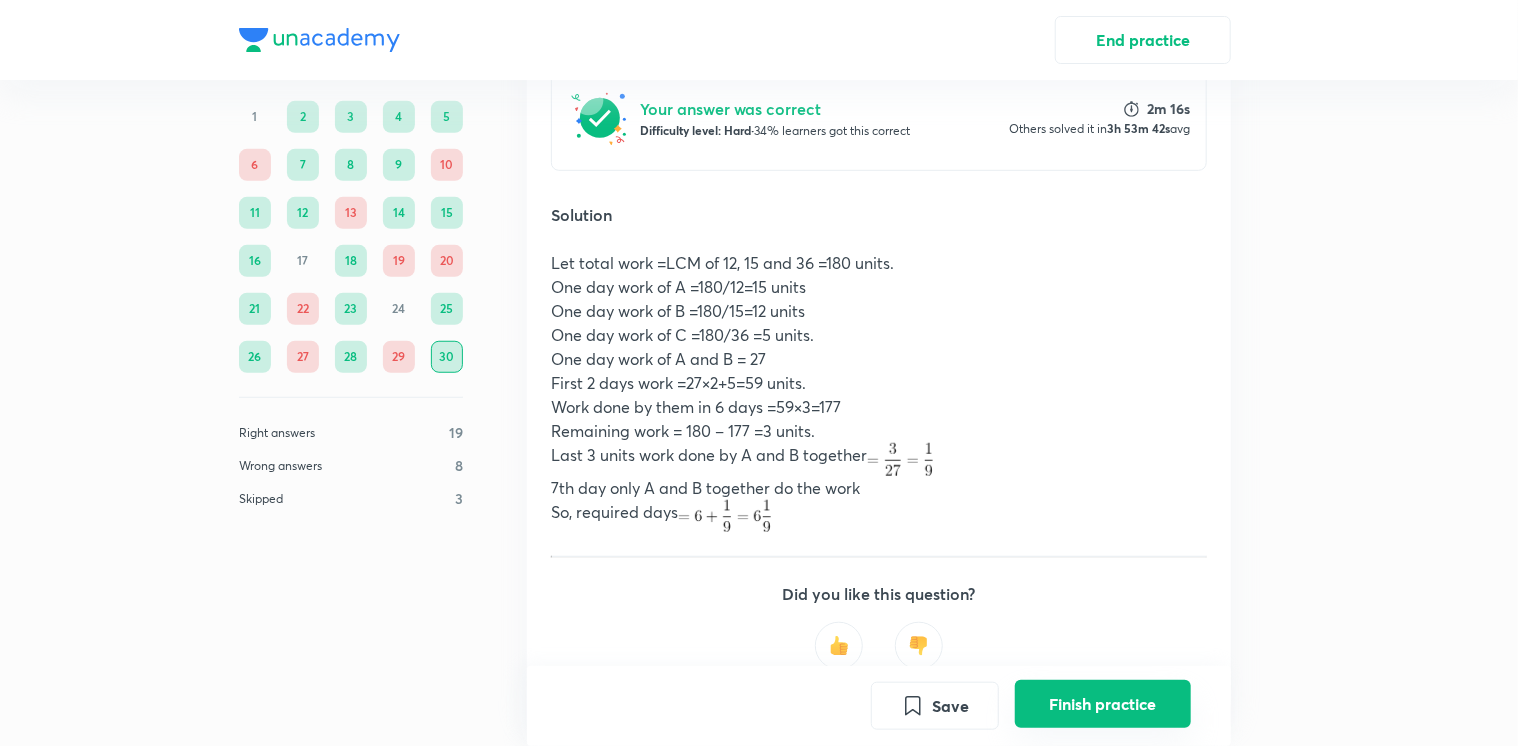 click on "Finish practice" at bounding box center [1103, 704] 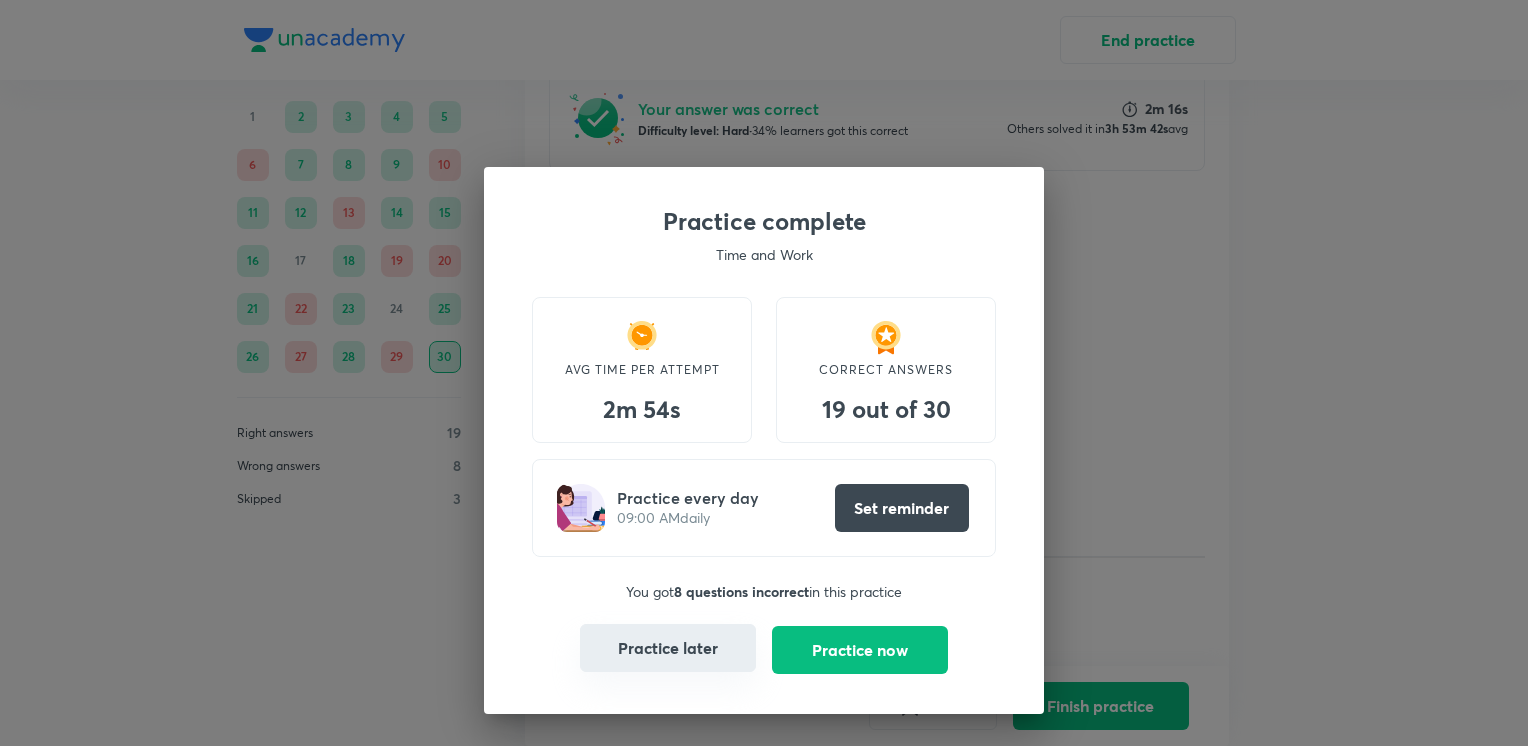 click on "Practice later" at bounding box center [668, 648] 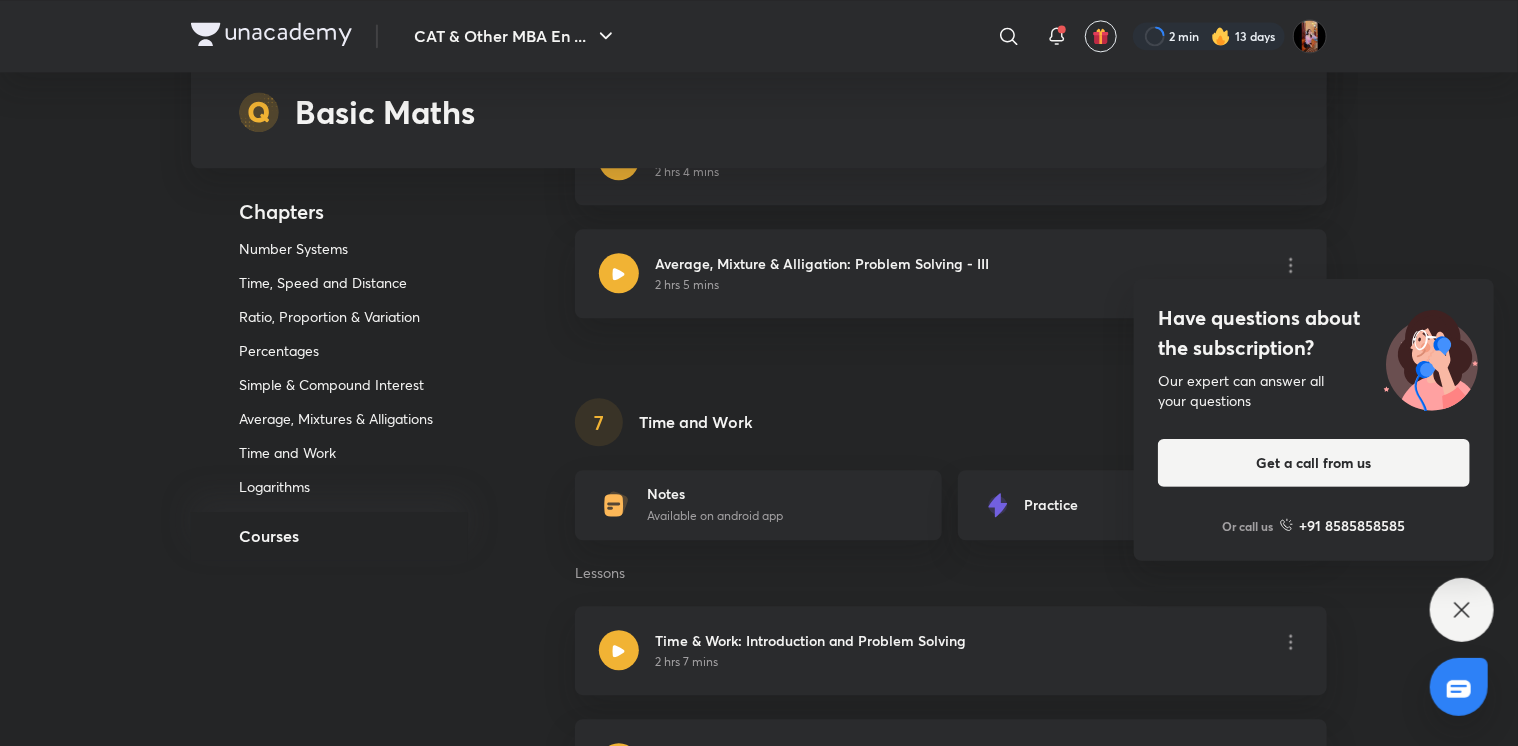 scroll, scrollTop: 6648, scrollLeft: 0, axis: vertical 